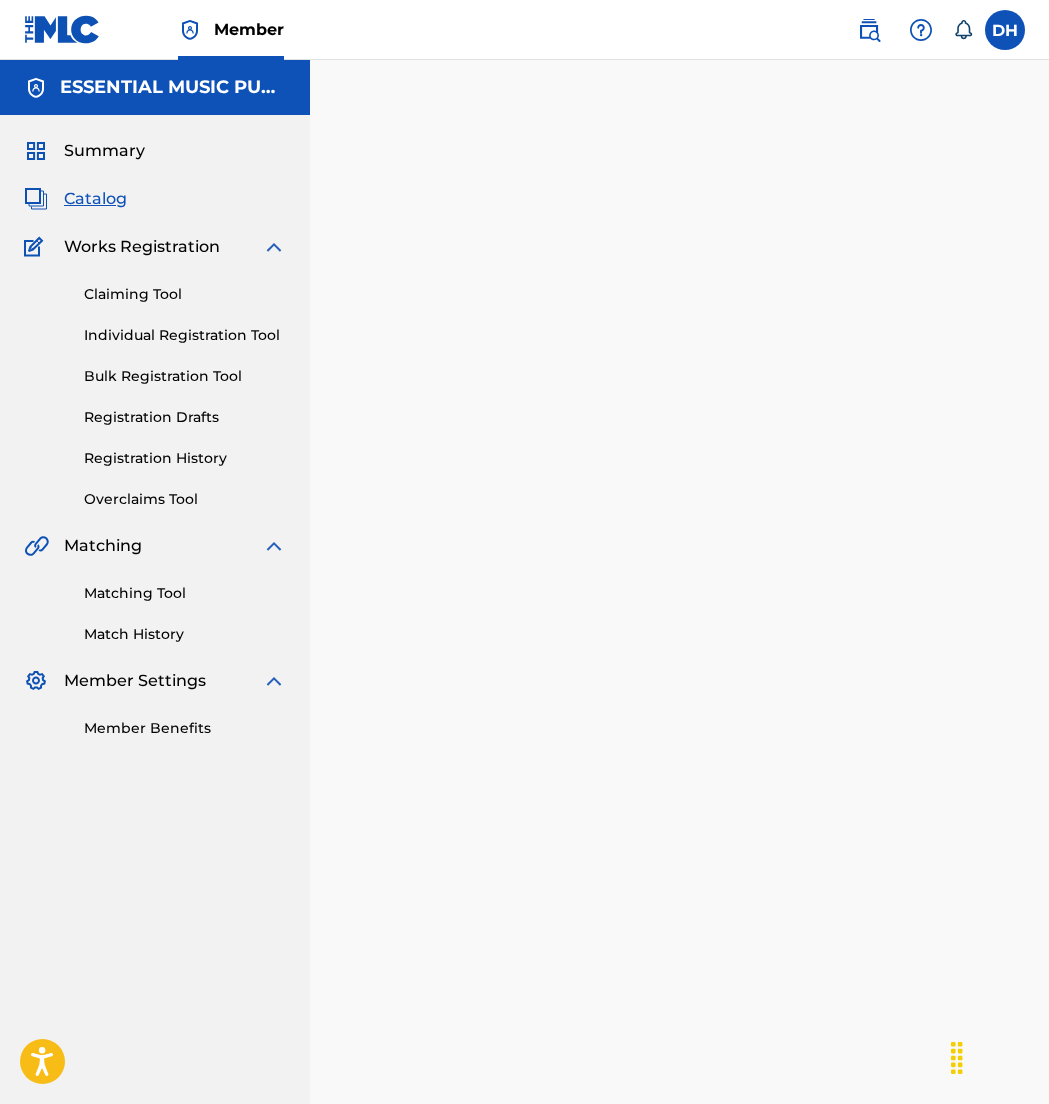 scroll, scrollTop: 0, scrollLeft: 0, axis: both 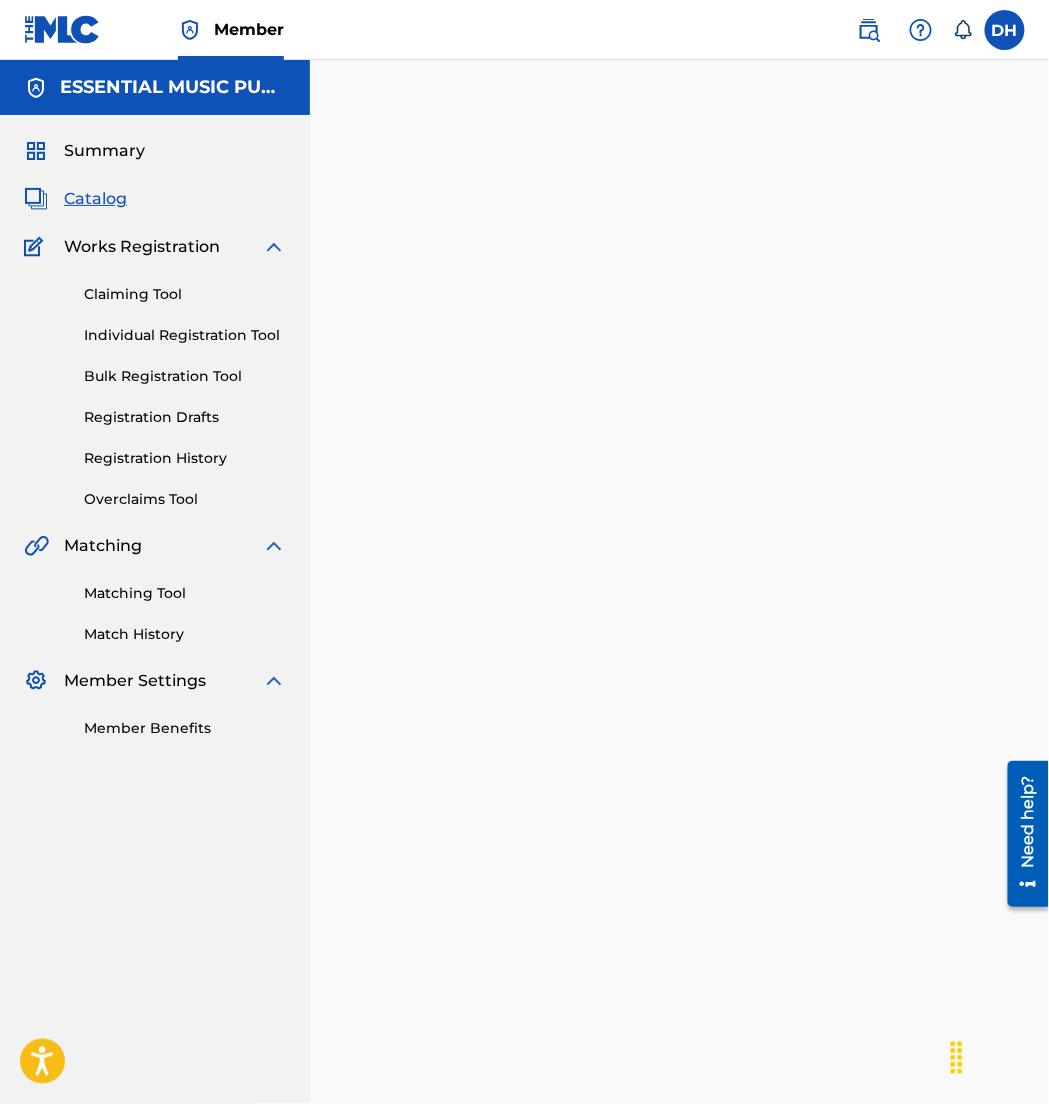 click on "Catalog" at bounding box center [95, 199] 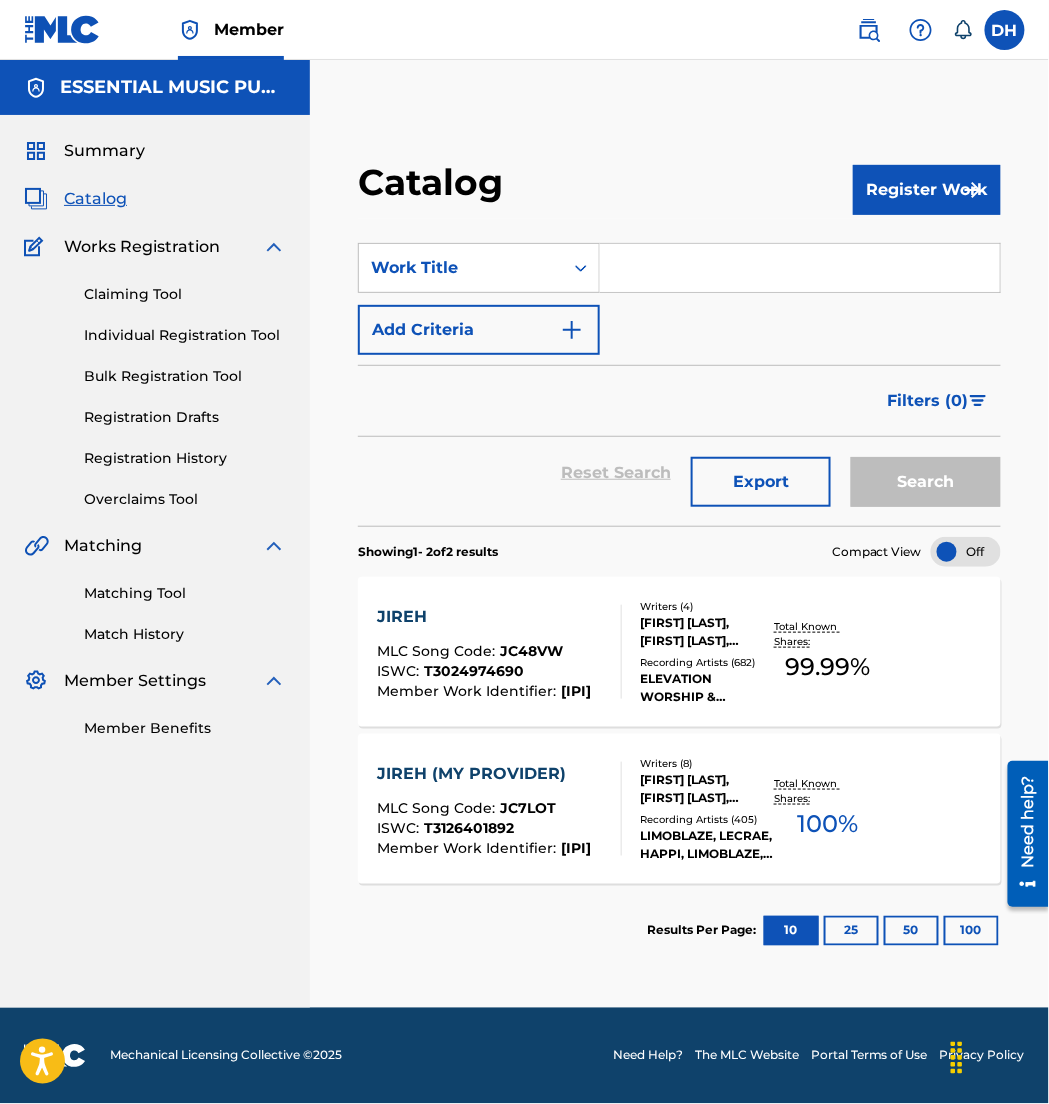 click on "Register Work" at bounding box center [927, 190] 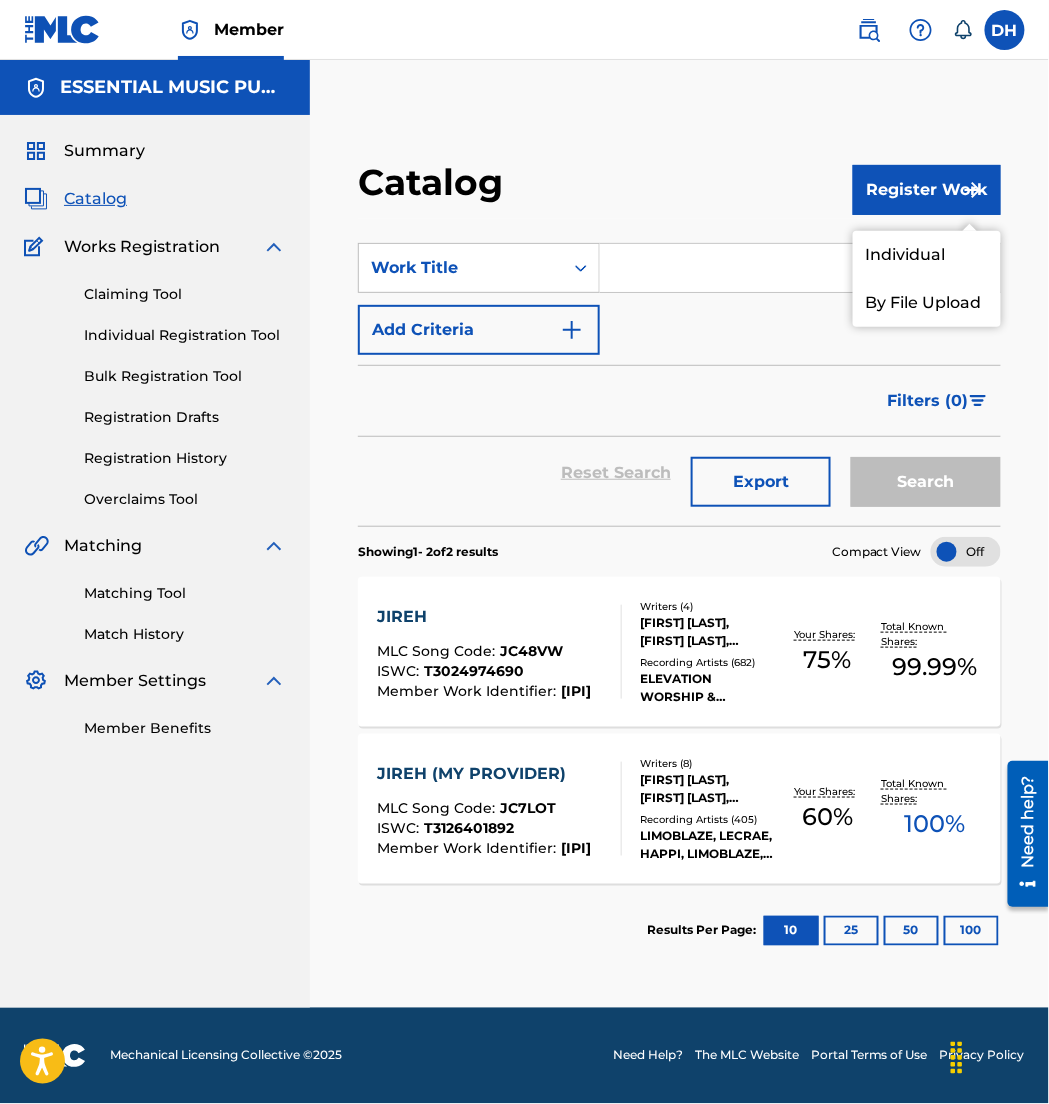 click on "Individual" at bounding box center (927, 255) 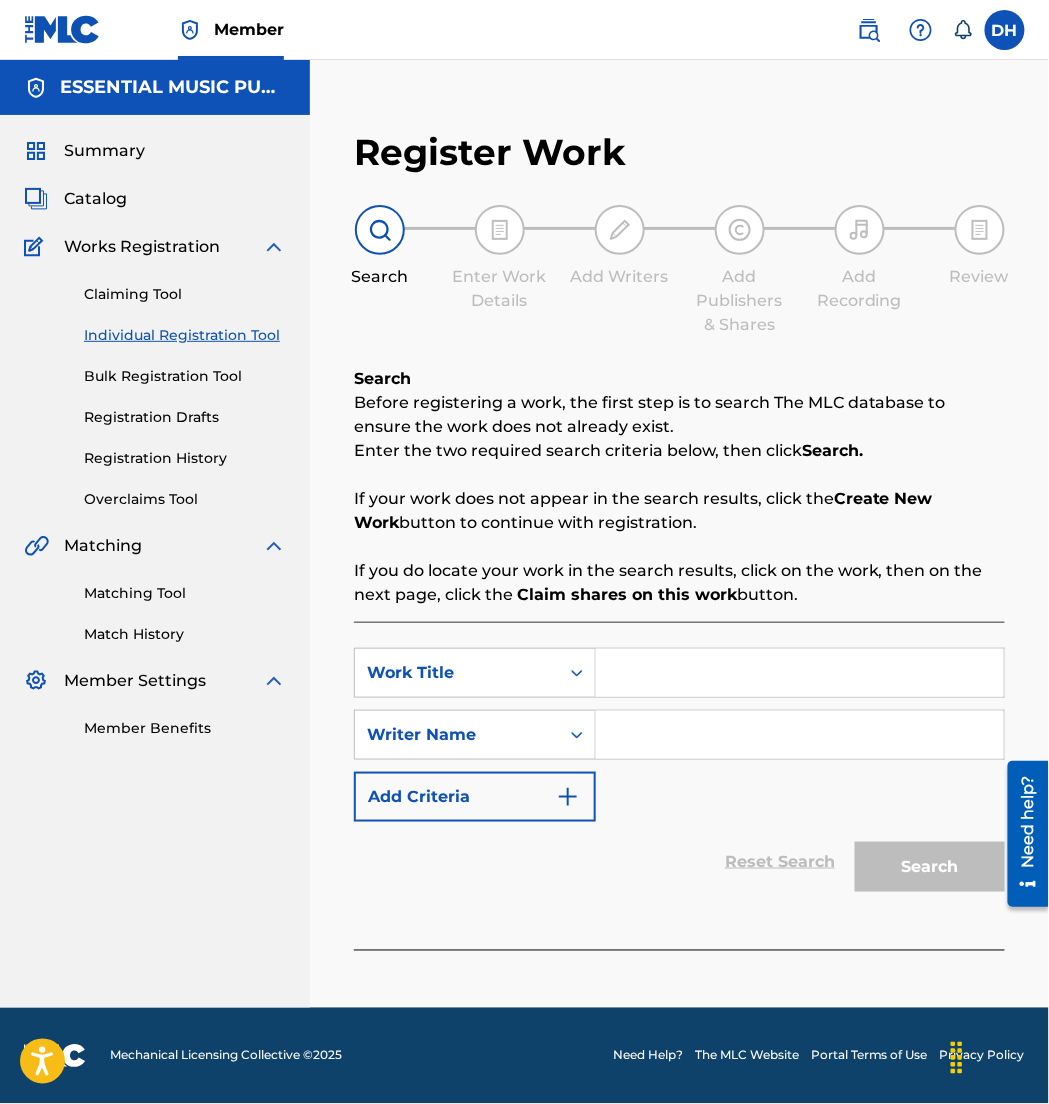 click at bounding box center [800, 673] 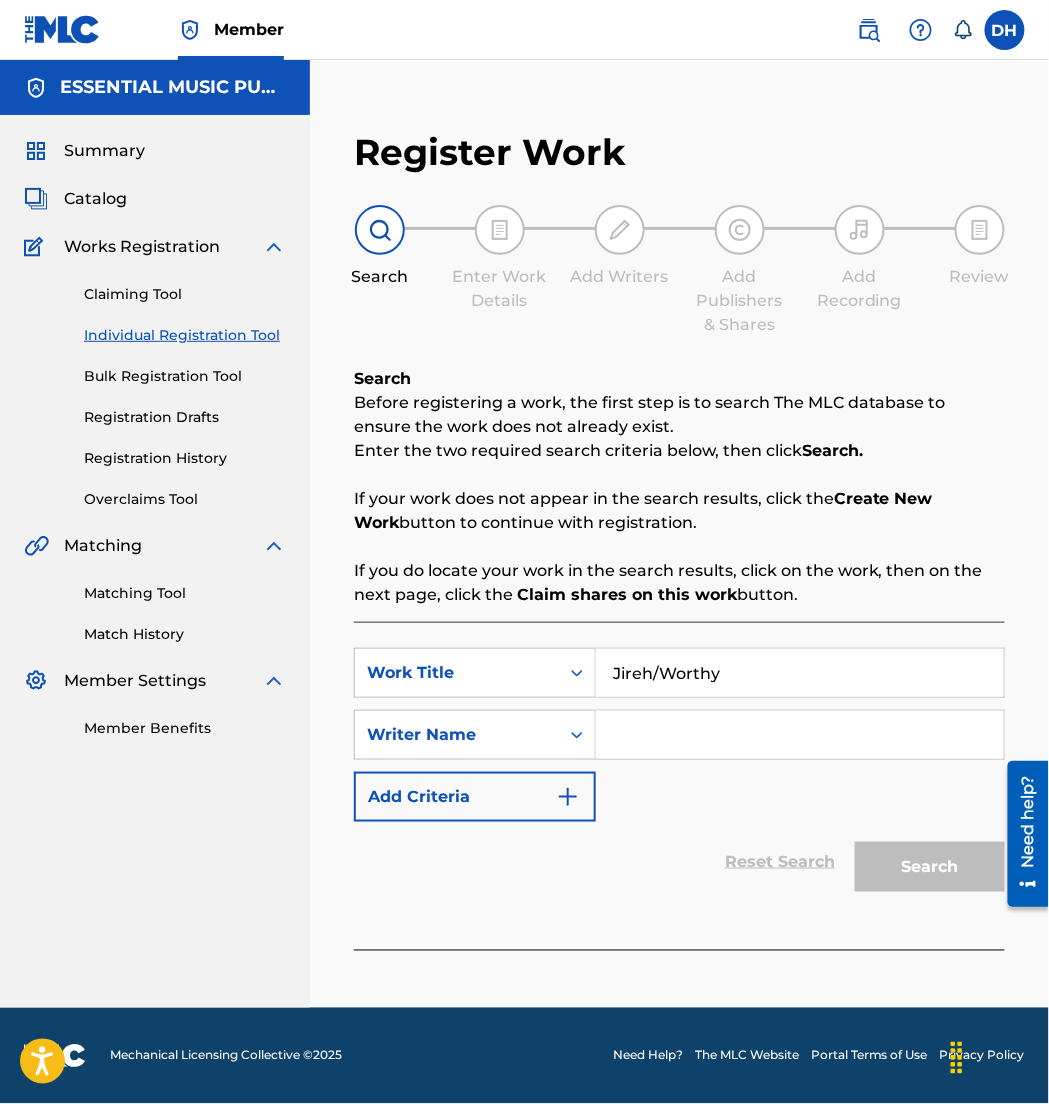type on "Jireh/Worthy" 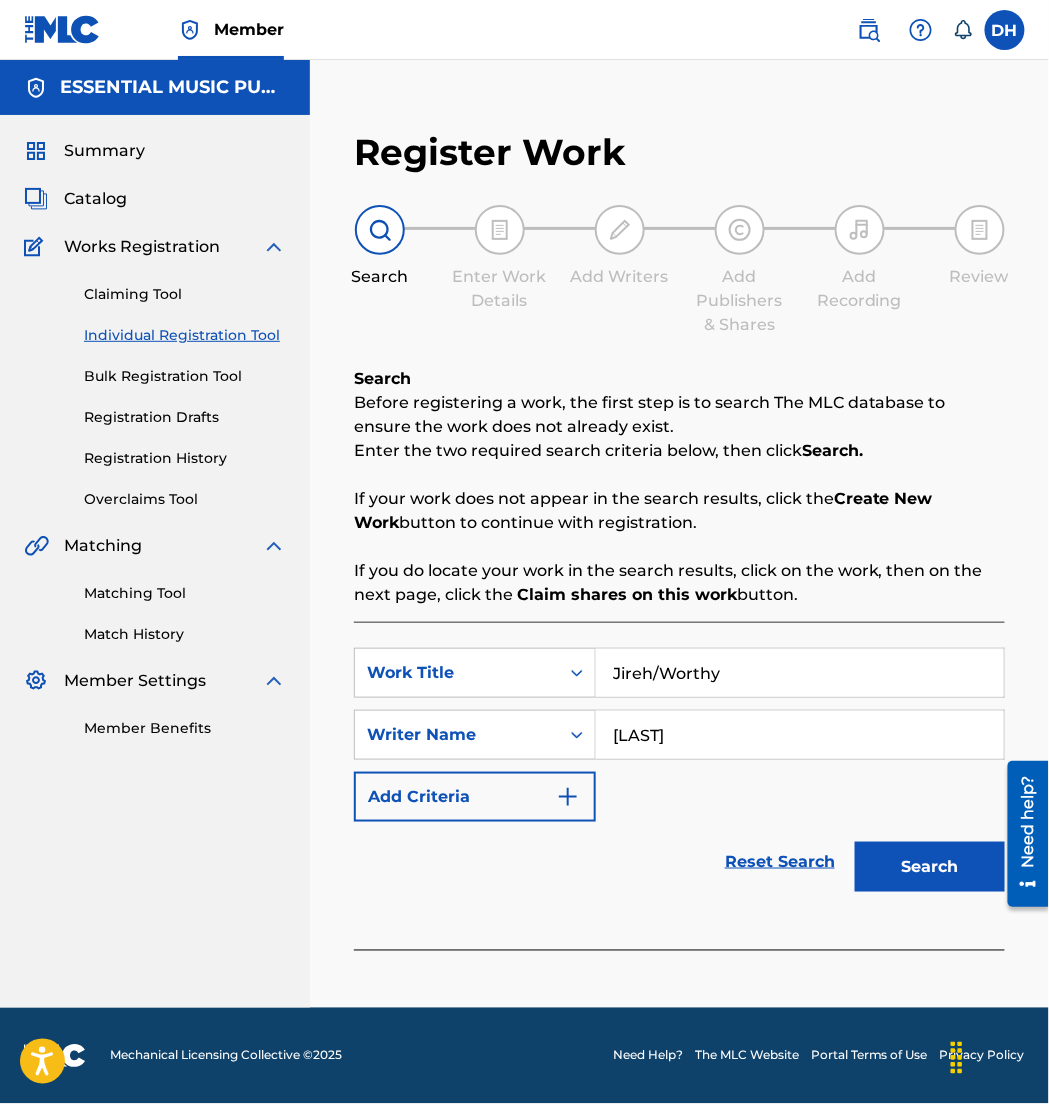 type on "Furtick" 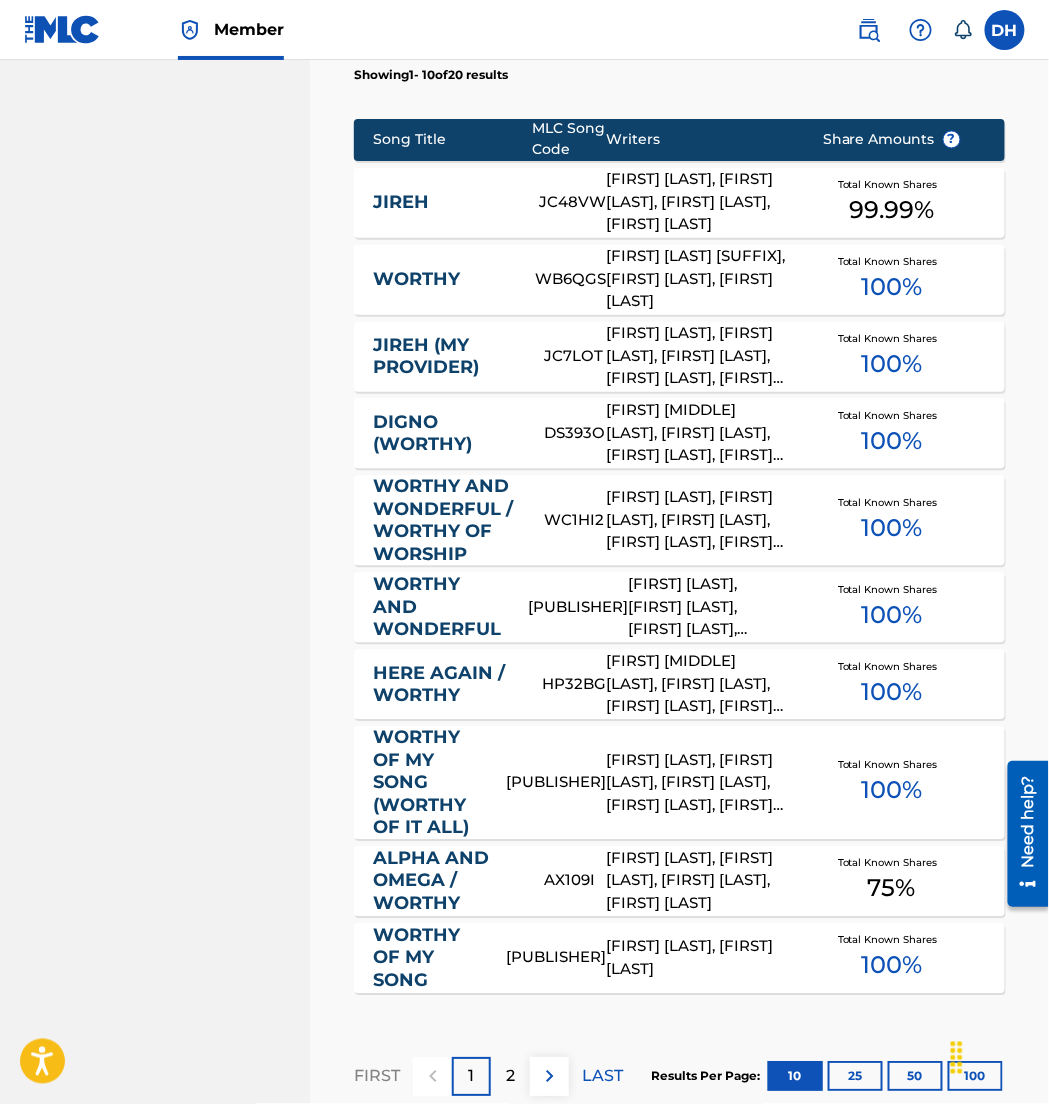 scroll, scrollTop: 1107, scrollLeft: 0, axis: vertical 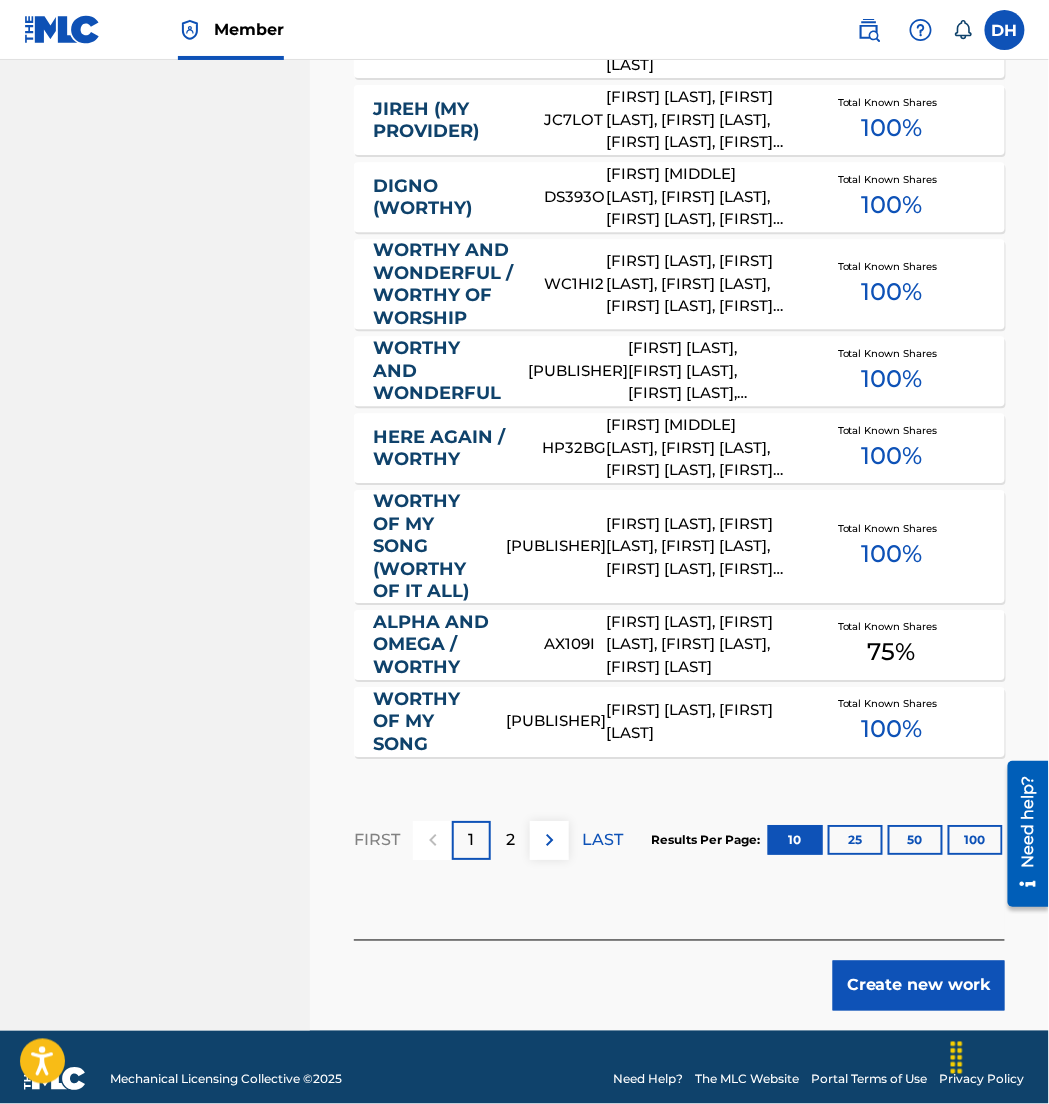 click on "Create new work" at bounding box center [919, 986] 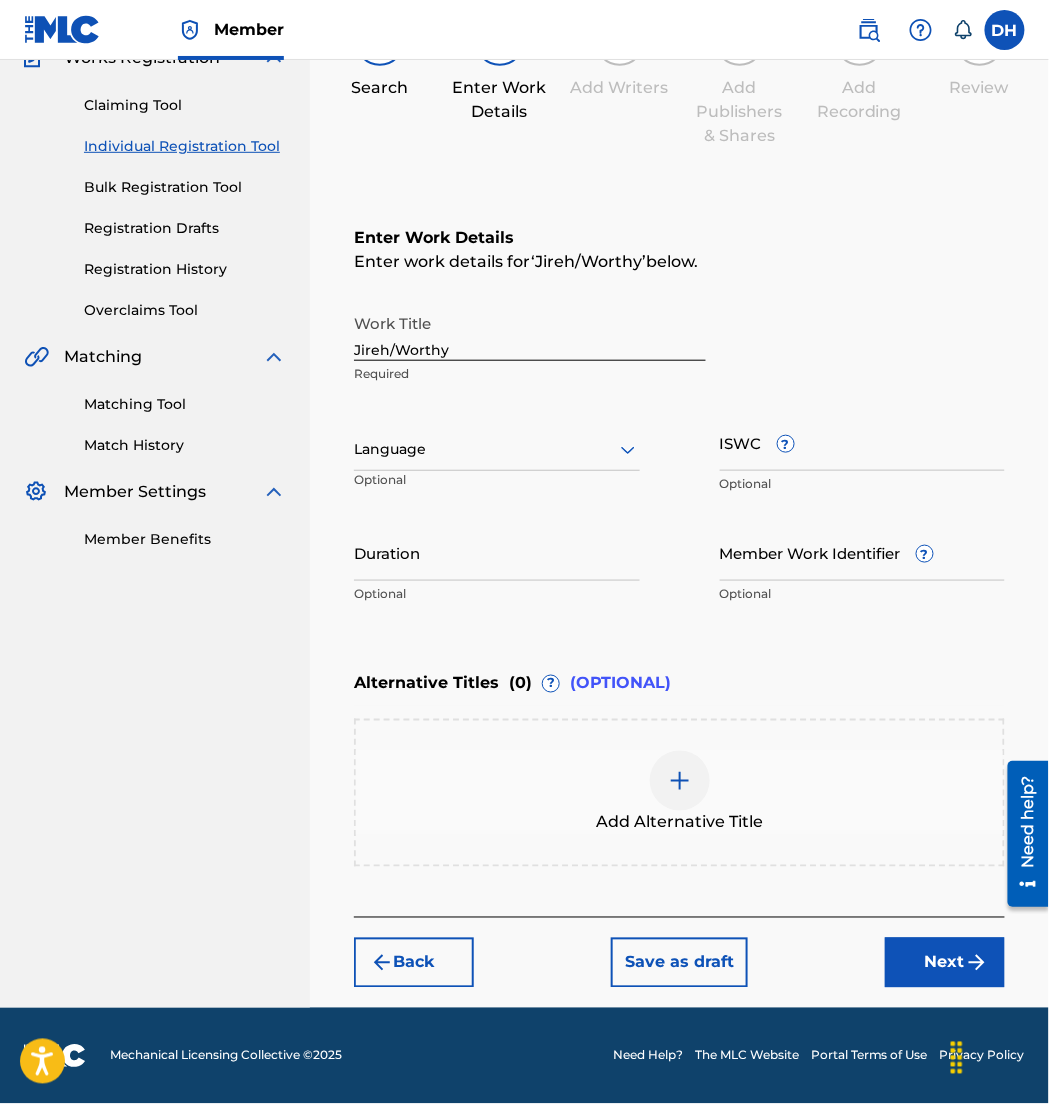 scroll, scrollTop: 186, scrollLeft: 0, axis: vertical 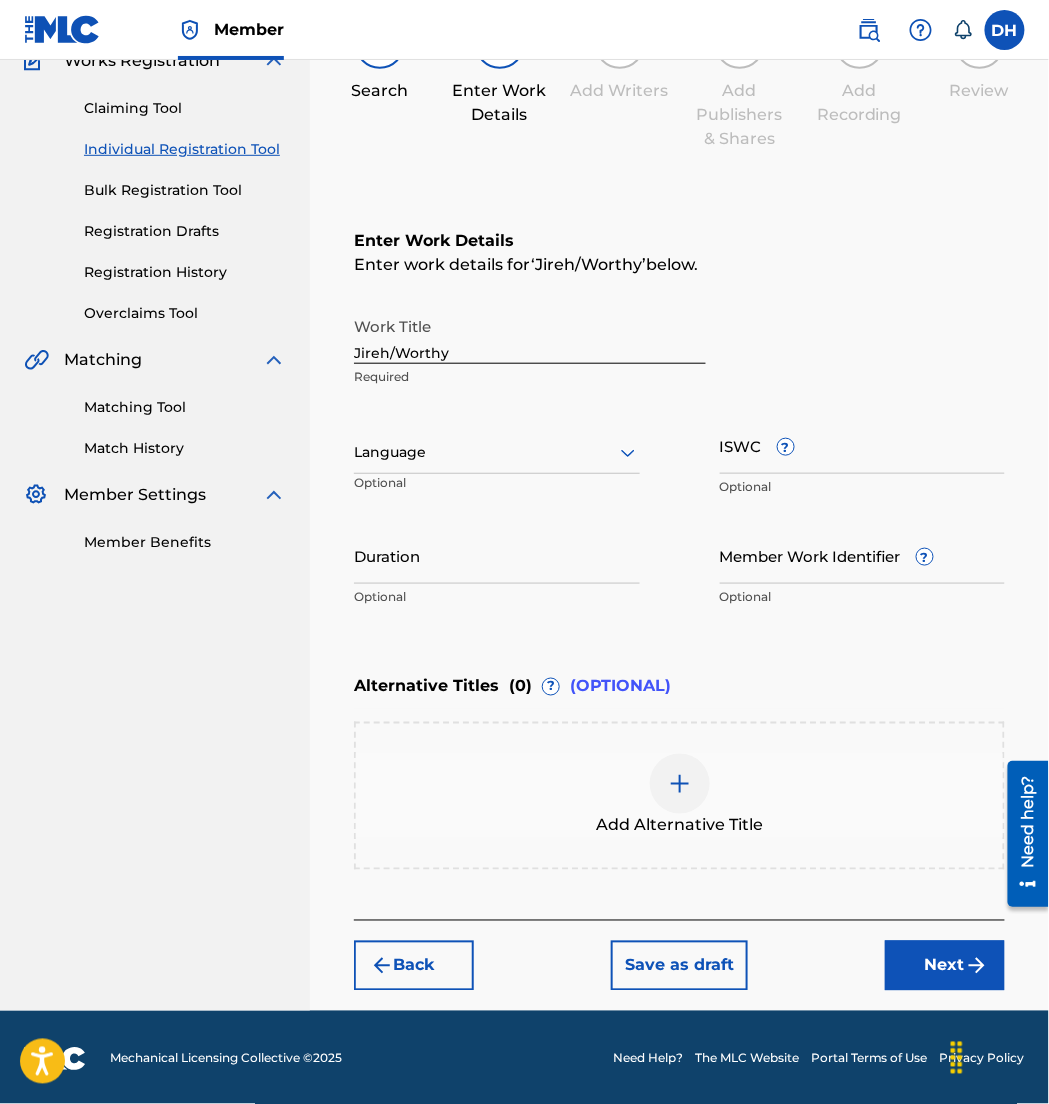 click on "Language Optional" at bounding box center (497, 462) 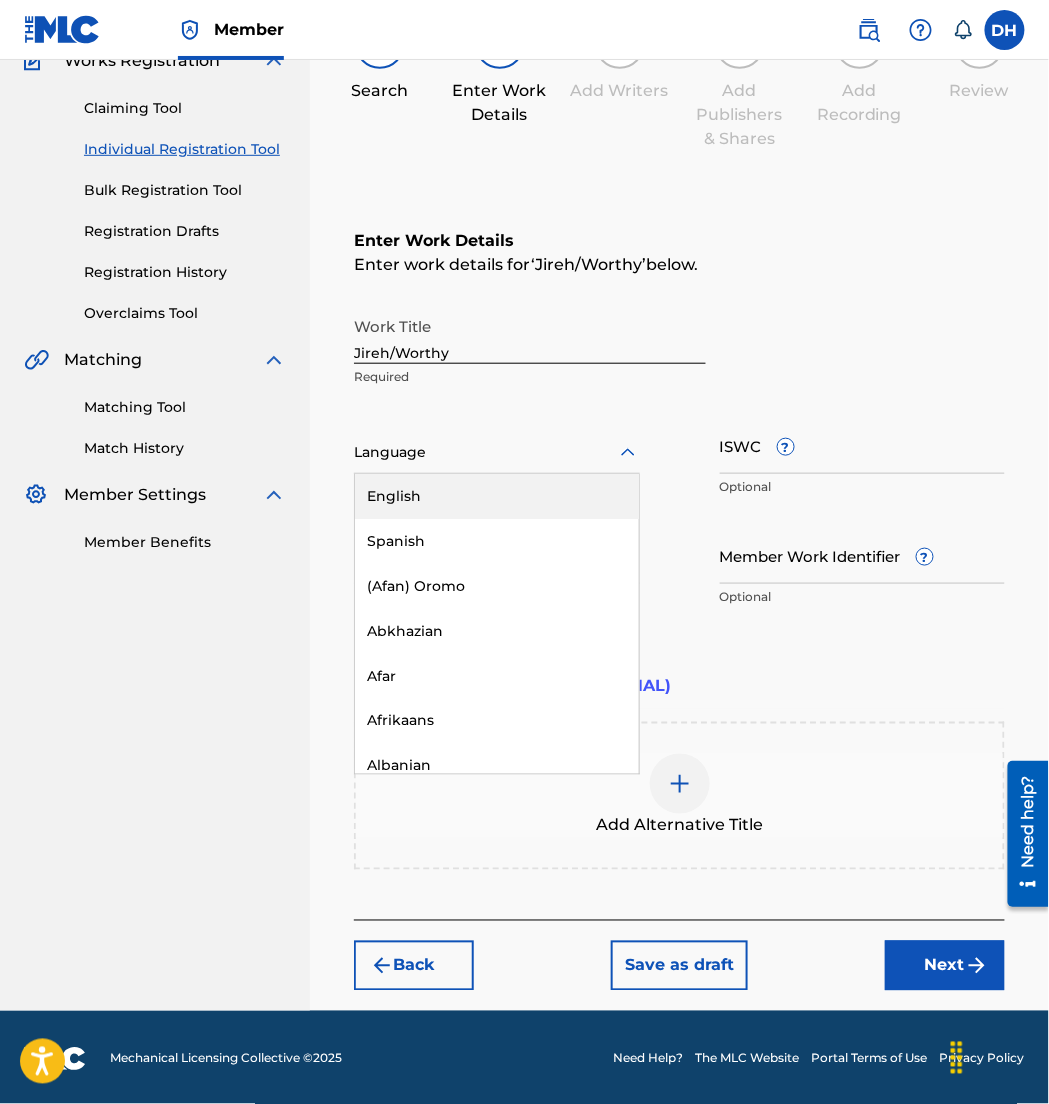 click at bounding box center [497, 452] 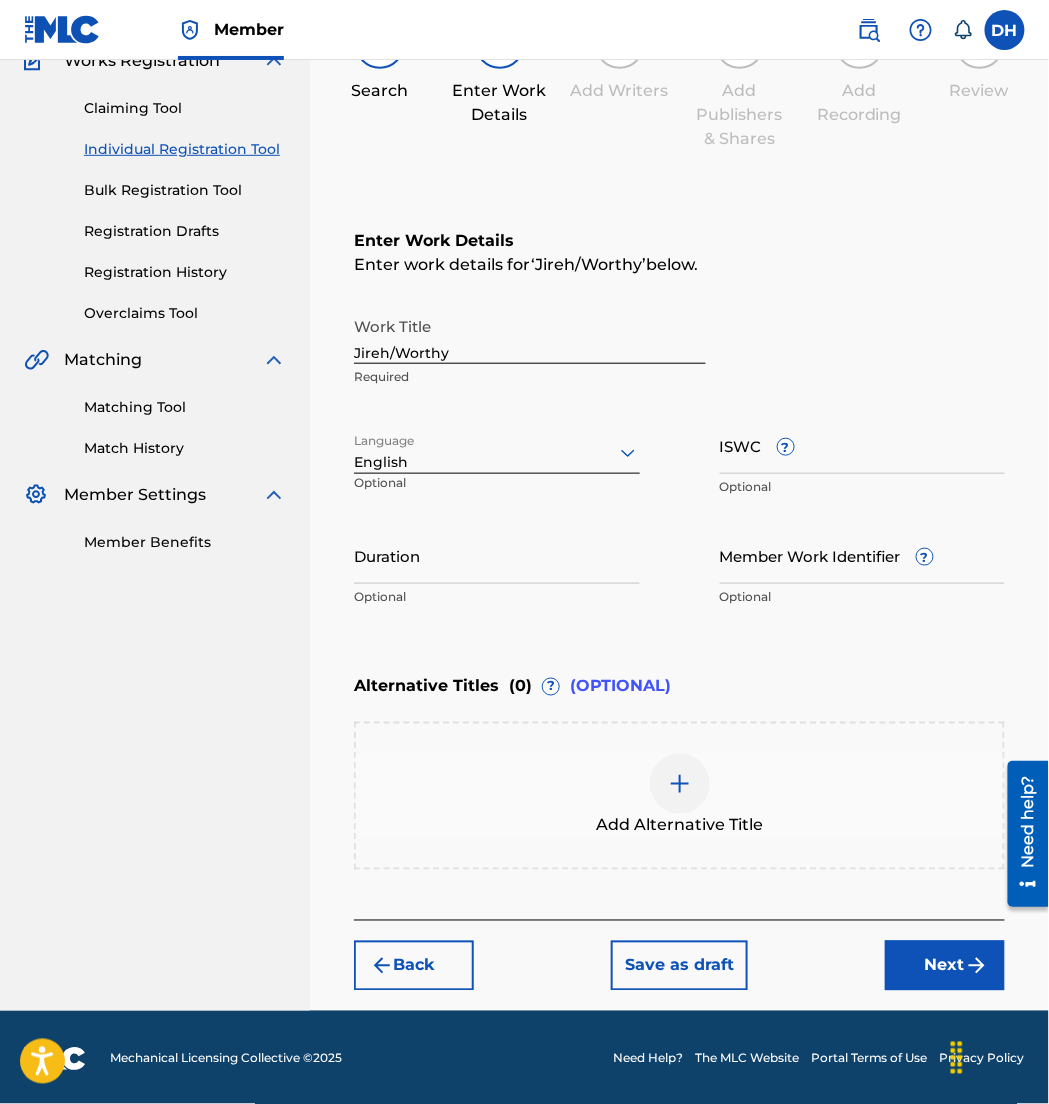 click on "Next" at bounding box center (945, 966) 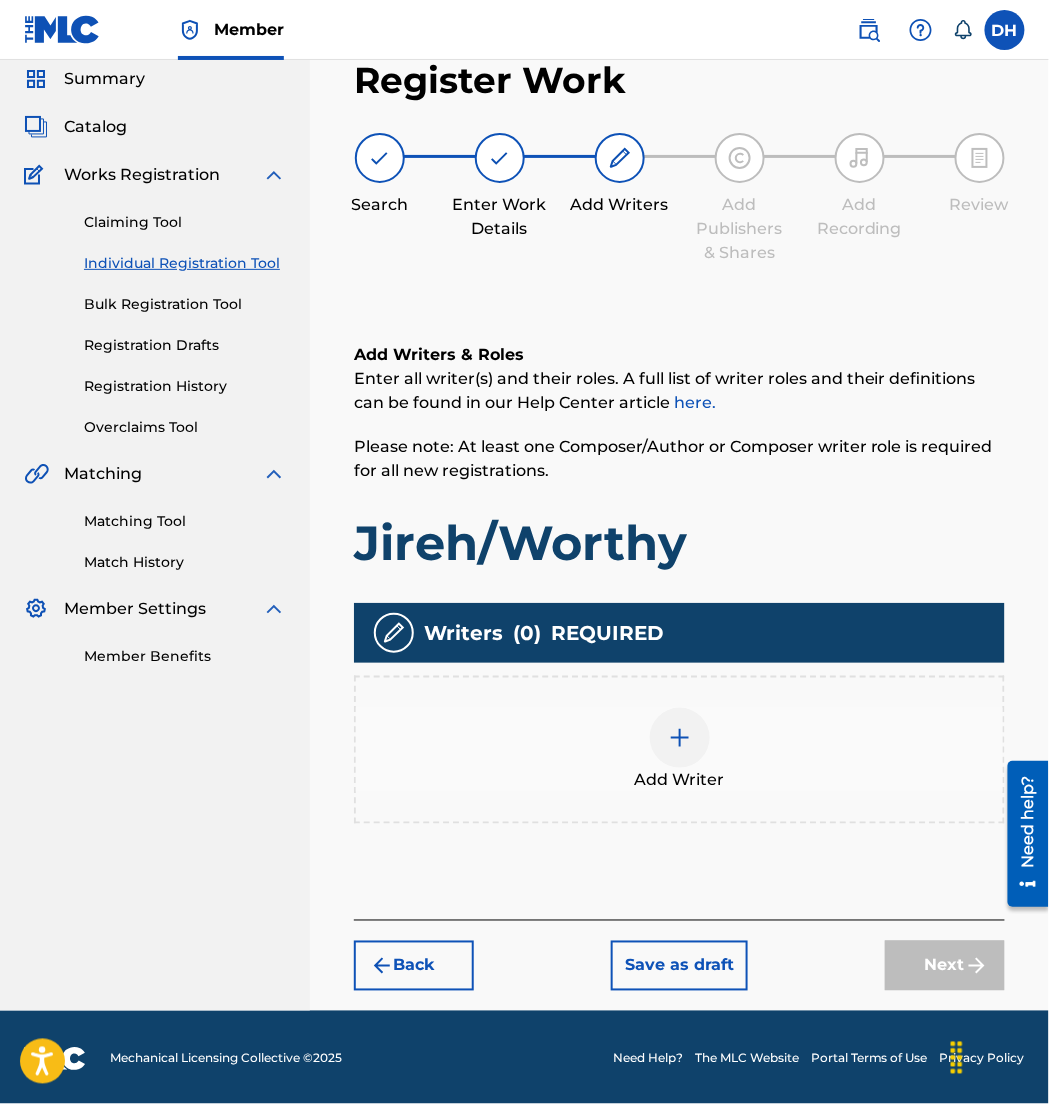 click on "Add Writer" at bounding box center (679, 750) 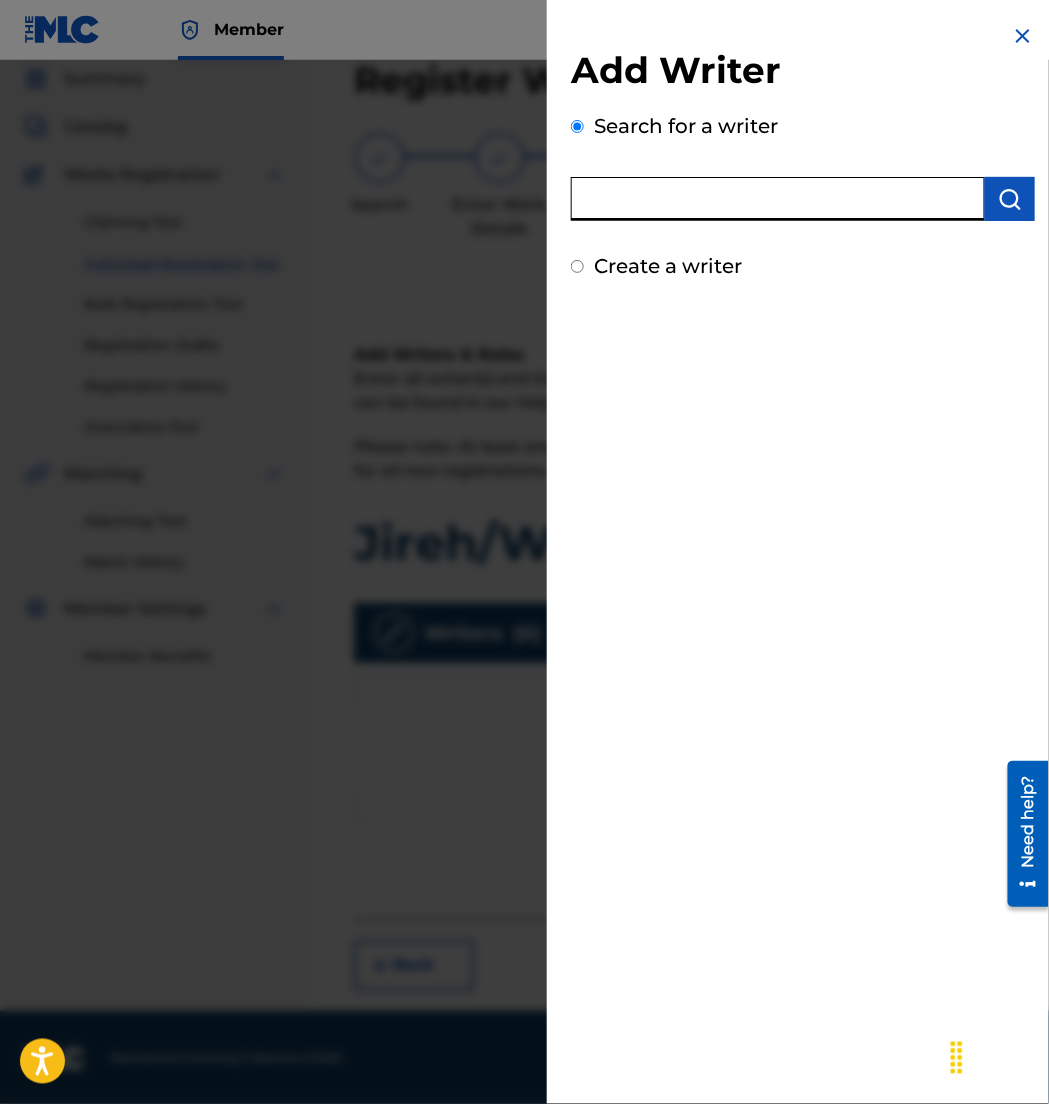 click at bounding box center (778, 199) 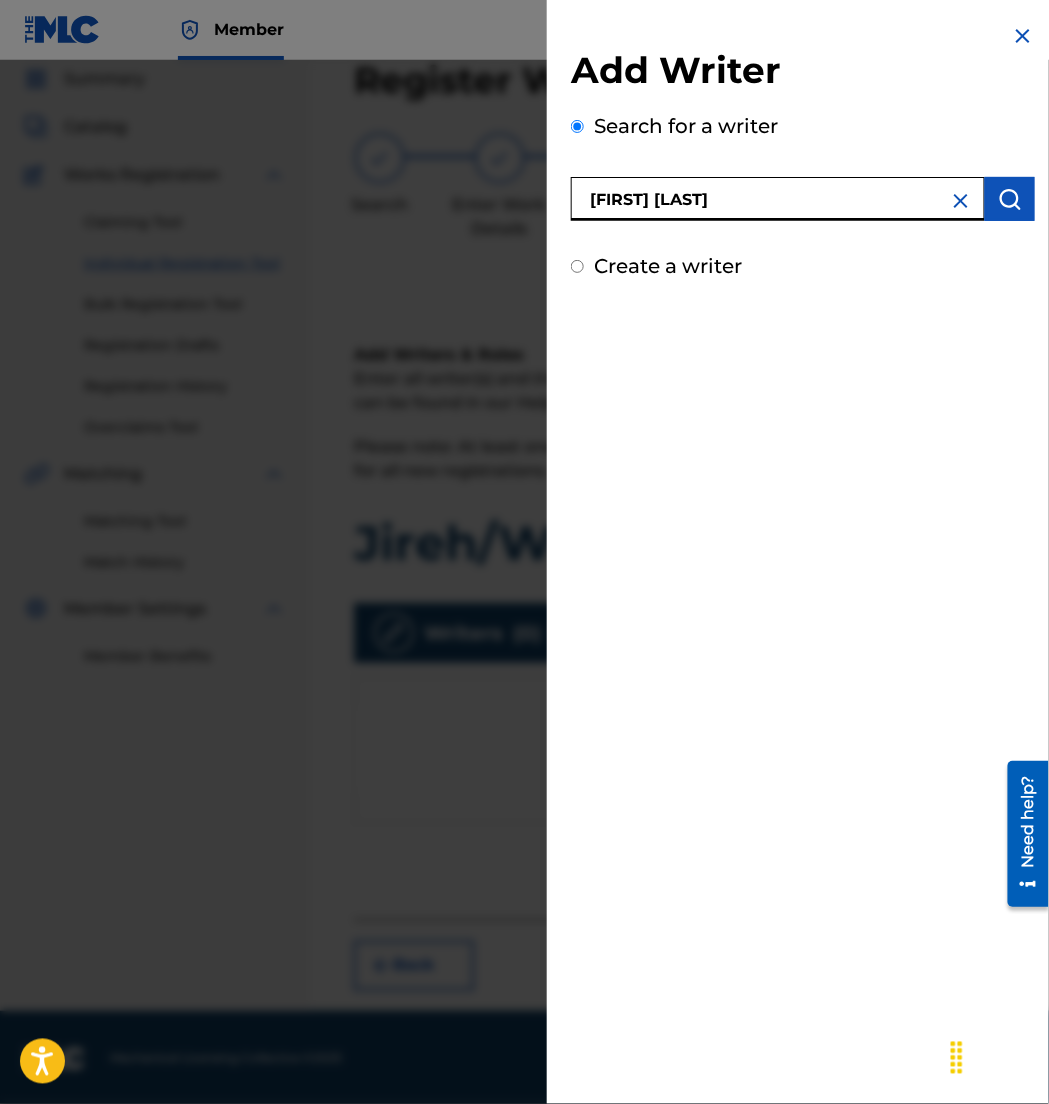 type on "Mack Brock" 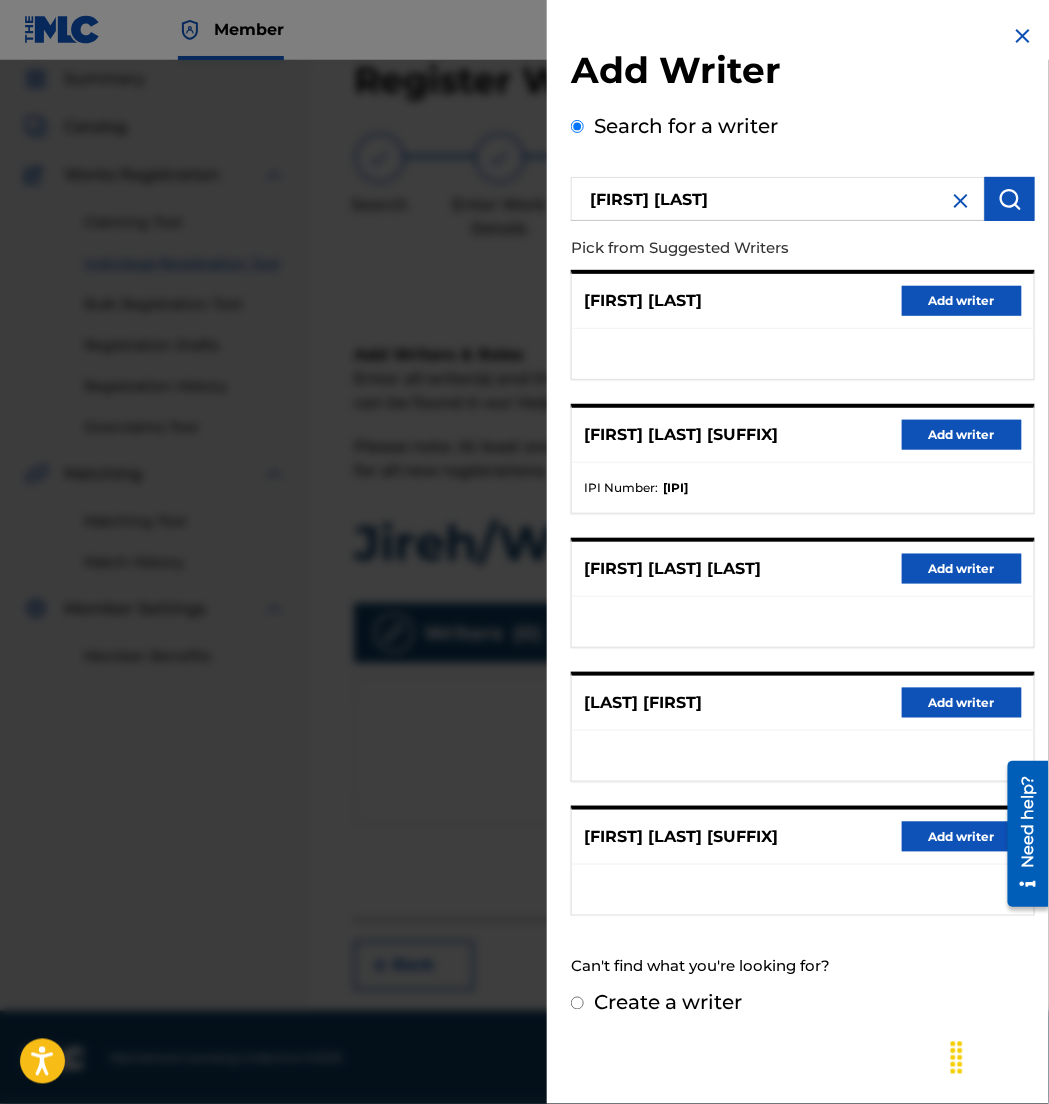 click on "Add writer" at bounding box center (962, 435) 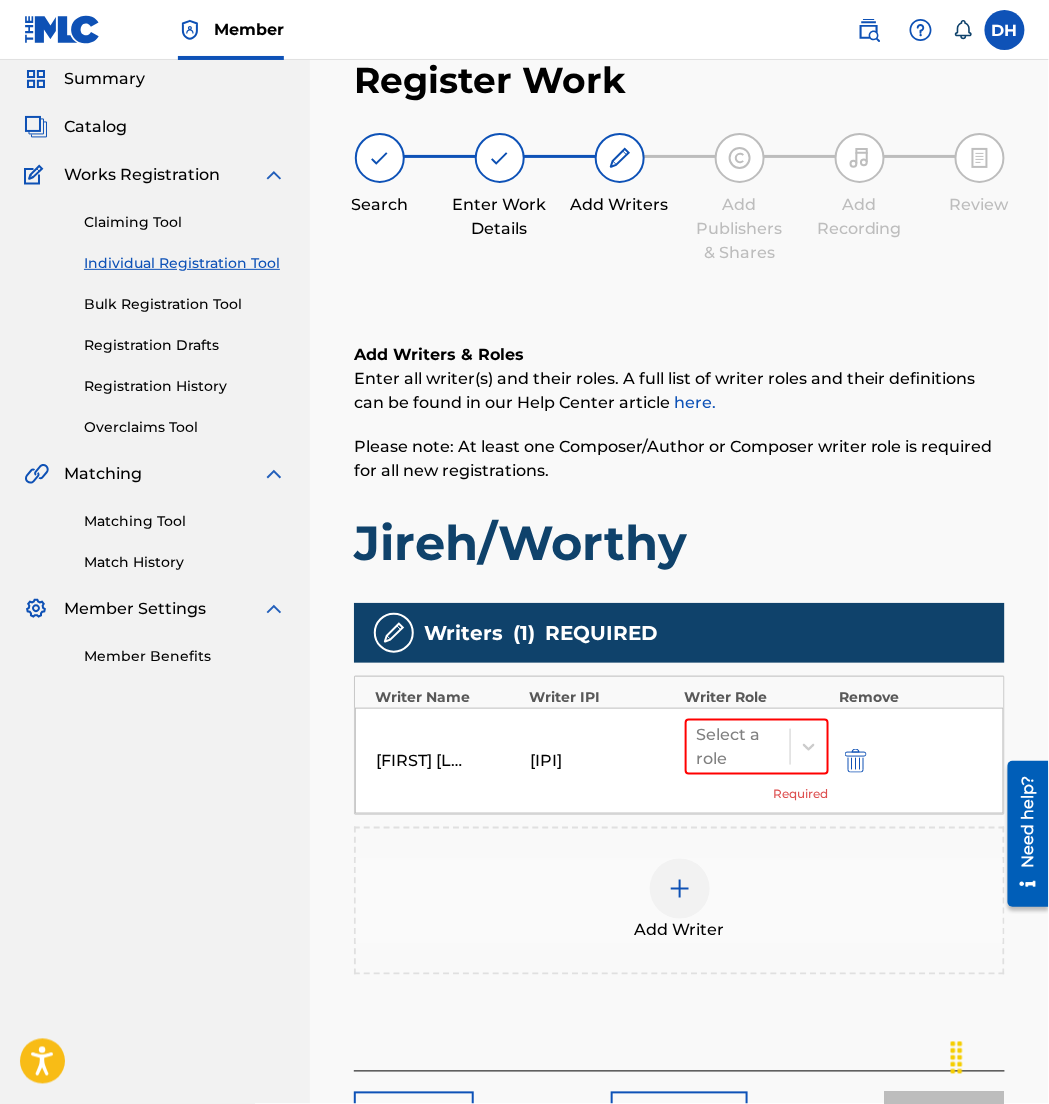 click on "Add Writer" at bounding box center (679, 901) 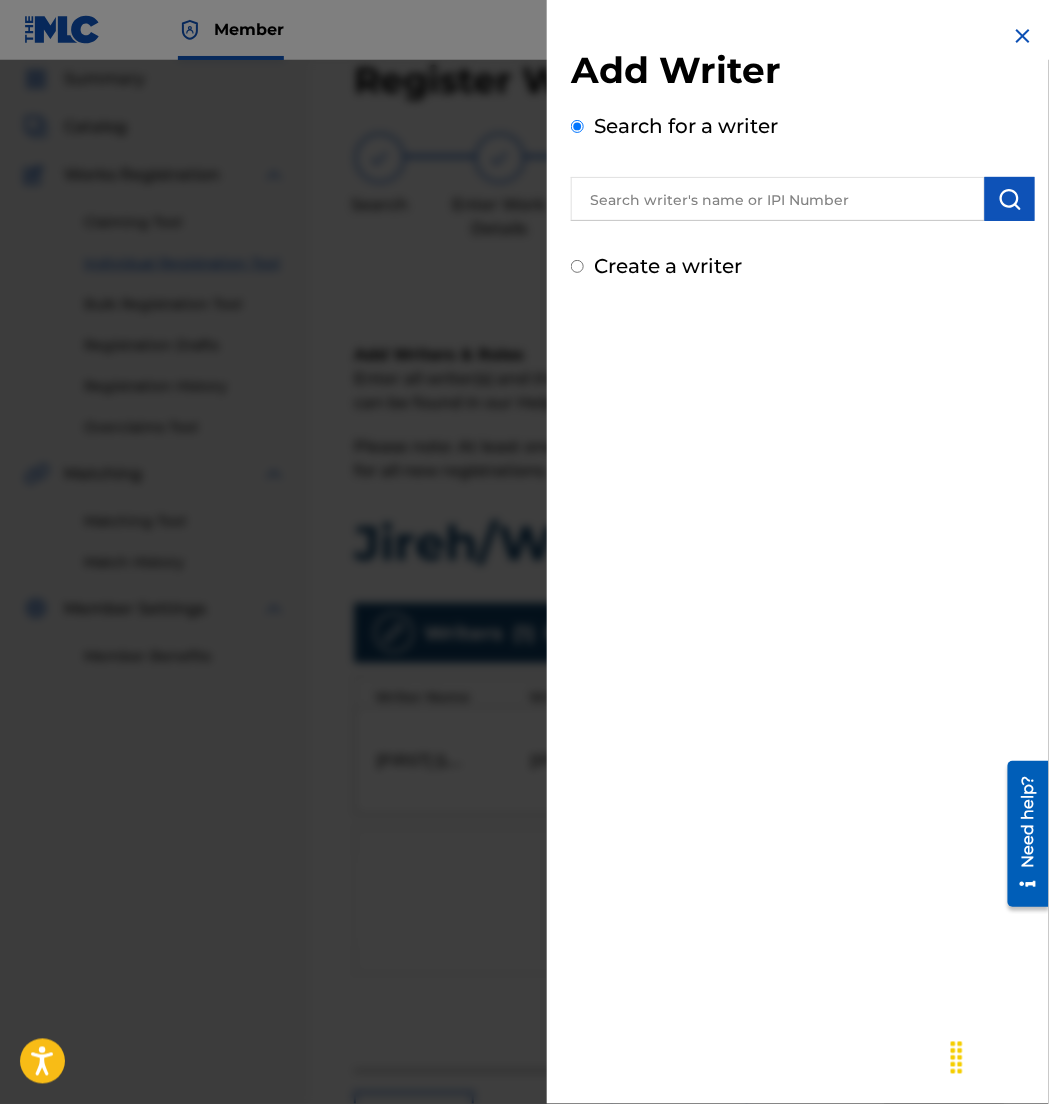 click at bounding box center (778, 199) 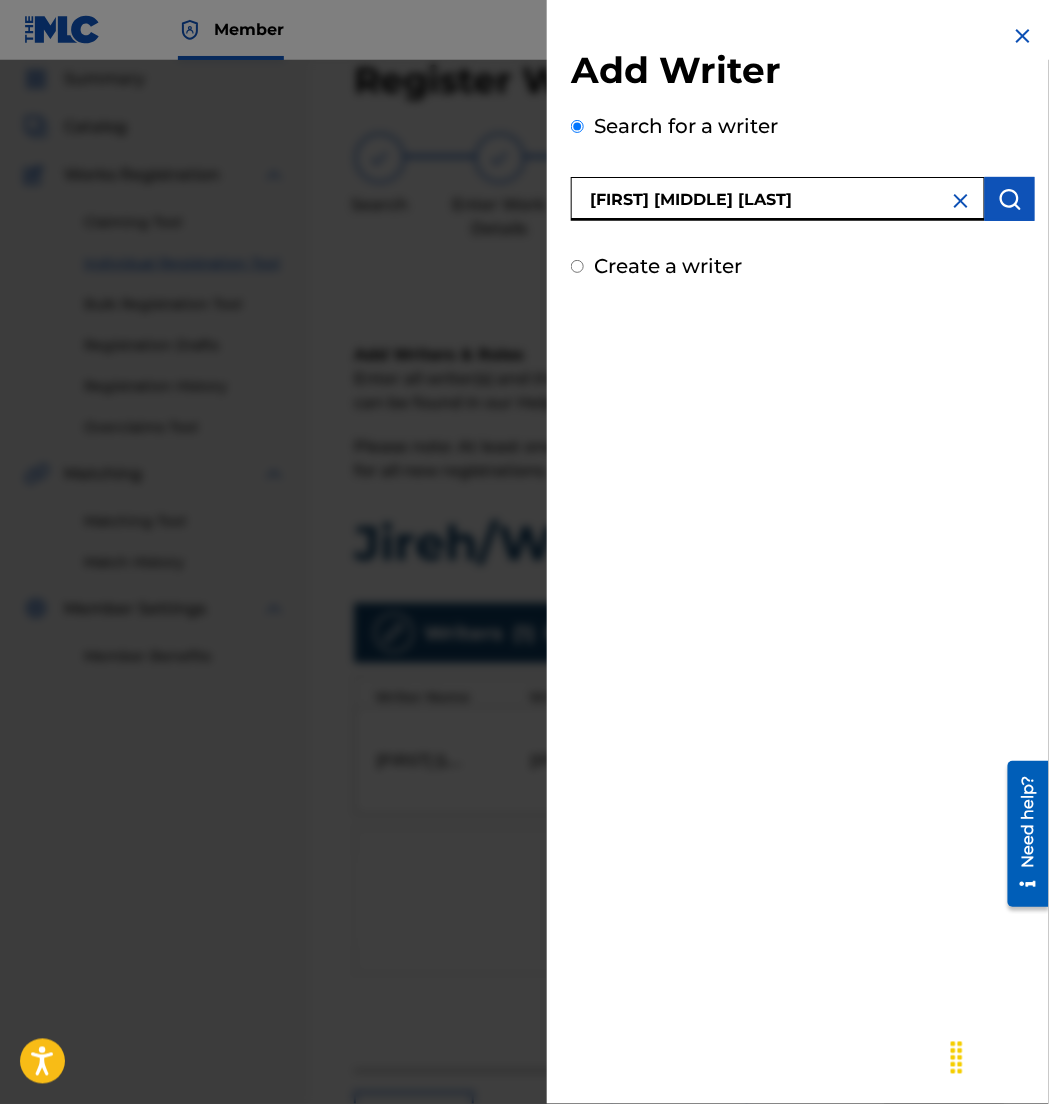 type on "christopher joel brown" 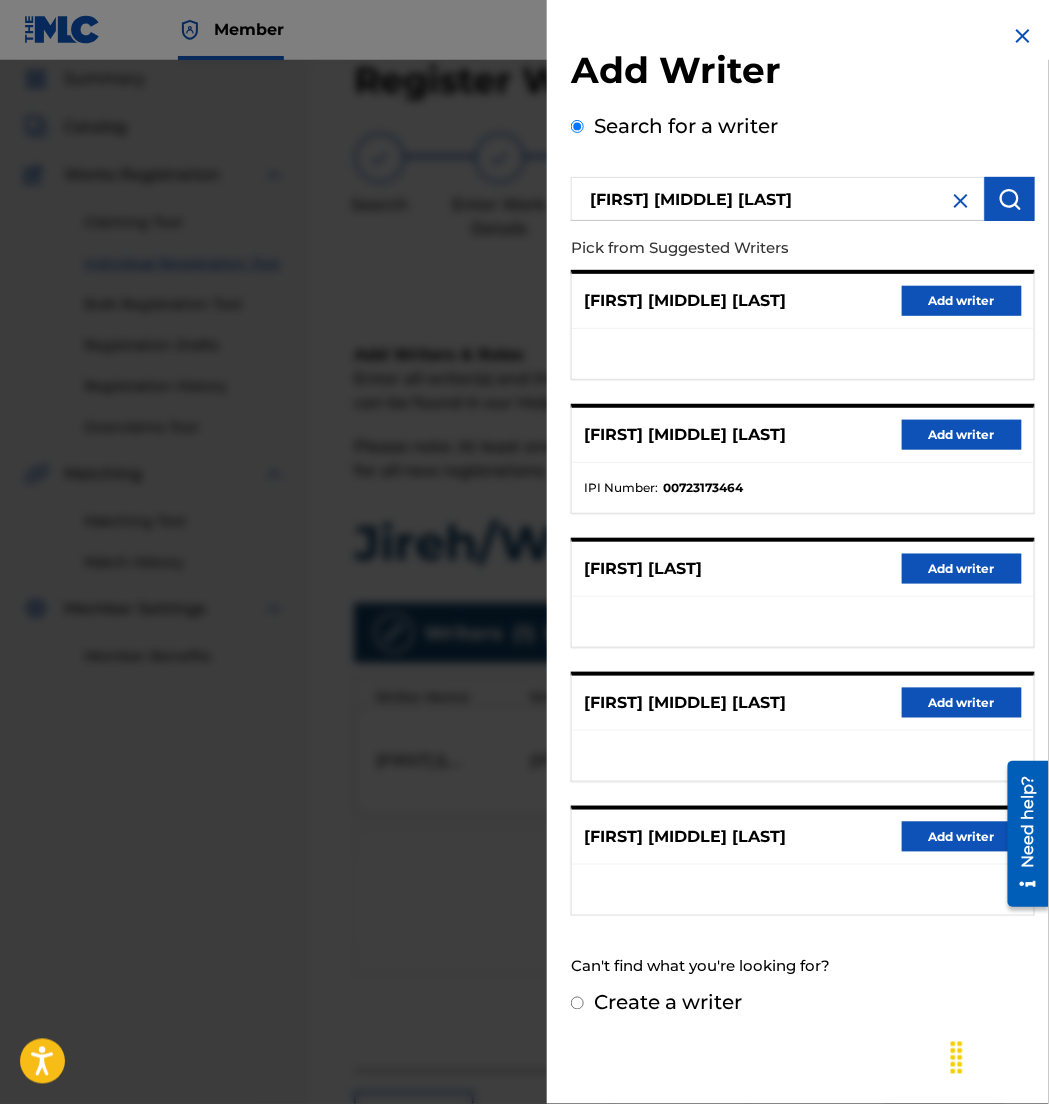 click on "Add writer" at bounding box center (962, 435) 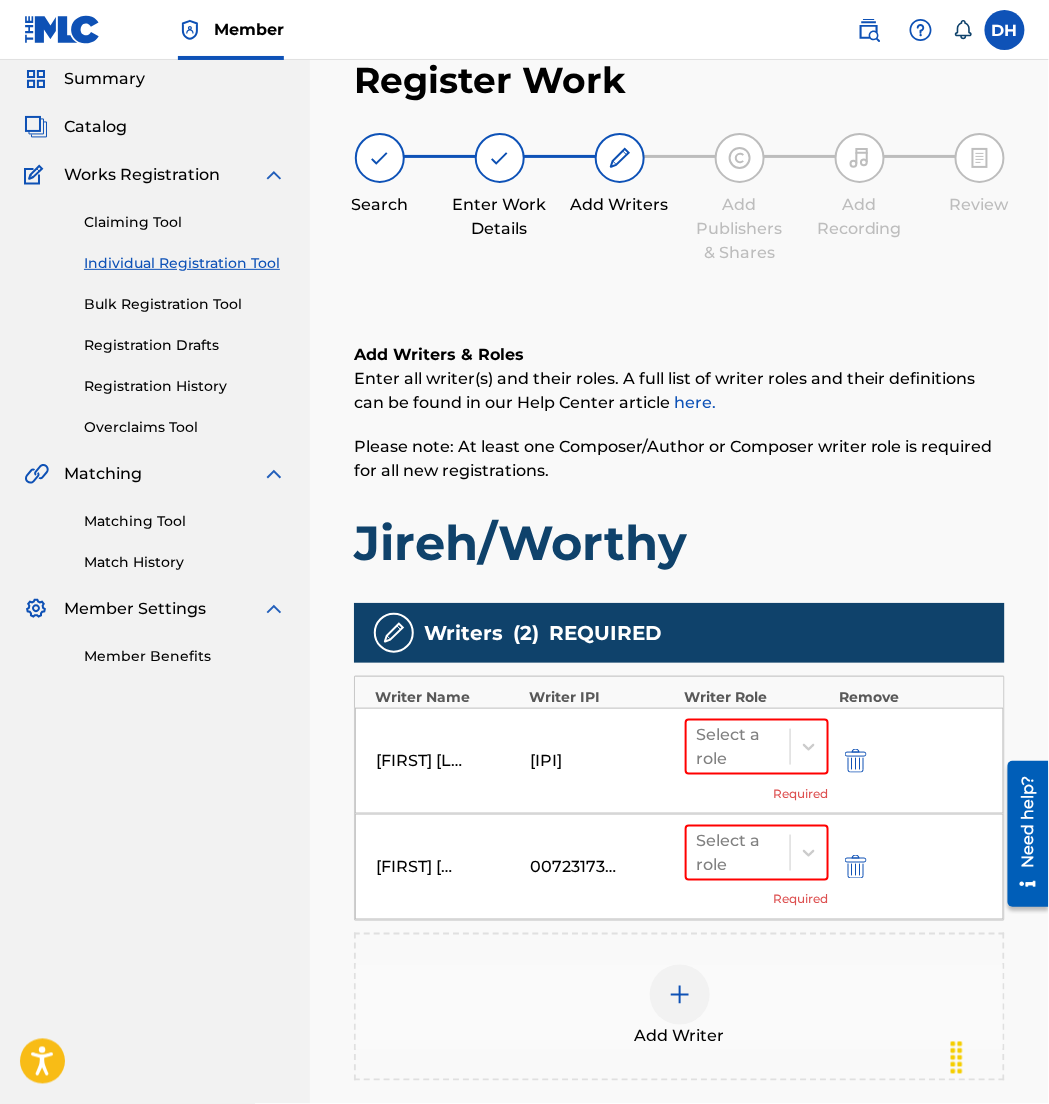 click at bounding box center [680, 995] 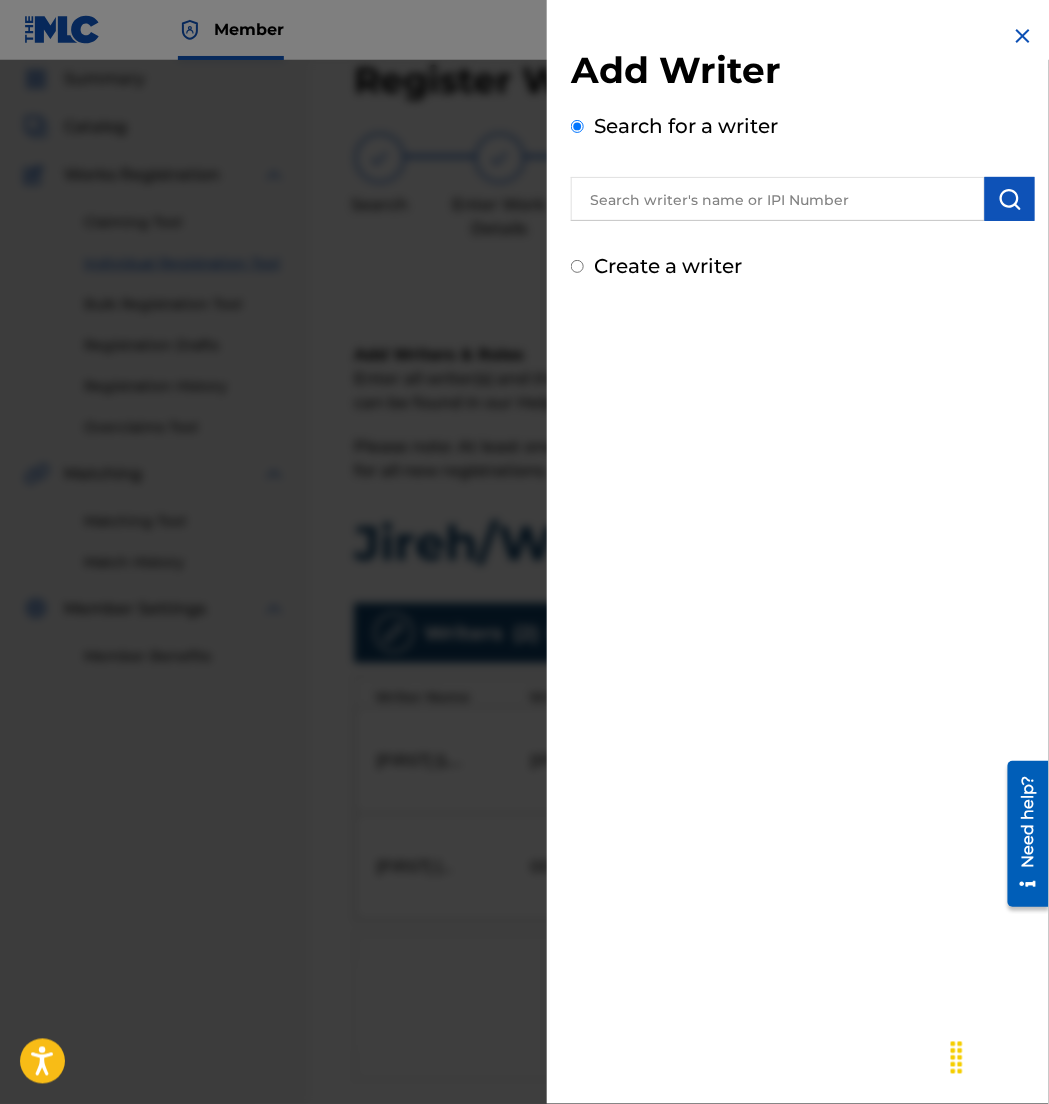 click at bounding box center (803, 196) 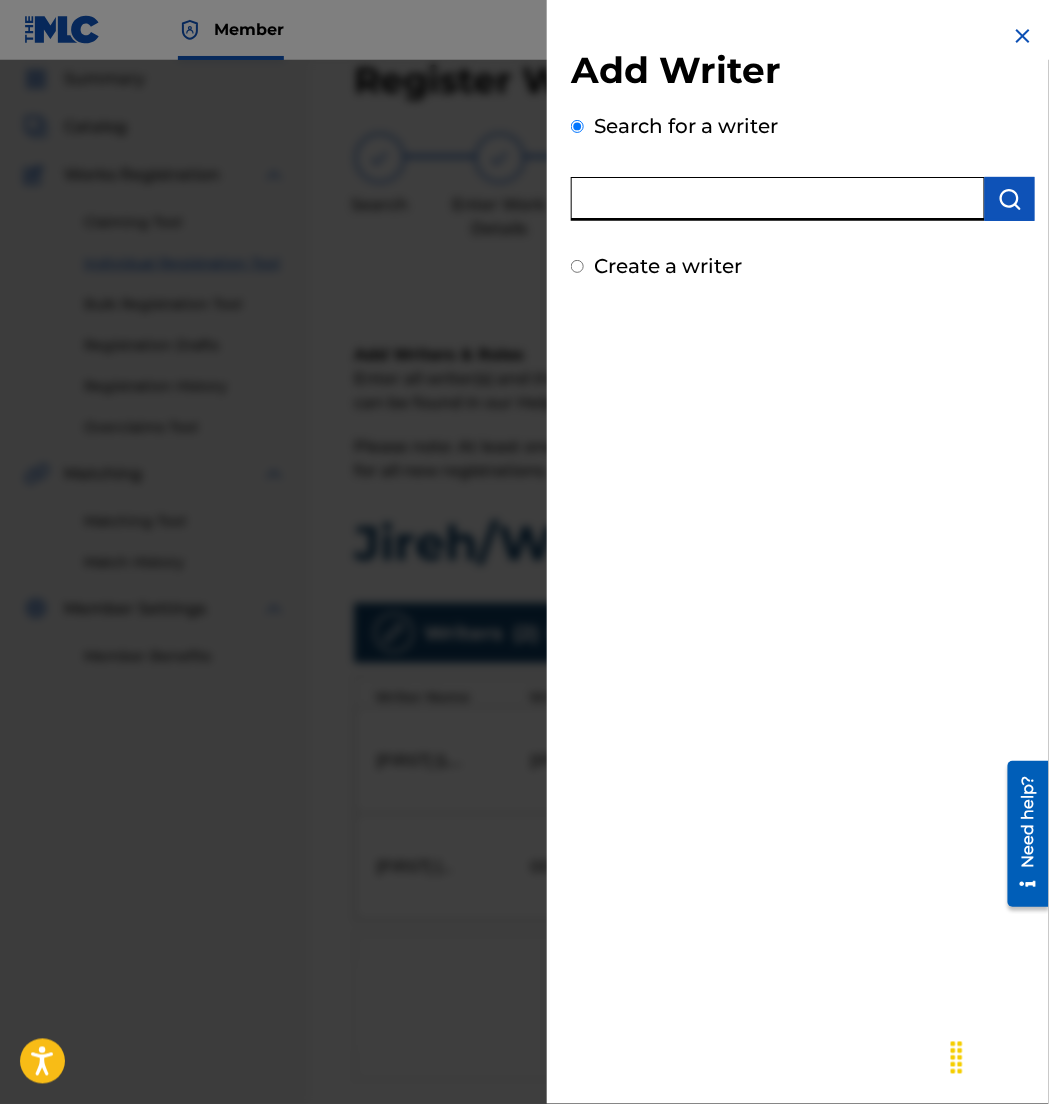 click at bounding box center [778, 199] 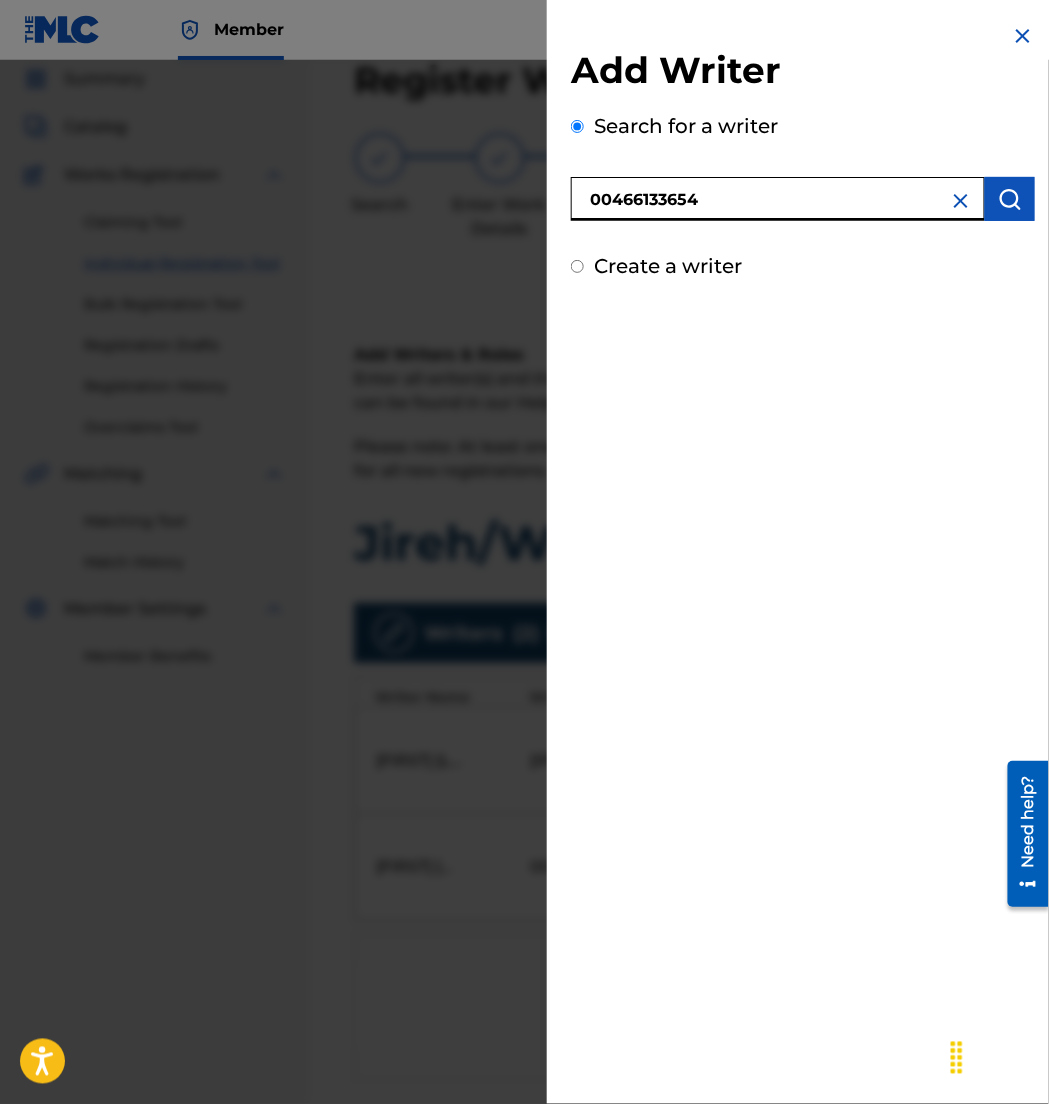type on "00466133654" 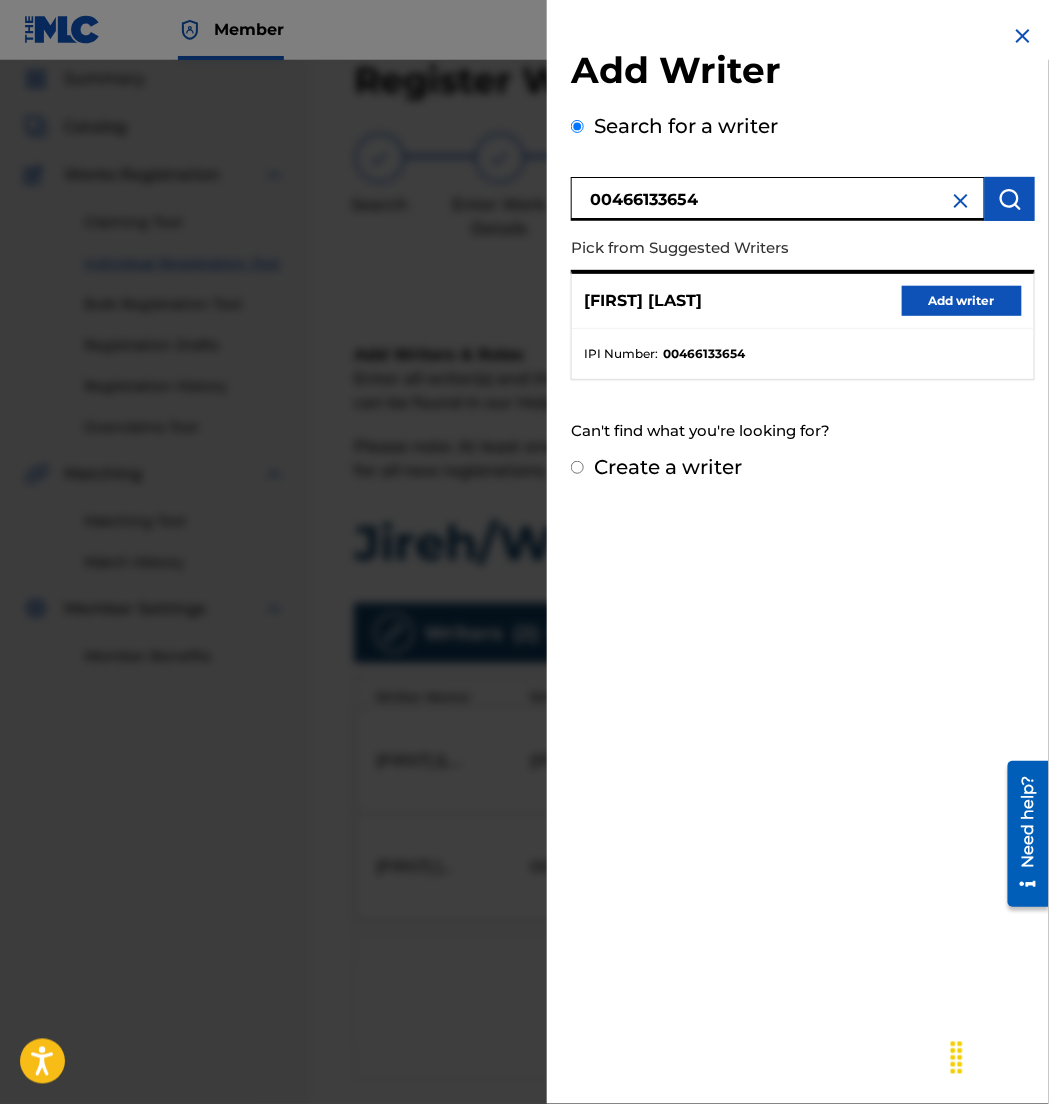 click on "Add writer" at bounding box center (962, 301) 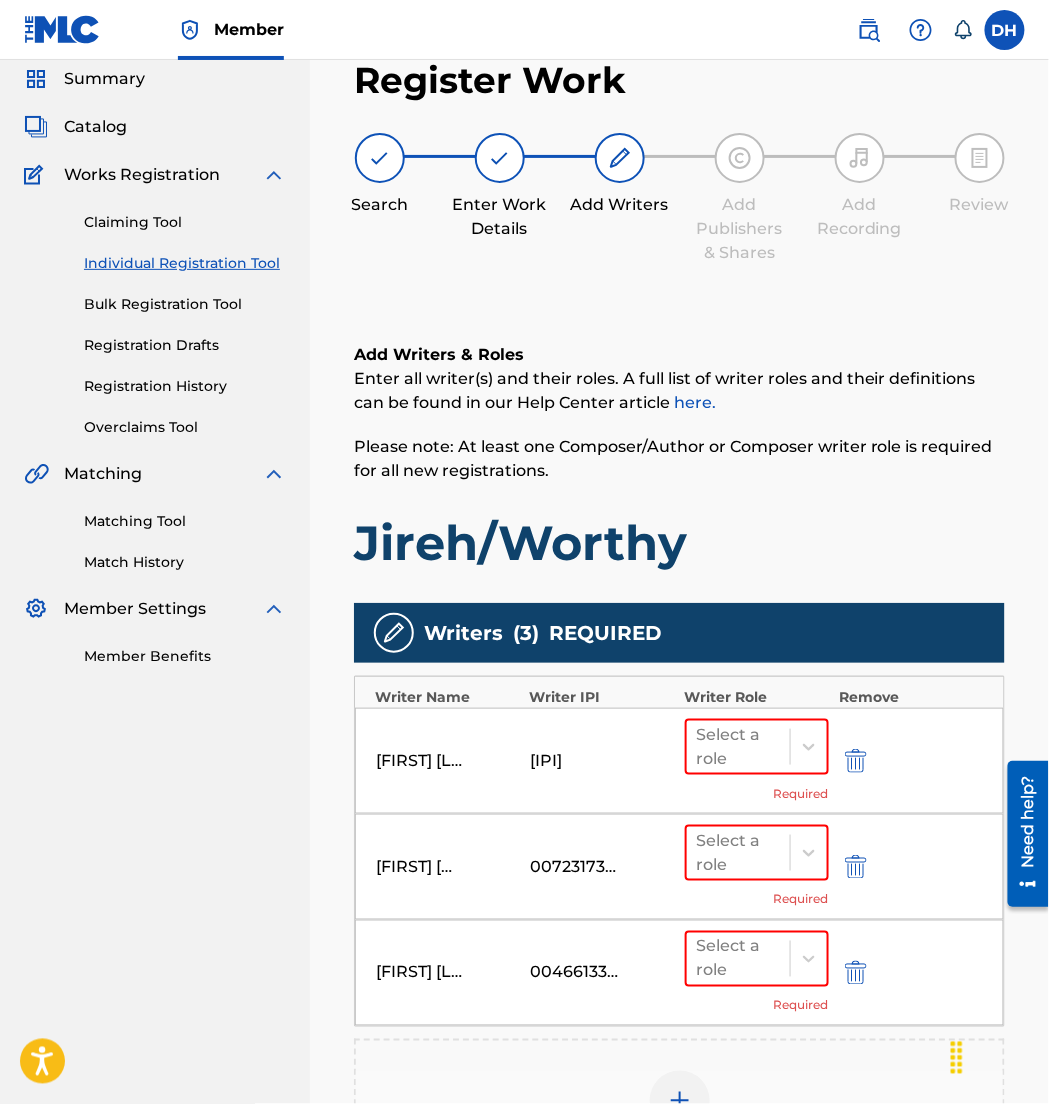 scroll, scrollTop: 430, scrollLeft: 0, axis: vertical 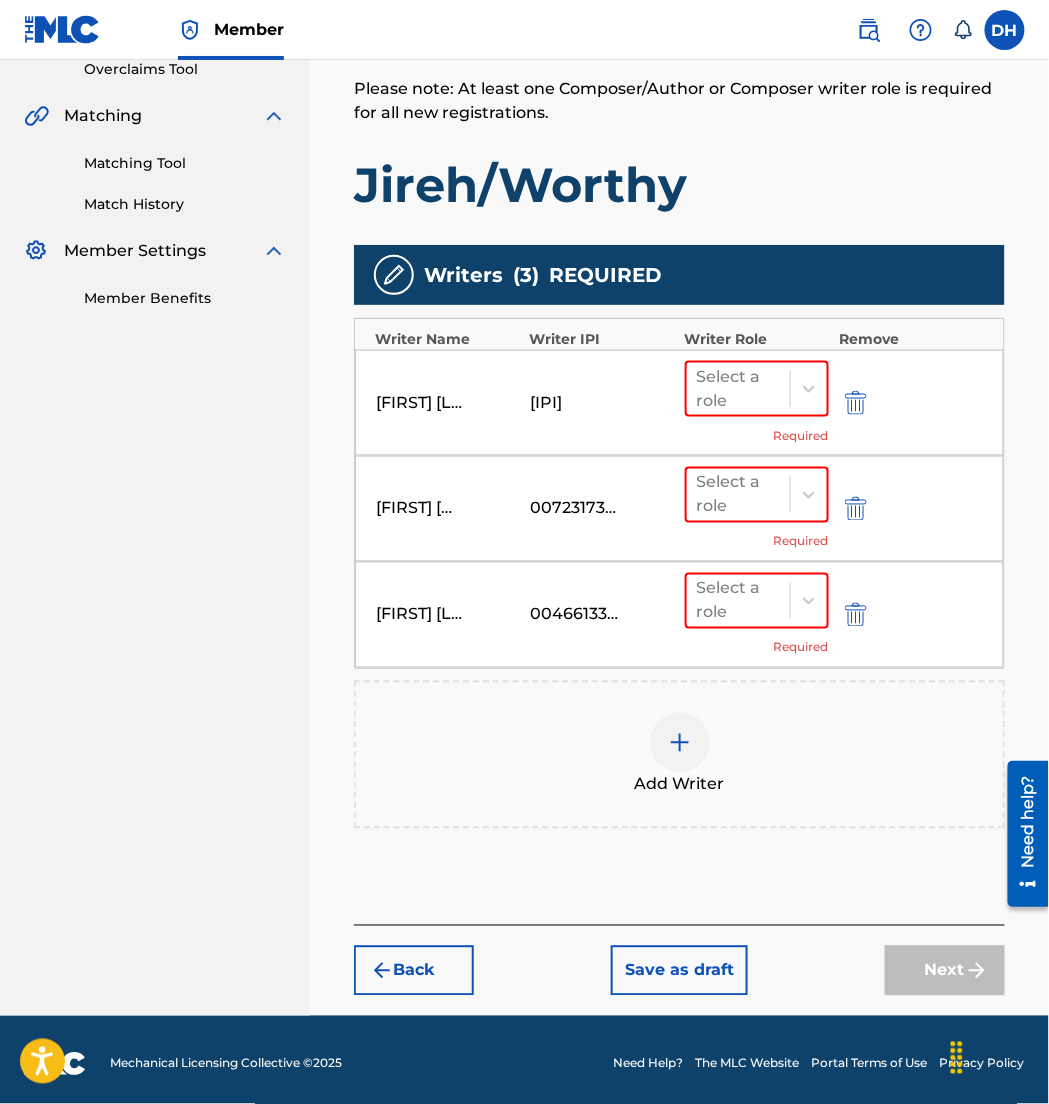 click at bounding box center (680, 743) 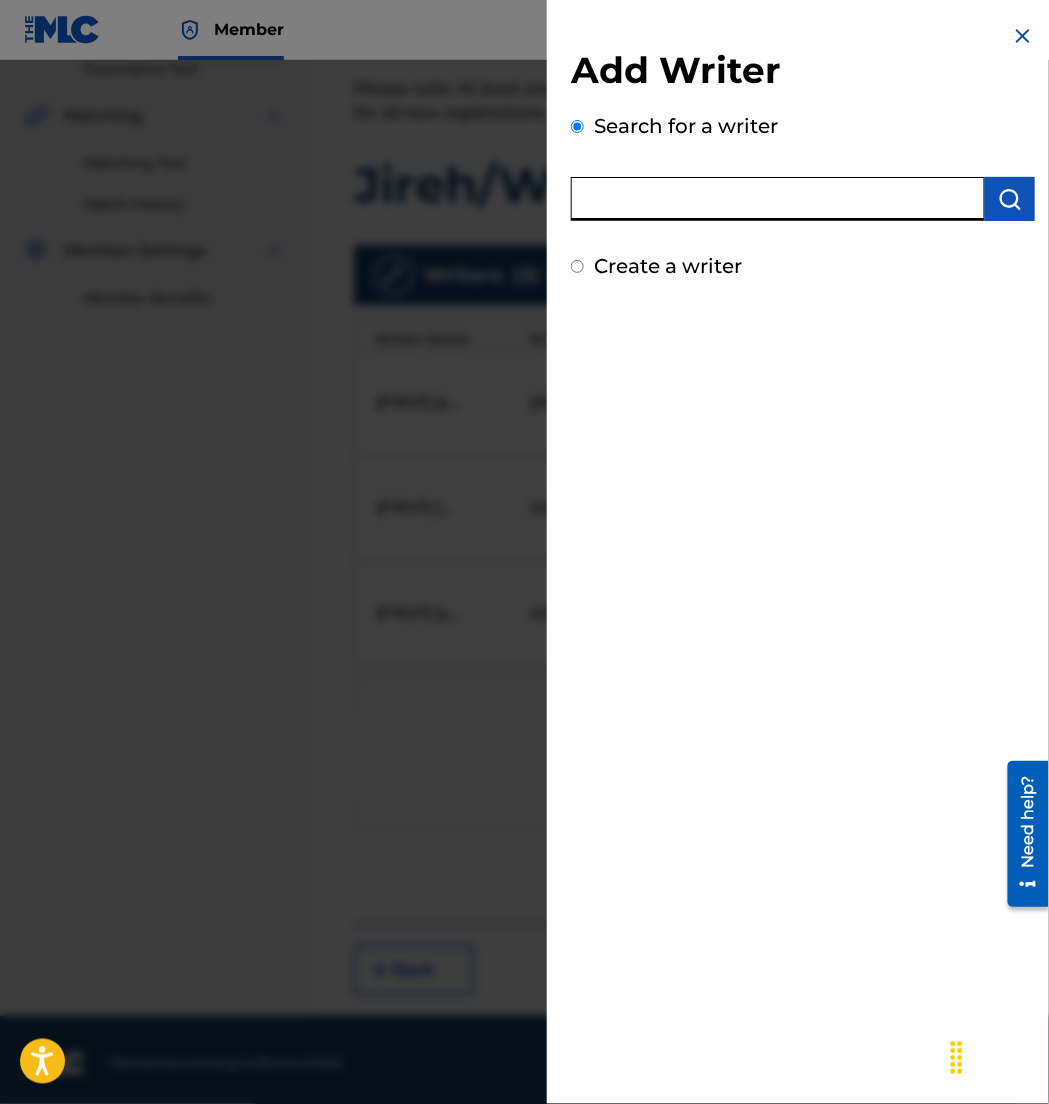 click at bounding box center [778, 199] 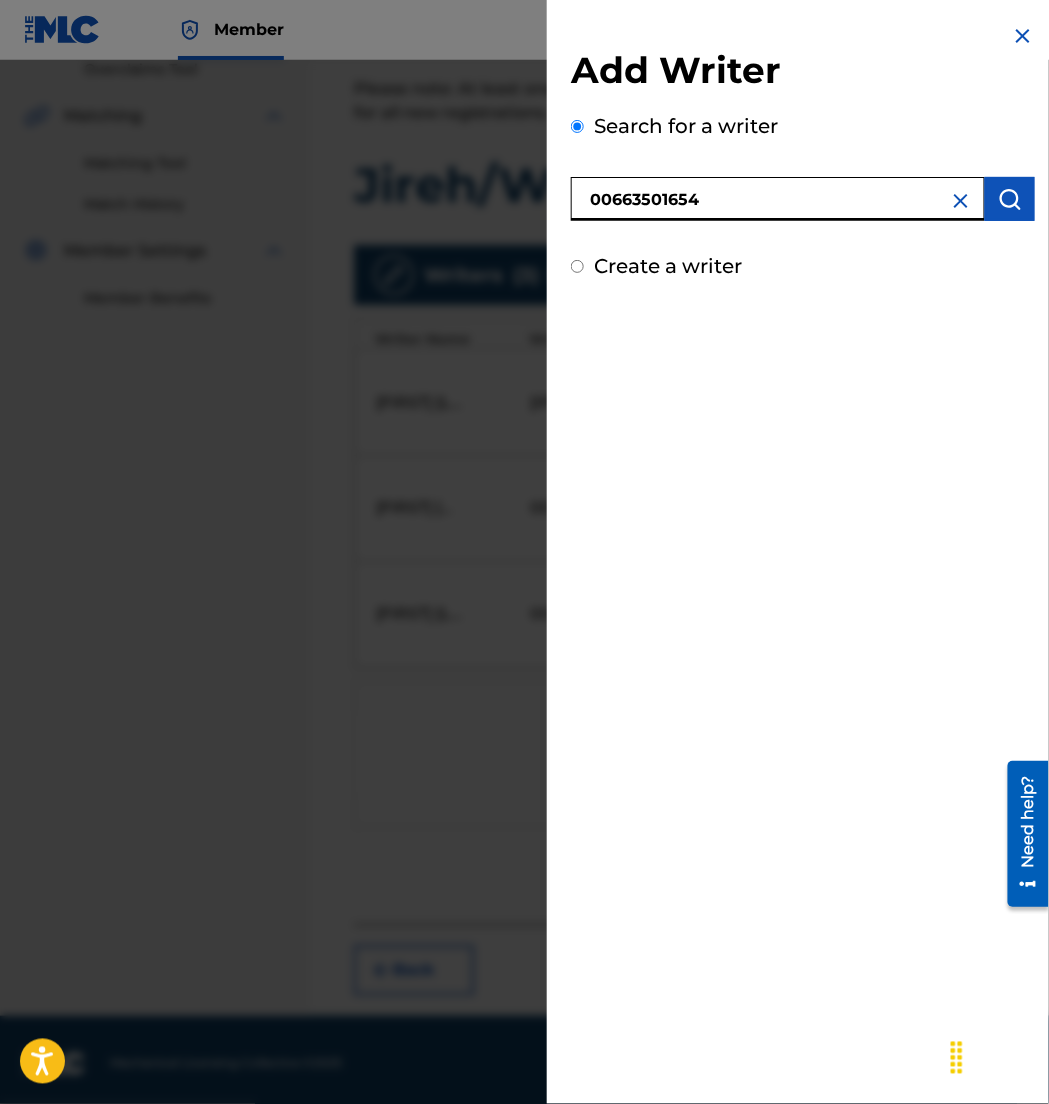 type on "00663501654" 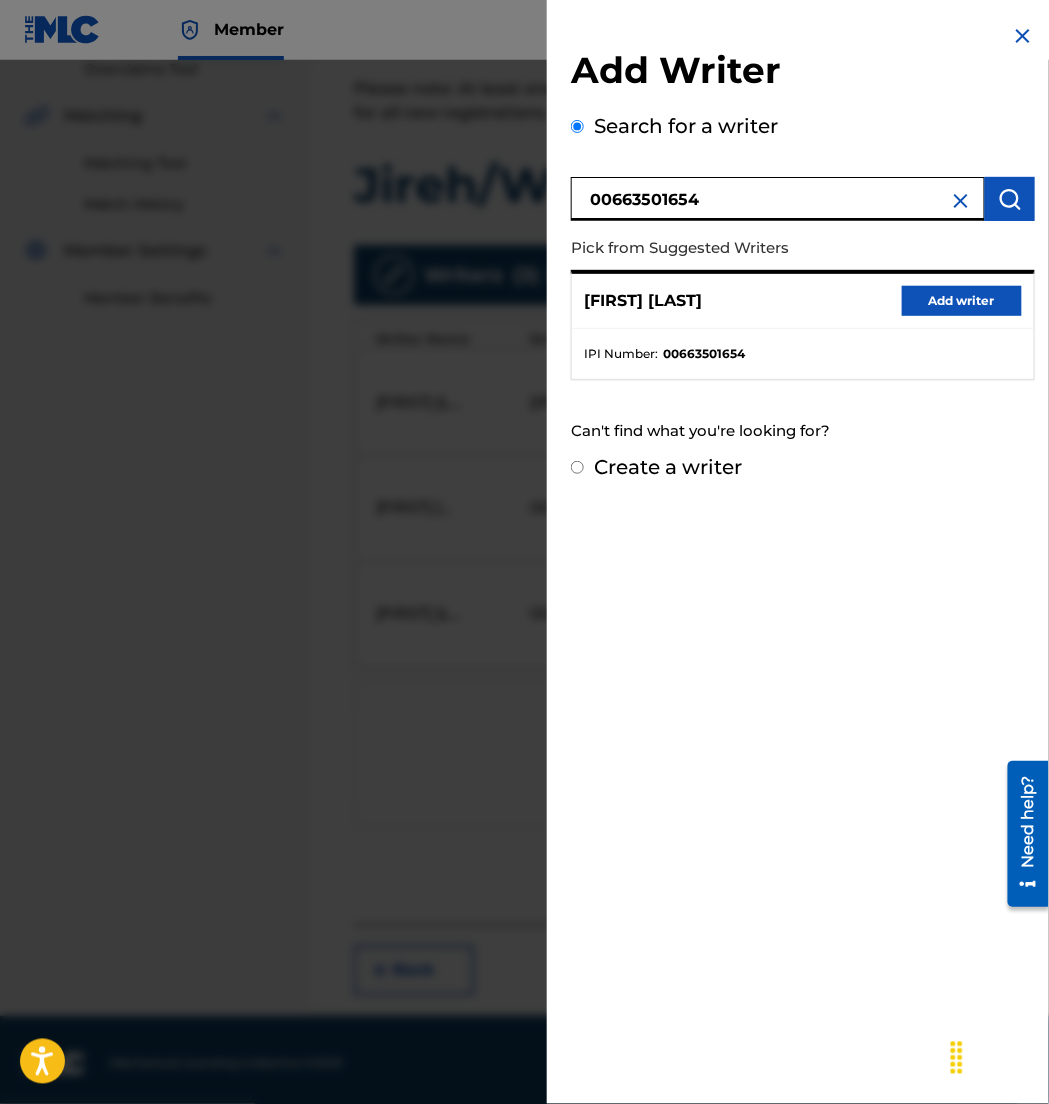 click on "Add writer" at bounding box center [962, 301] 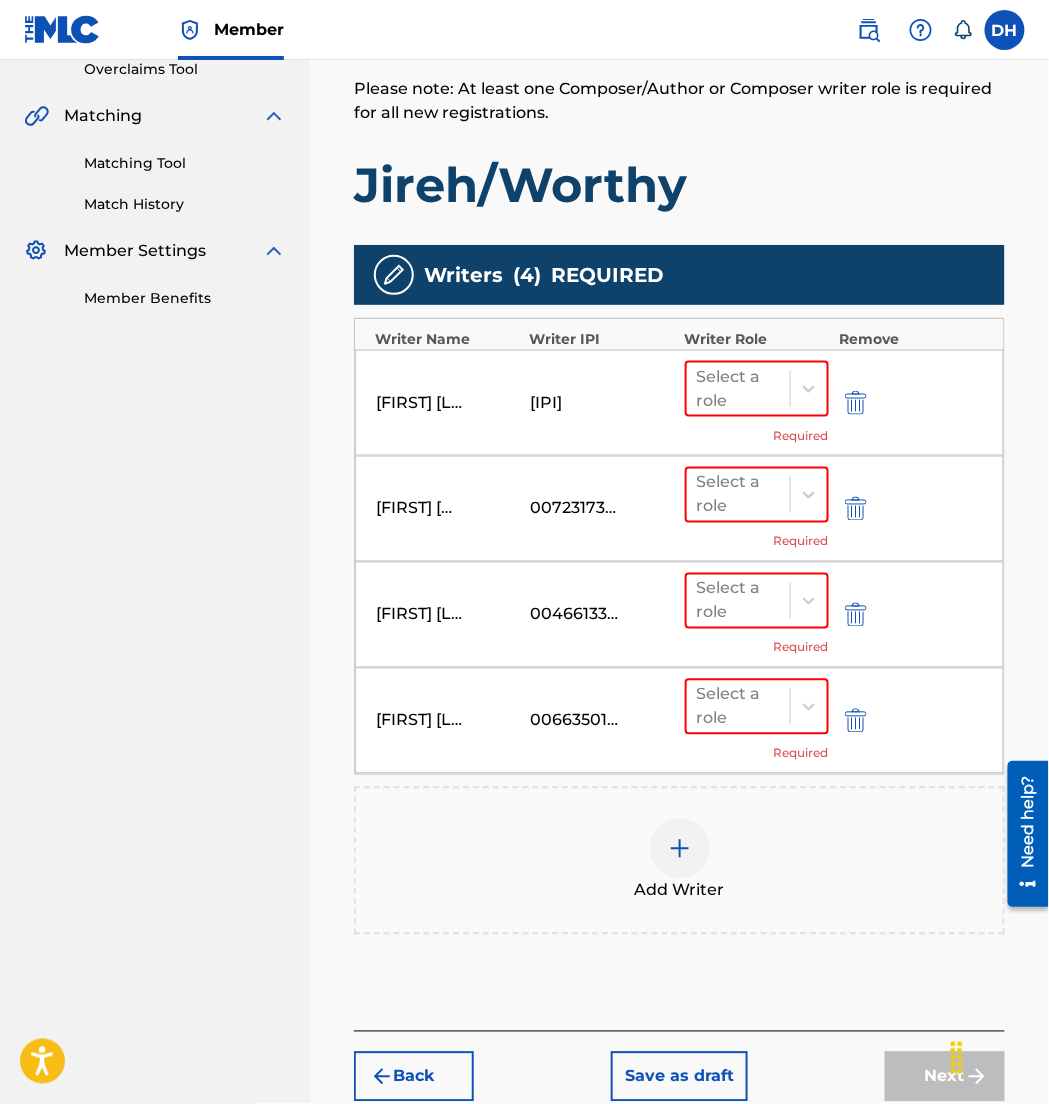 click at bounding box center [680, 849] 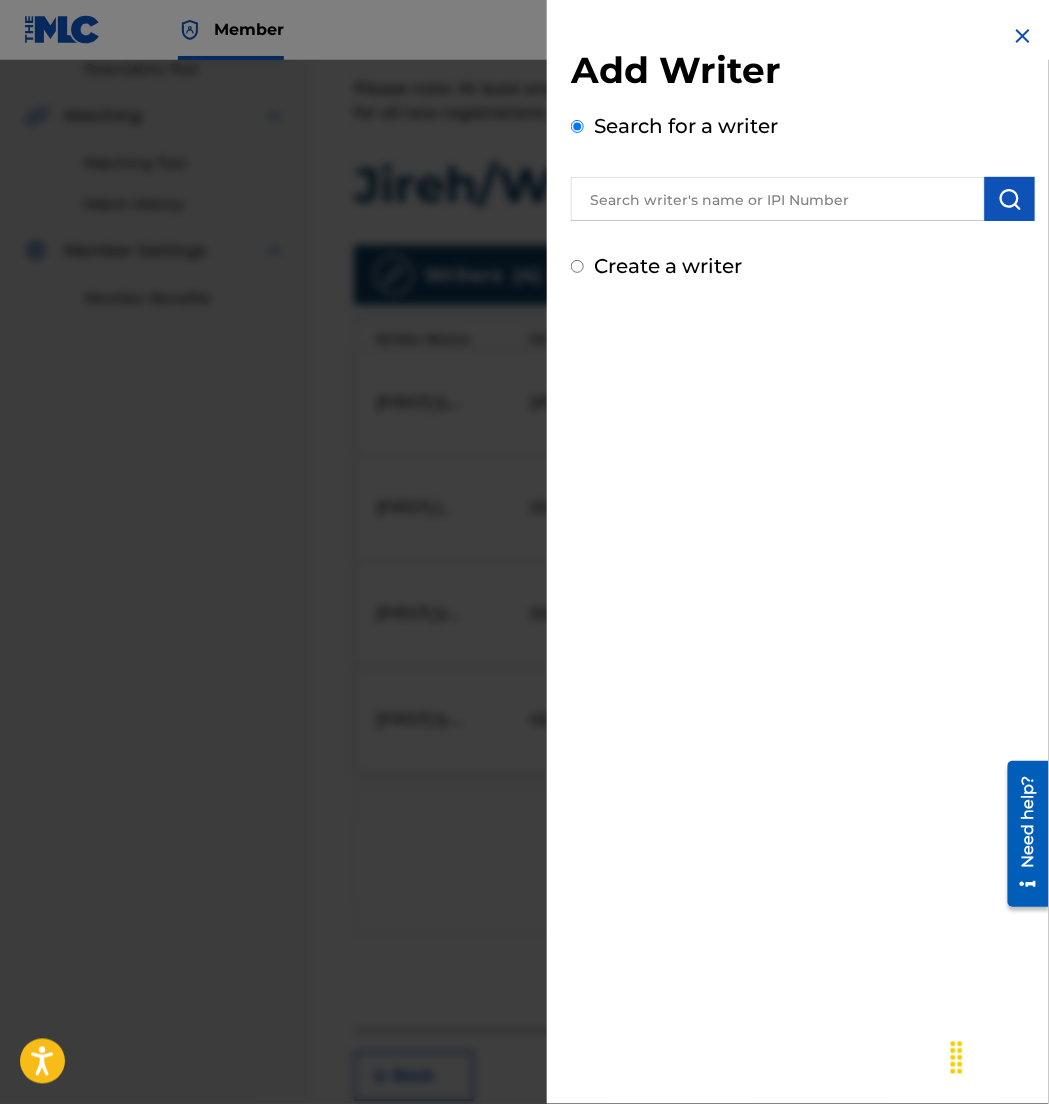 click at bounding box center (778, 199) 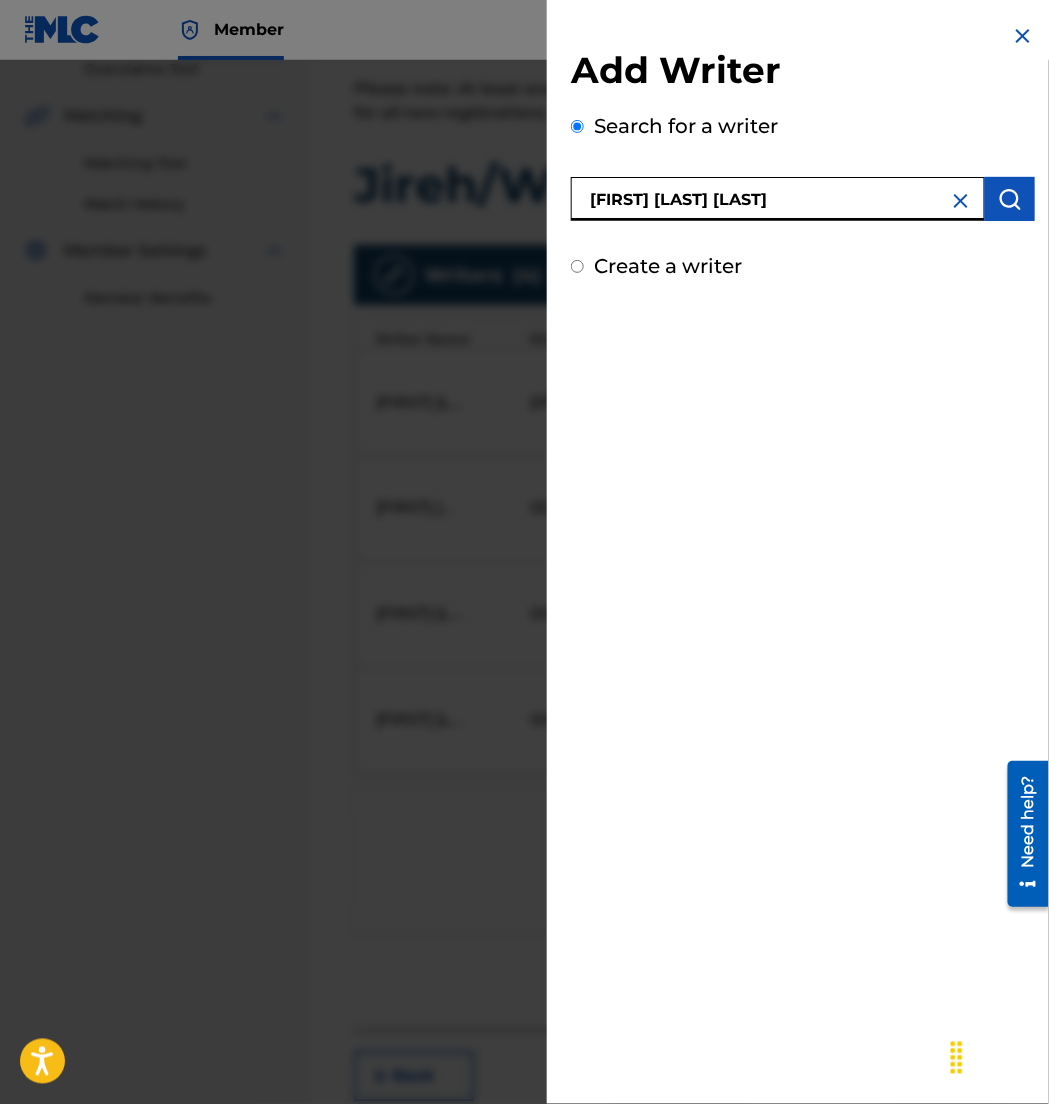 type on "chandler david moore" 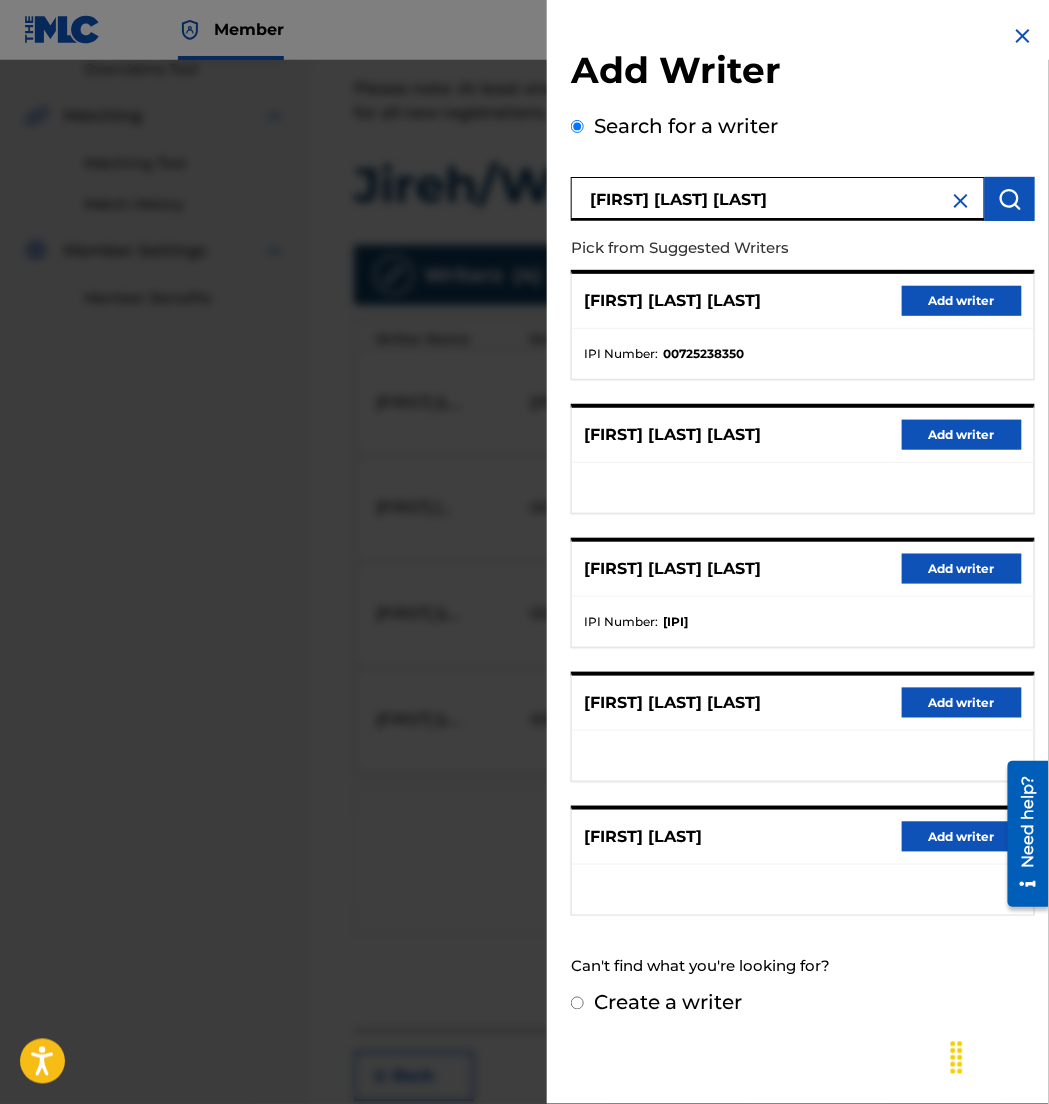 click on "Add writer" at bounding box center [962, 301] 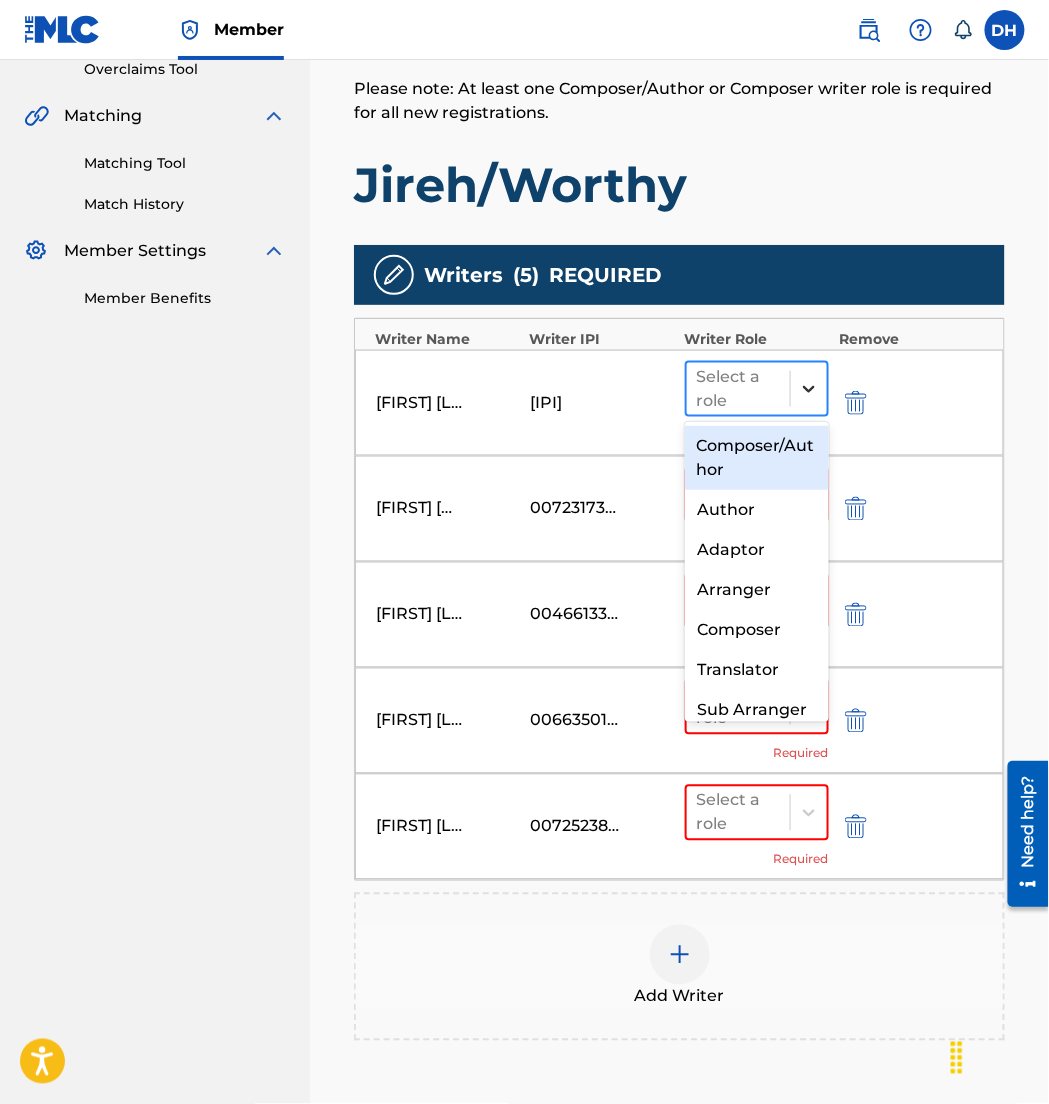 click at bounding box center [809, 389] 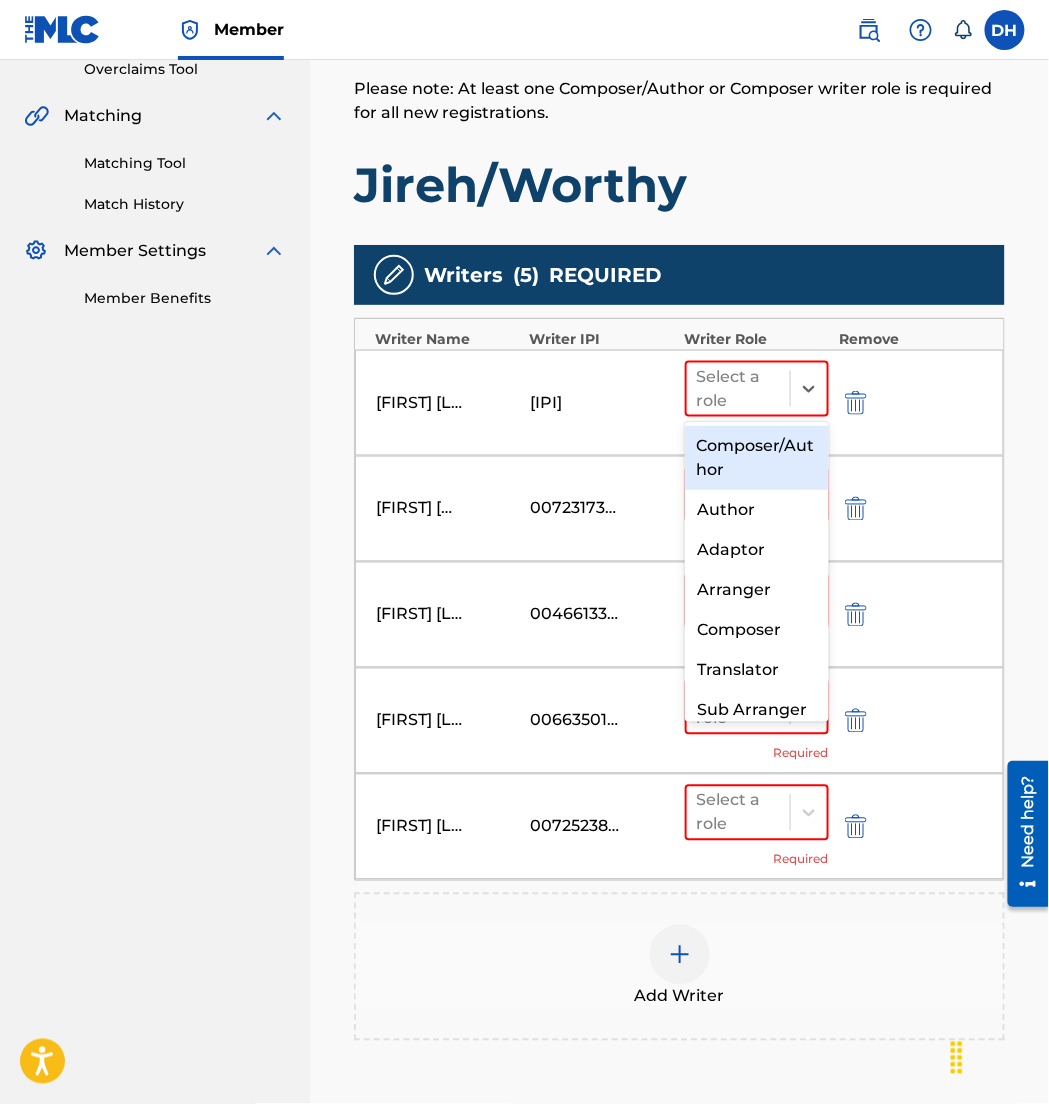 click on "Composer/Author" at bounding box center (757, 458) 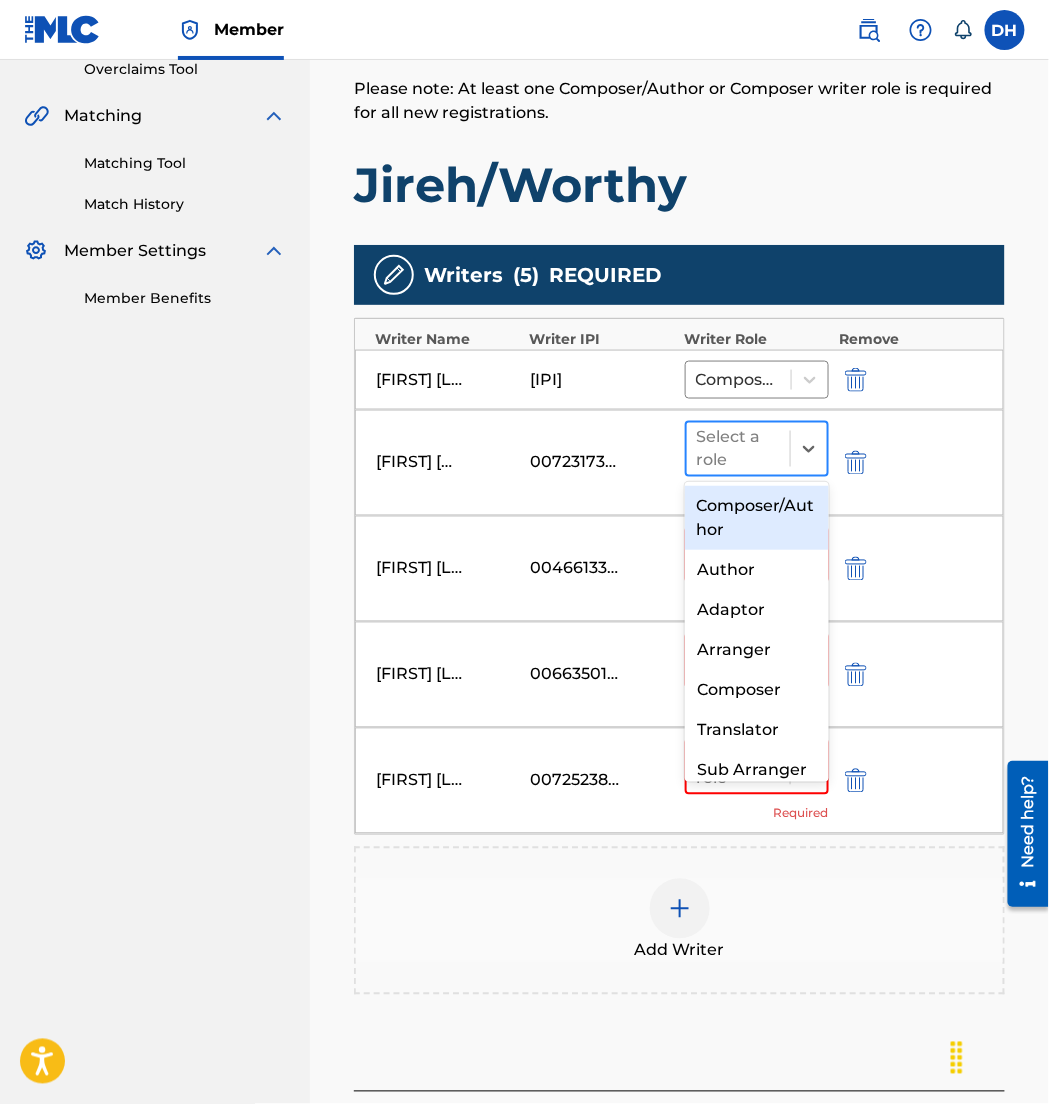 click on "Select a role" at bounding box center [738, 449] 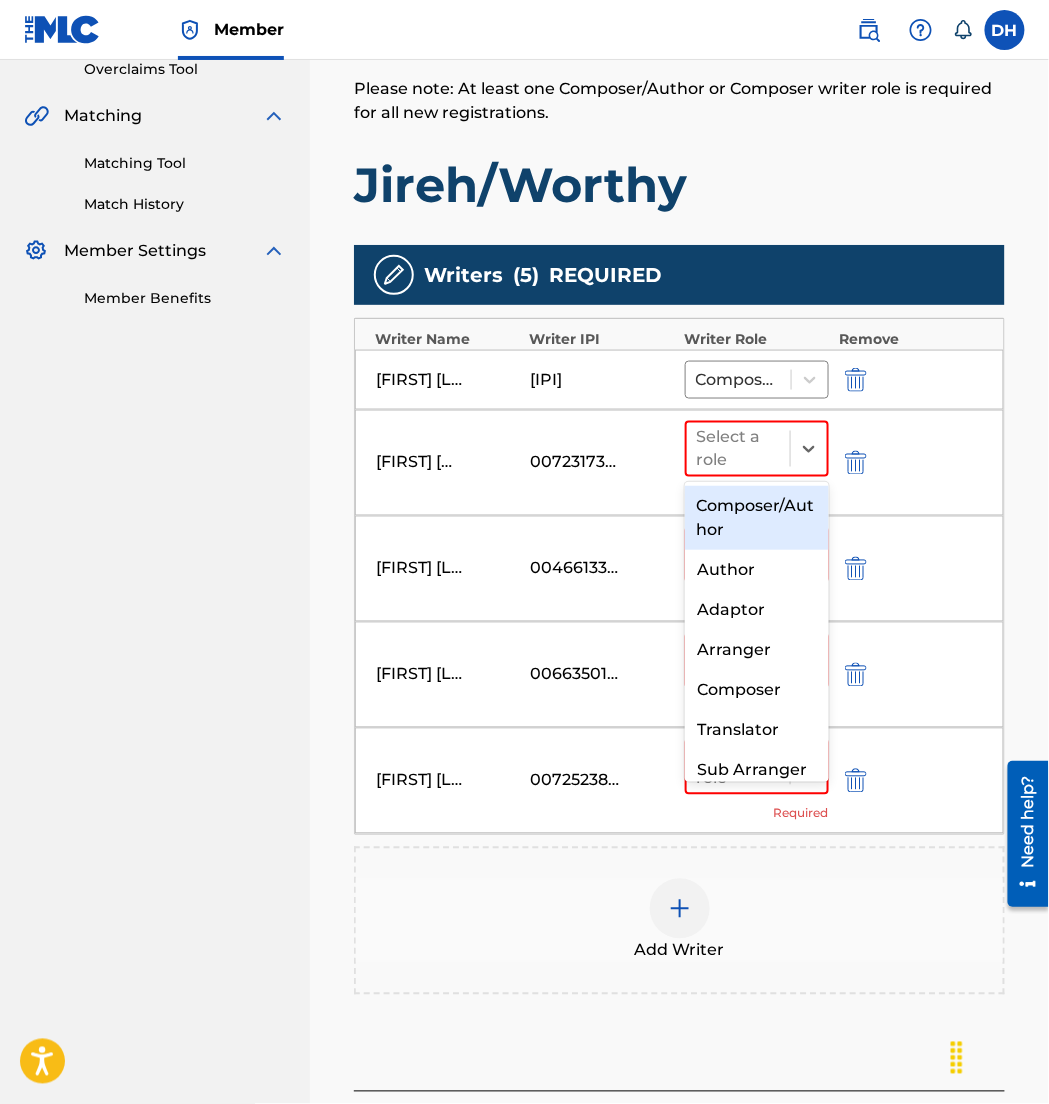 click on "Composer/Author" at bounding box center (757, 518) 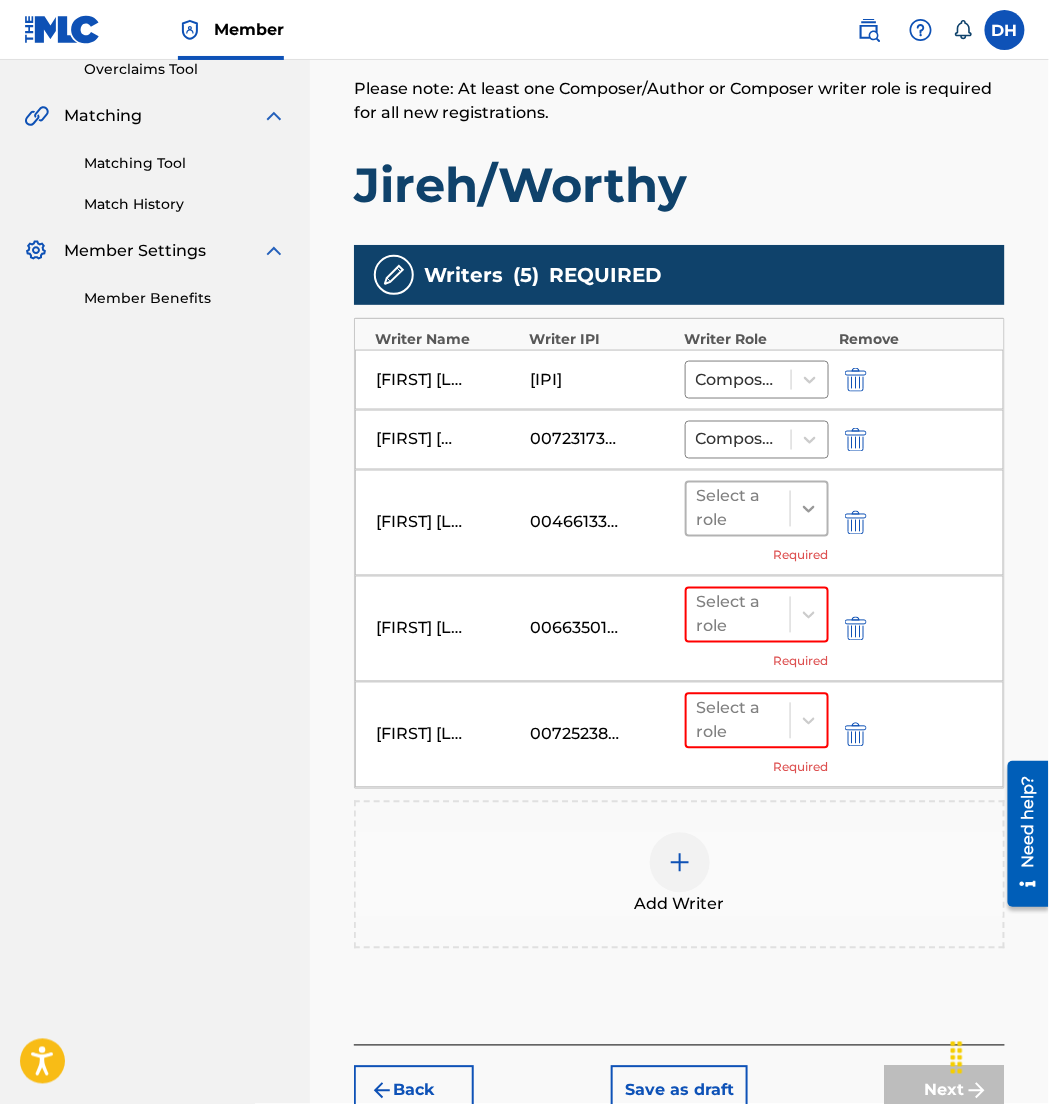 click at bounding box center (809, 509) 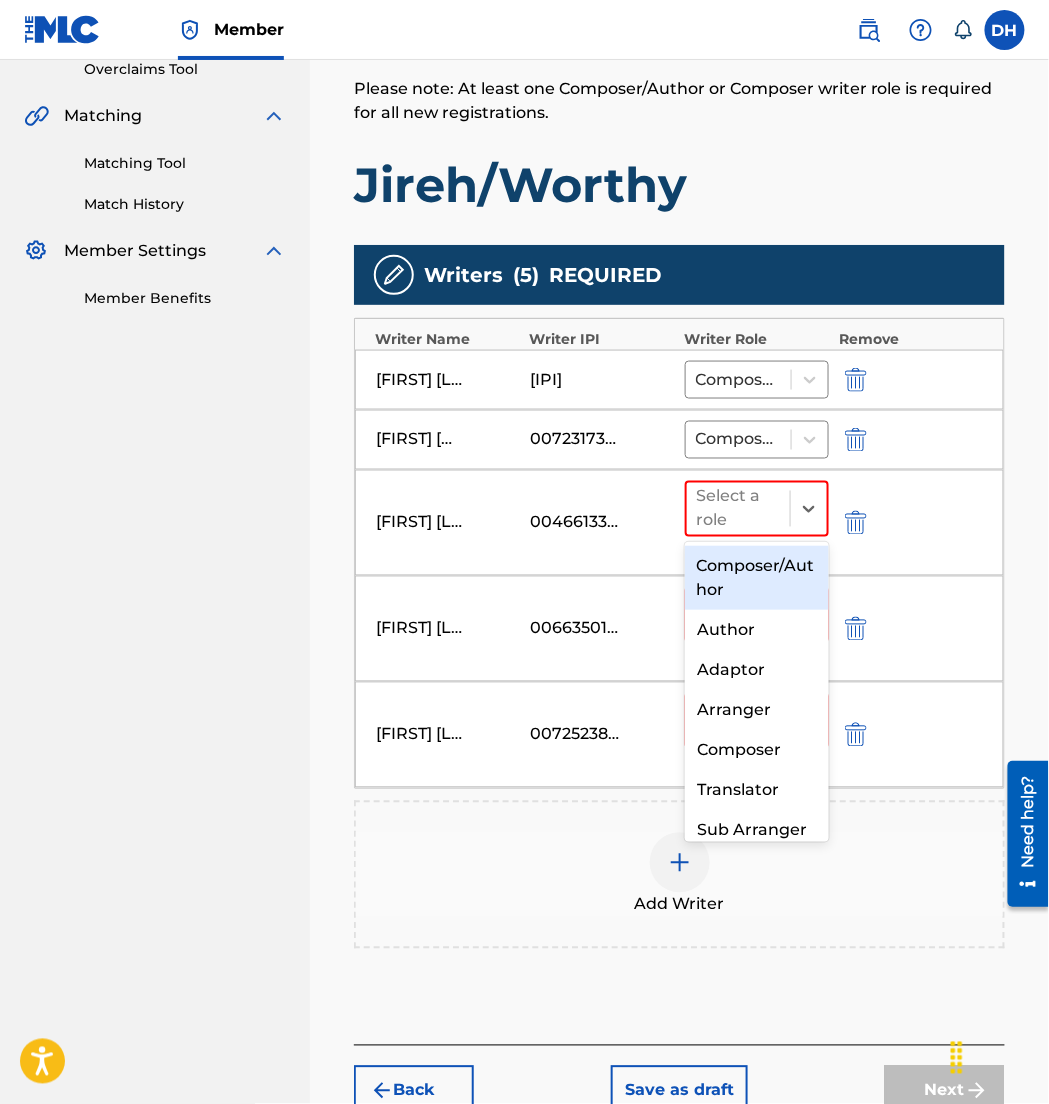 click on "Composer/Author" at bounding box center (757, 578) 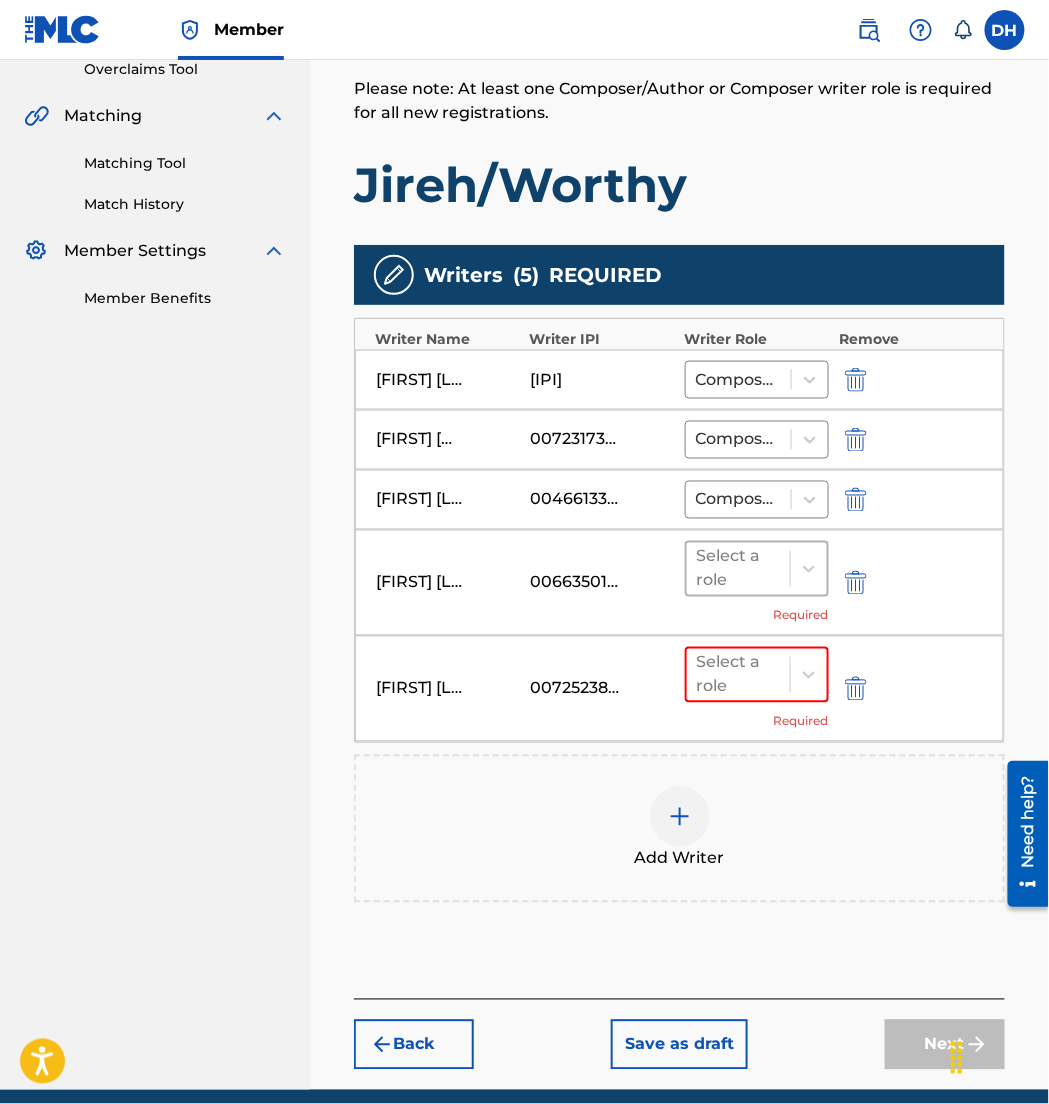 click 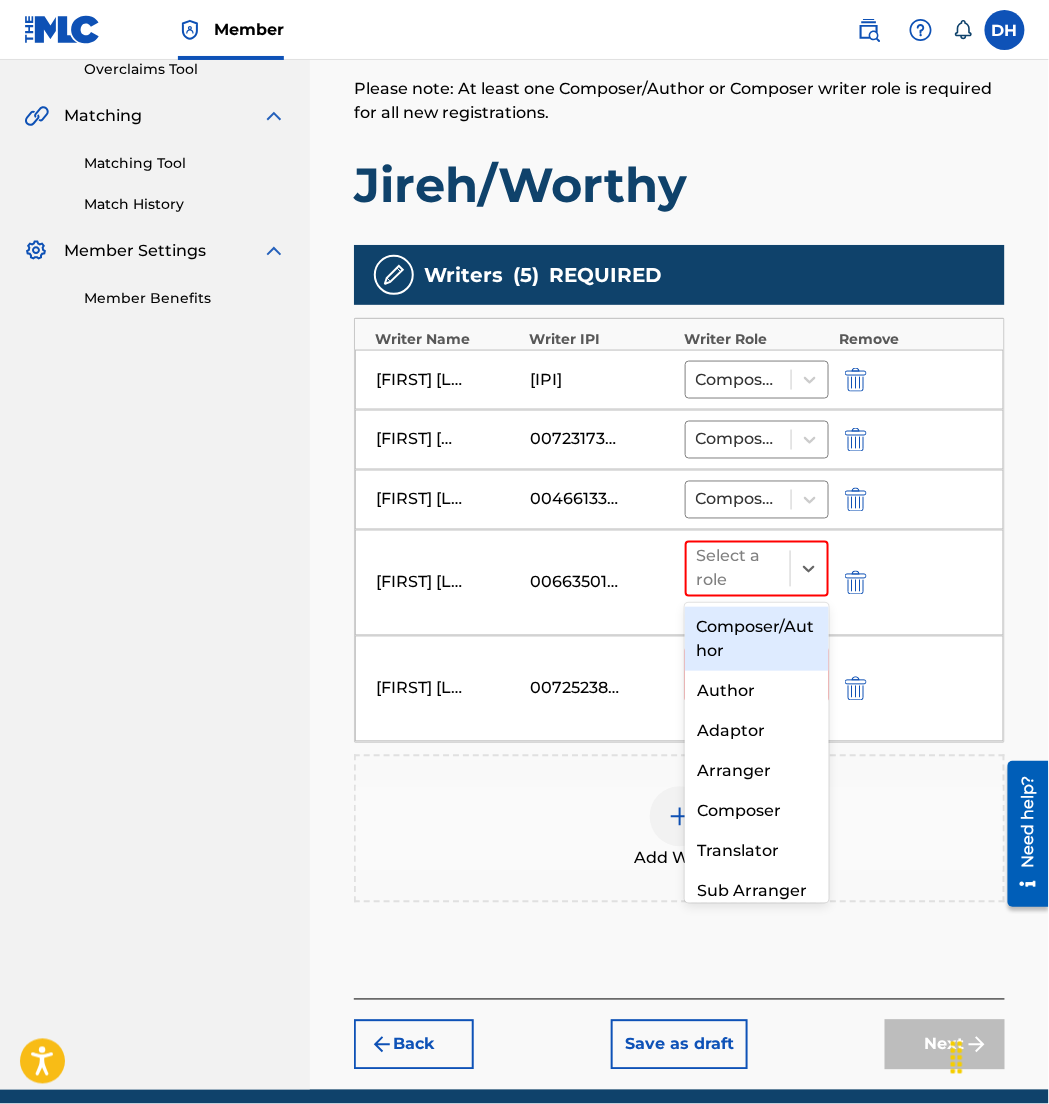click on "Composer/Author" at bounding box center [757, 639] 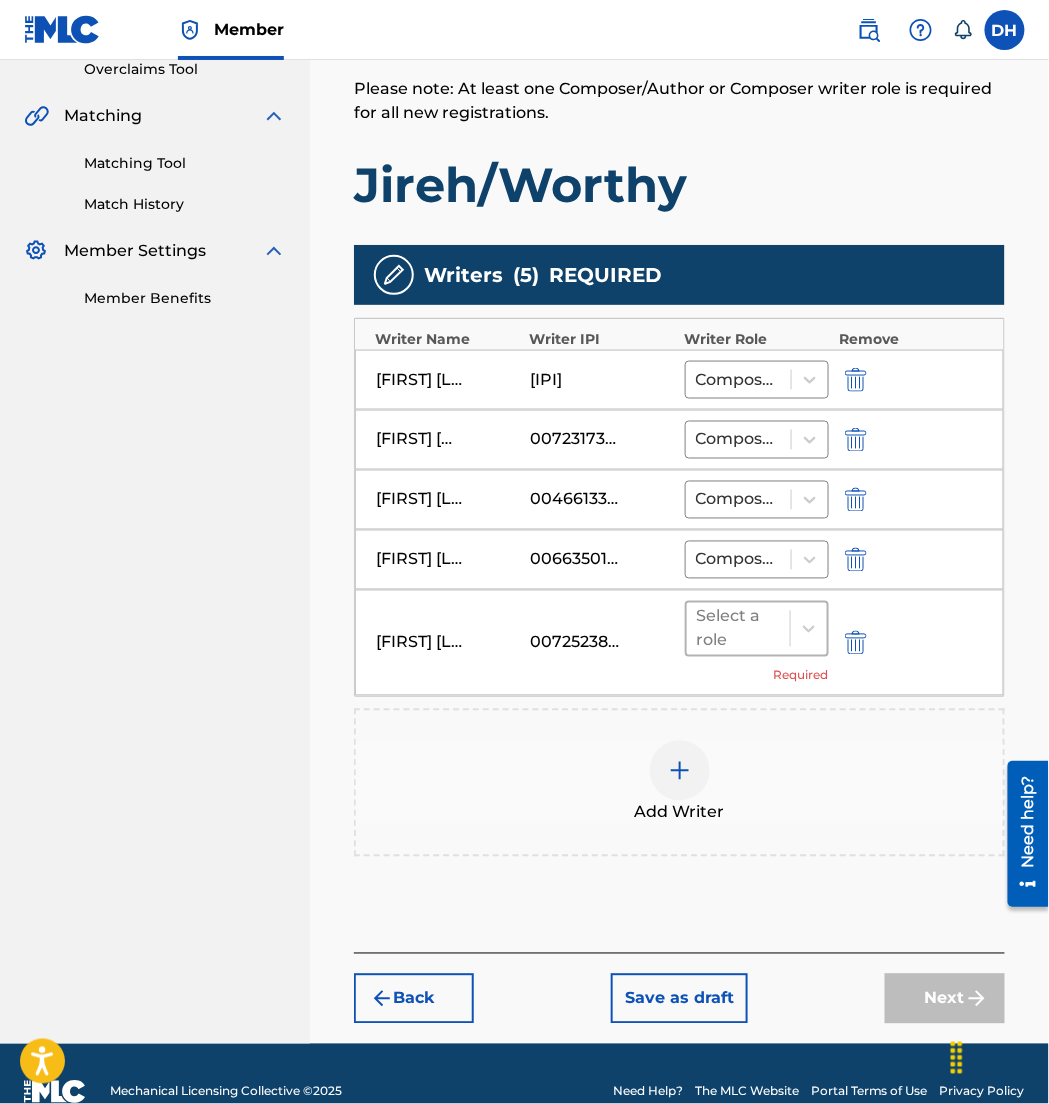click at bounding box center (738, 629) 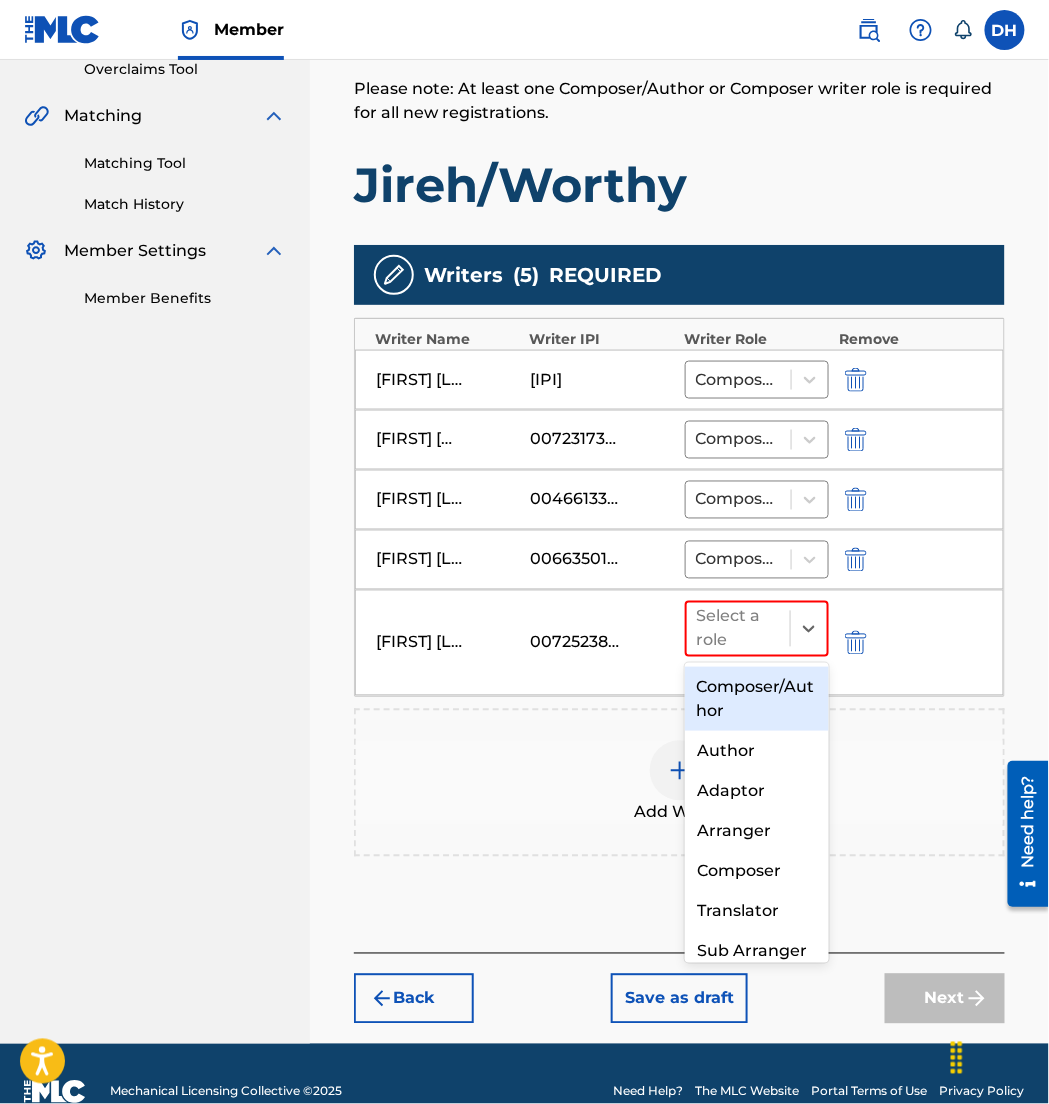 click on "Composer/Author" at bounding box center (757, 699) 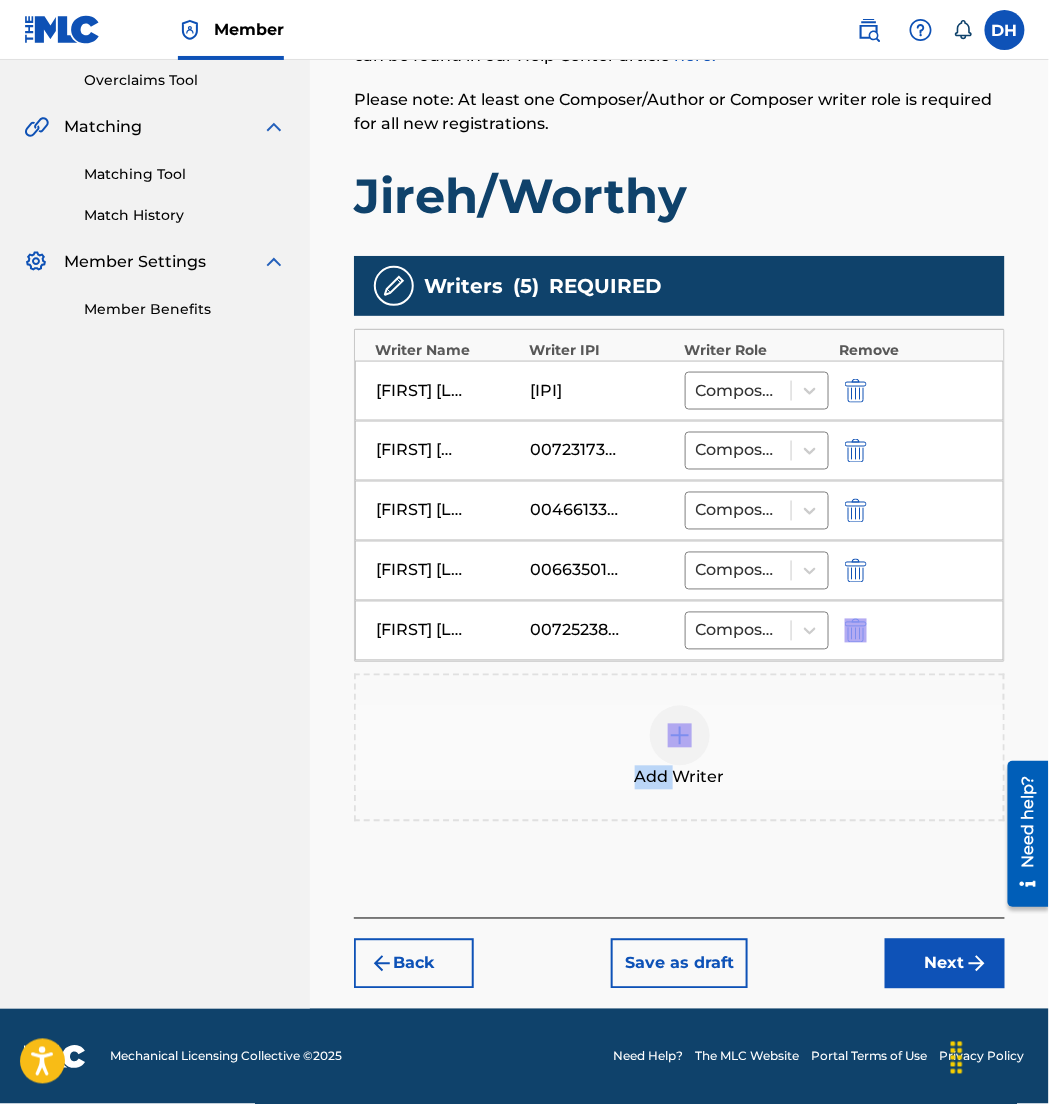 click on "Add Writer" at bounding box center [679, 748] 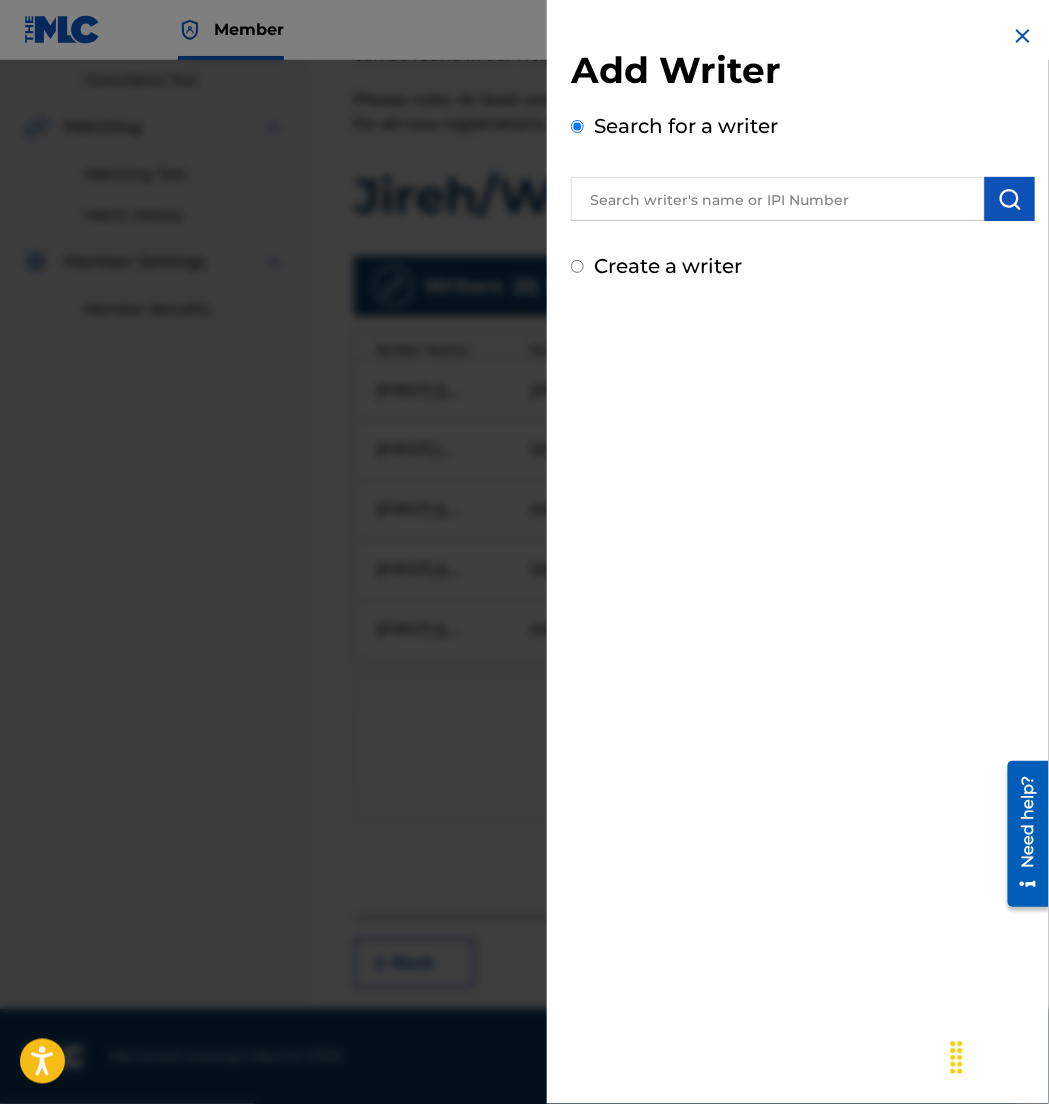 click at bounding box center (524, 612) 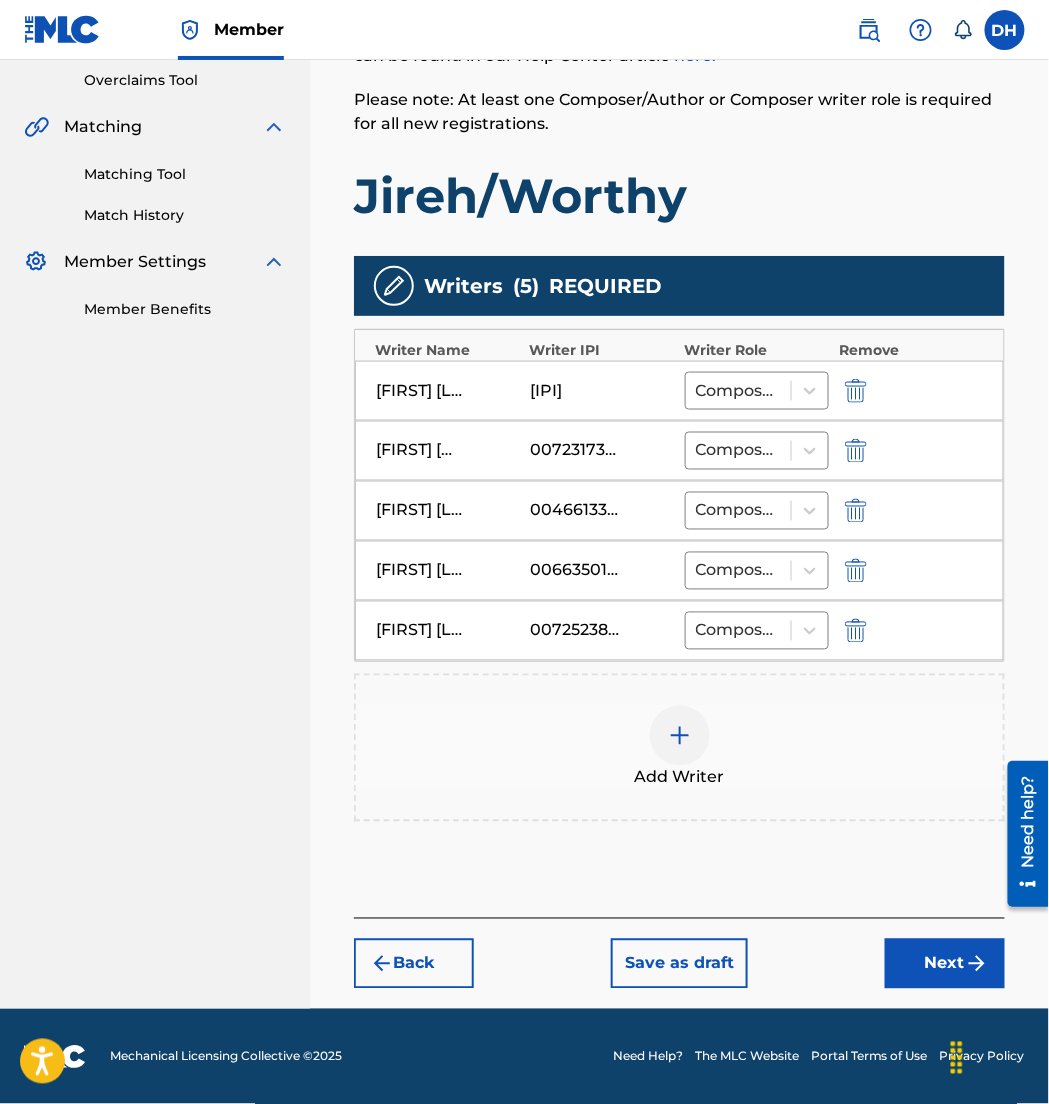 click on "Next" at bounding box center [945, 964] 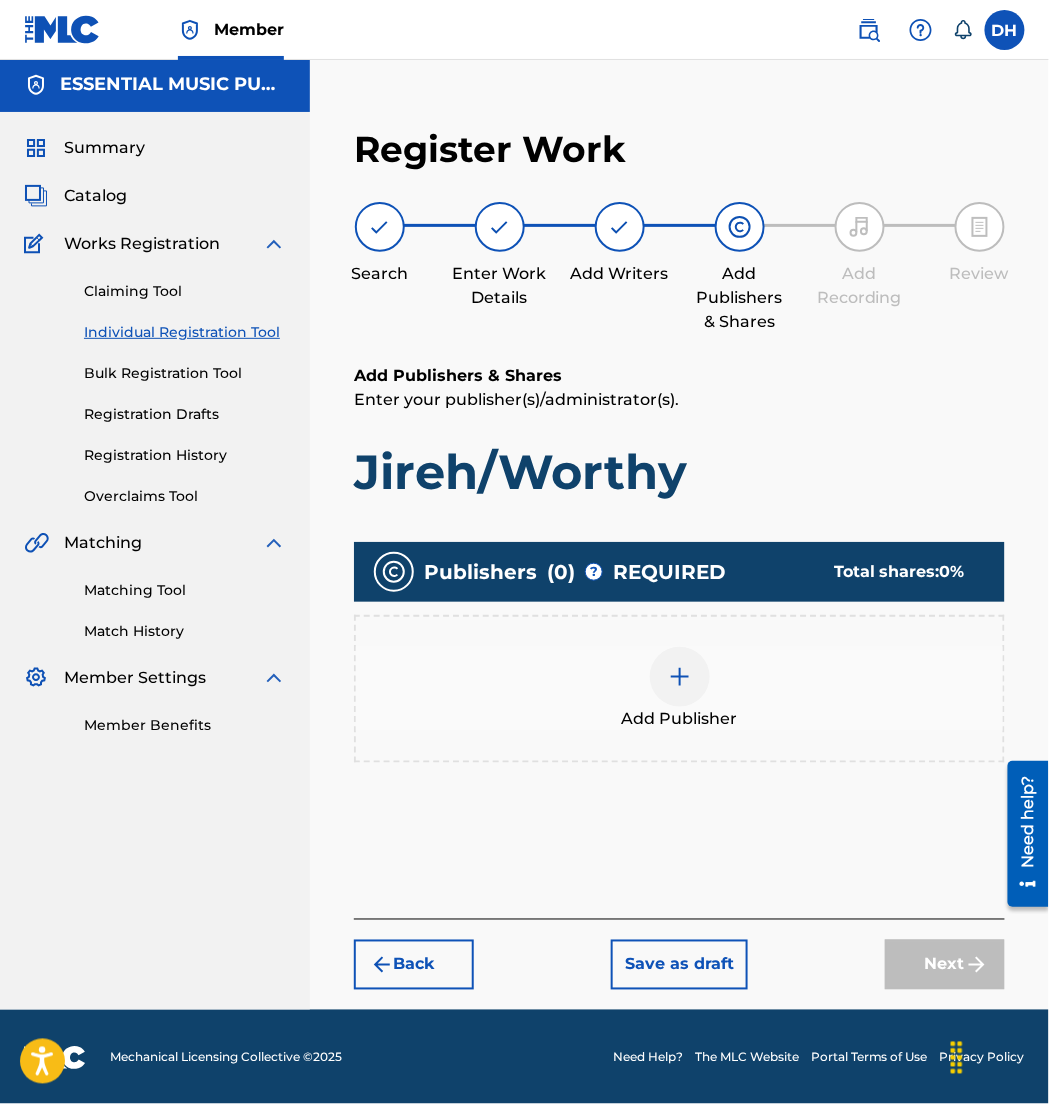 click at bounding box center [680, 677] 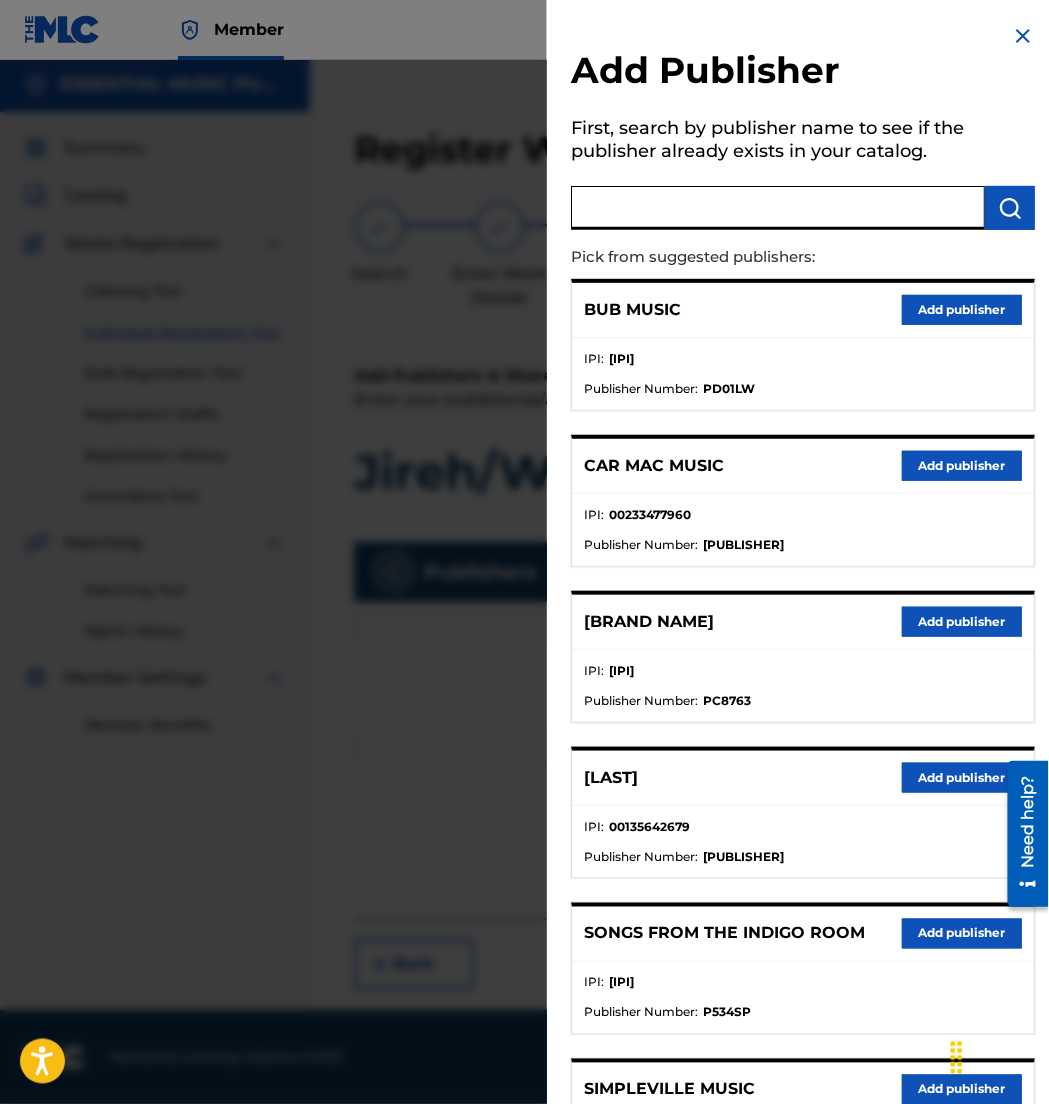 click at bounding box center [778, 208] 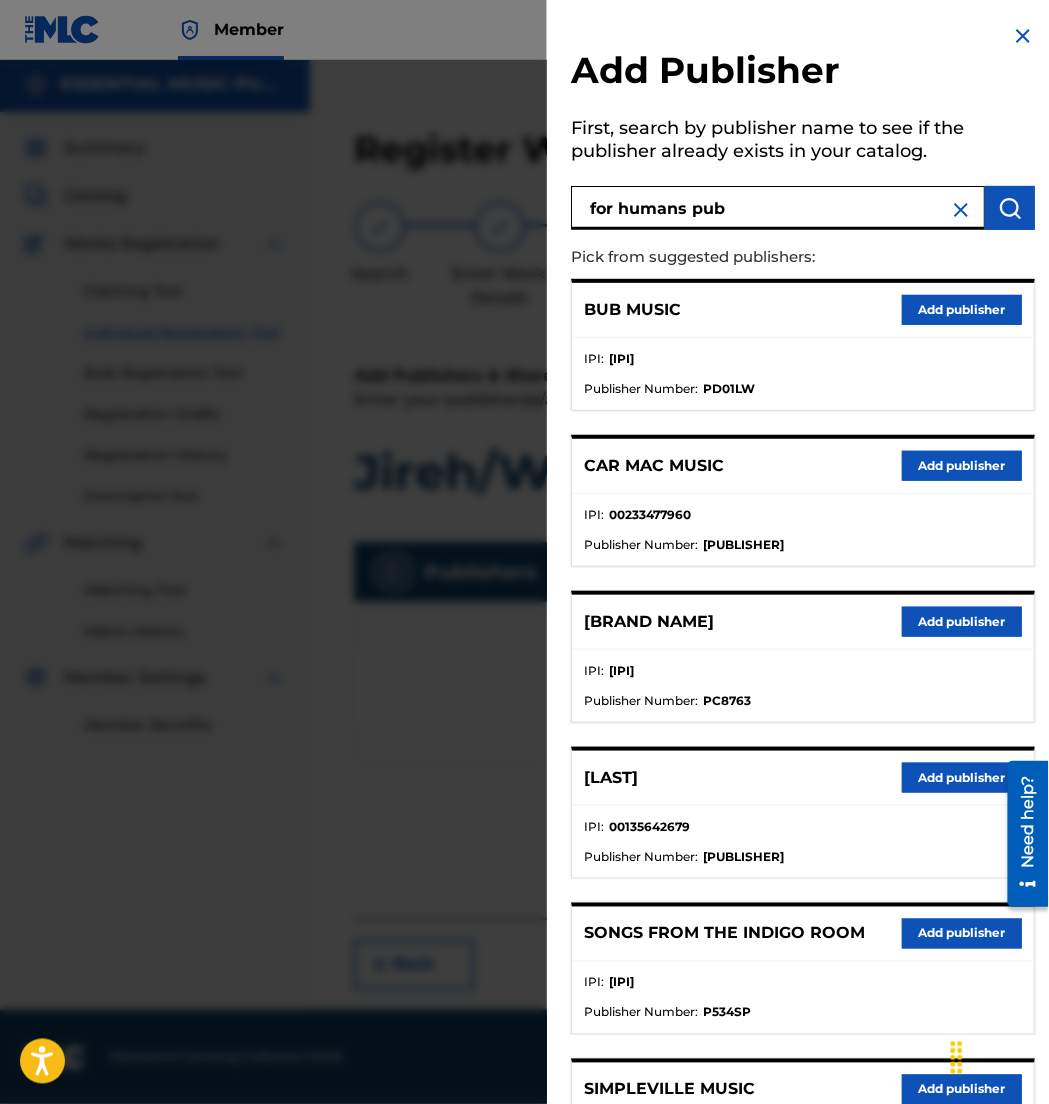 type on "for humans pub" 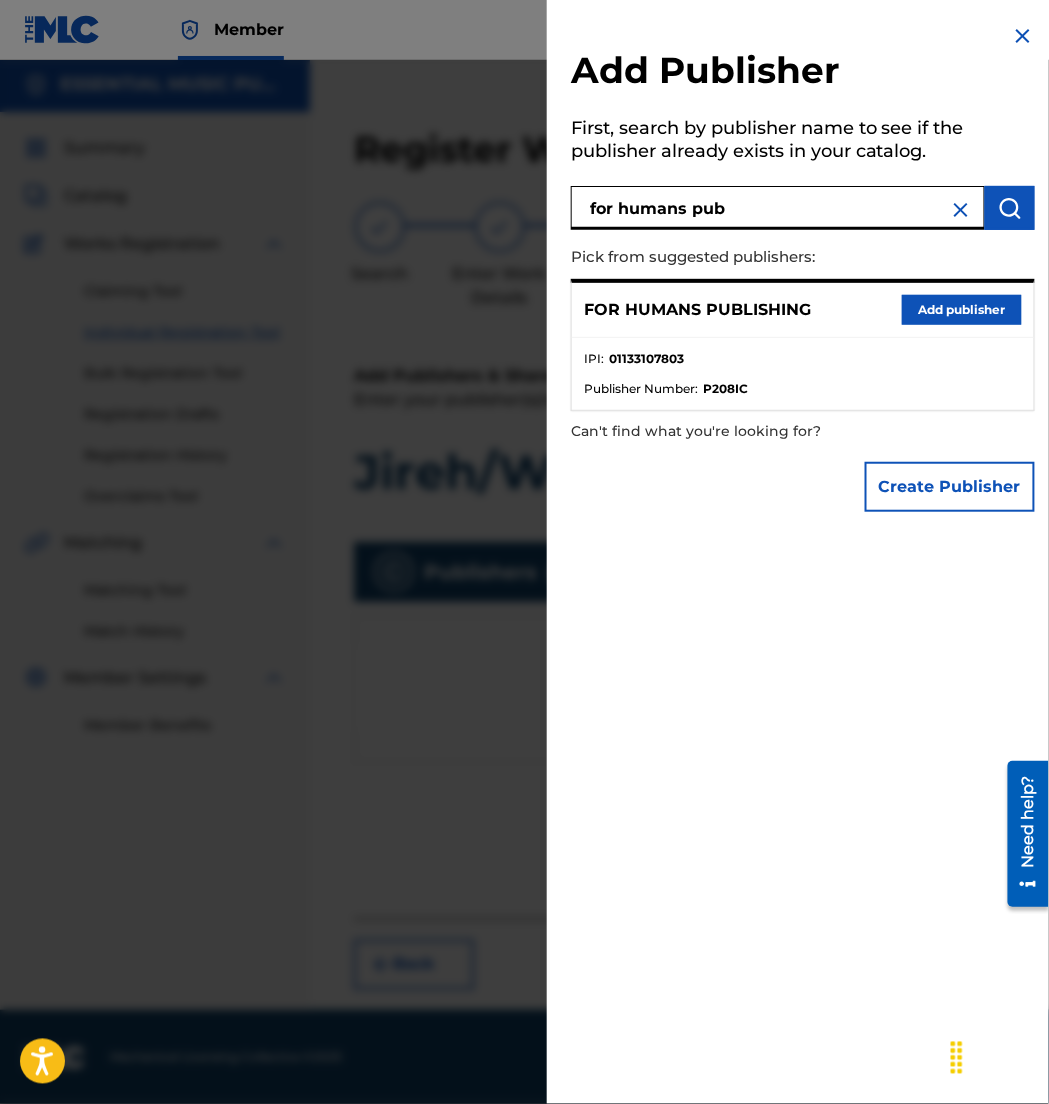 click on "Add publisher" at bounding box center [962, 310] 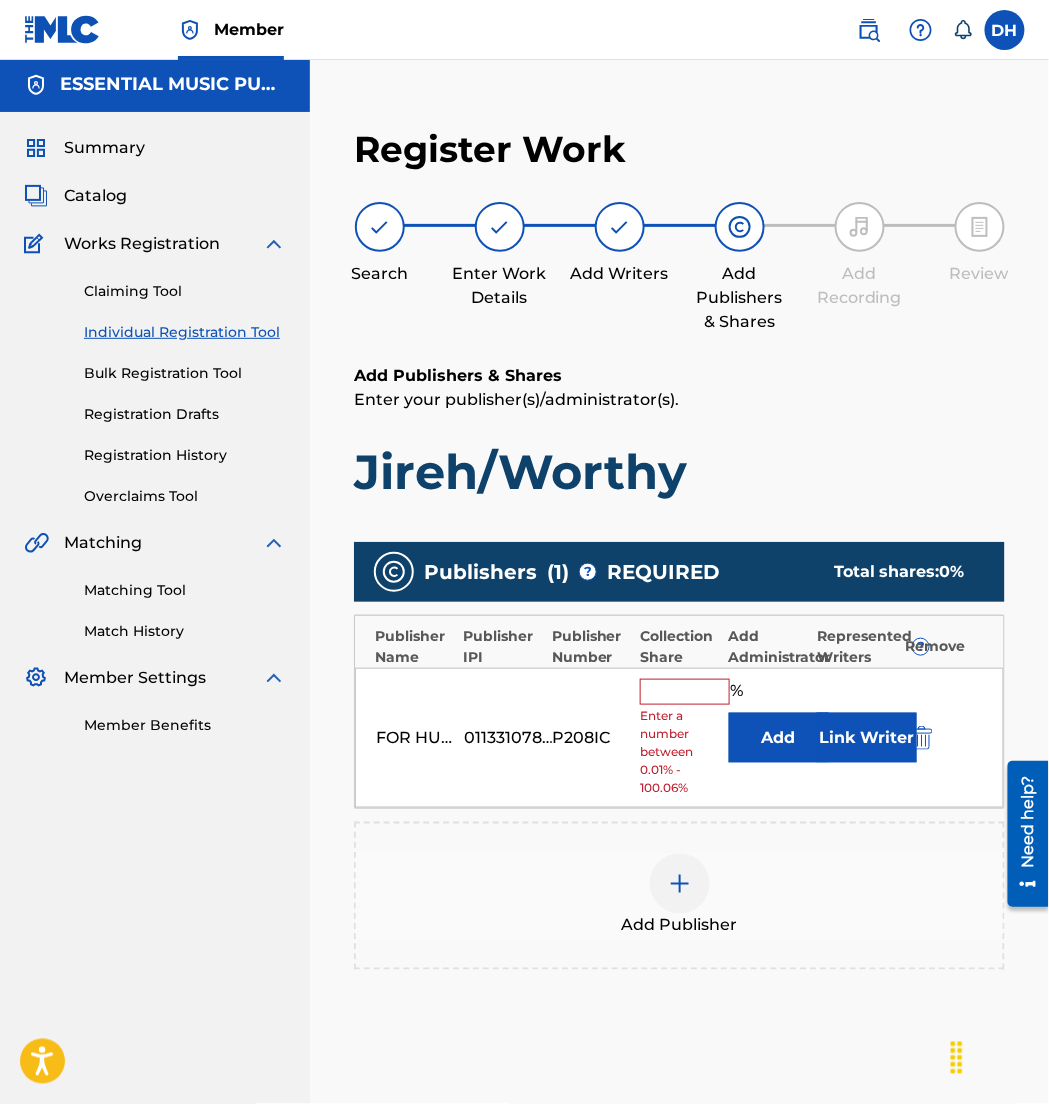 click on "Add" at bounding box center (779, 738) 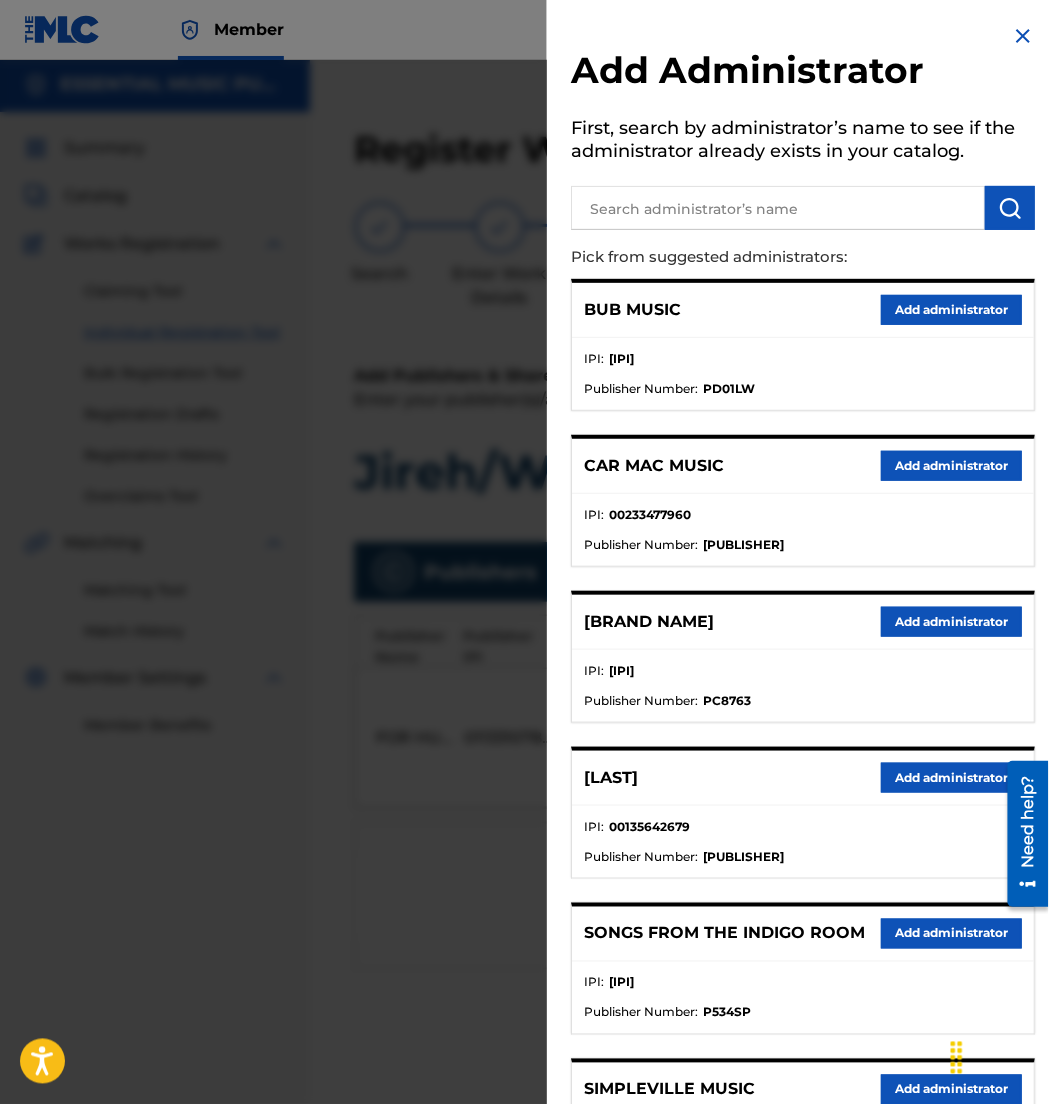 click on "Add Administrator First, search by administrator’s name to see if the administrator already exists in your catalog. Pick from suggested administrators: BUB MUSIC Add administrator IPI : 00268285529 Publisher Number : PD01LW CAR MAC MUSIC Add administrator IPI : 00233477960 Publisher Number : PM53BG DADDY'S GIRL MUSIC Add administrator IPI : 00273589917 Publisher Number : PC8763 HOBEAL Add administrator IPI : 00135642679 Publisher Number : P534S0 SONGS FROM THE INDIGO ROOM Add administrator IPI : 00293146752 Publisher Number : P534SP SIMPLEVILLE MUSIC Add administrator IPI : 00346597914 Publisher Number : PW354H HEY RUTH INC Add administrator IPI : 00343998419 Publisher Number : PM00GG MUSIC OF PRAISE Add administrator IPI : 00355453260 Publisher Number : PM32LA HEIL MUSIC Add administrator IPI : 00405261397 Publisher Number : P580A9 JONNY DIAZ PUBLISHING Add administrator IPI : 00524449747 Publisher Number : PC86PE Can't find what you're looking for? Create Administrator" at bounding box center (803, 975) 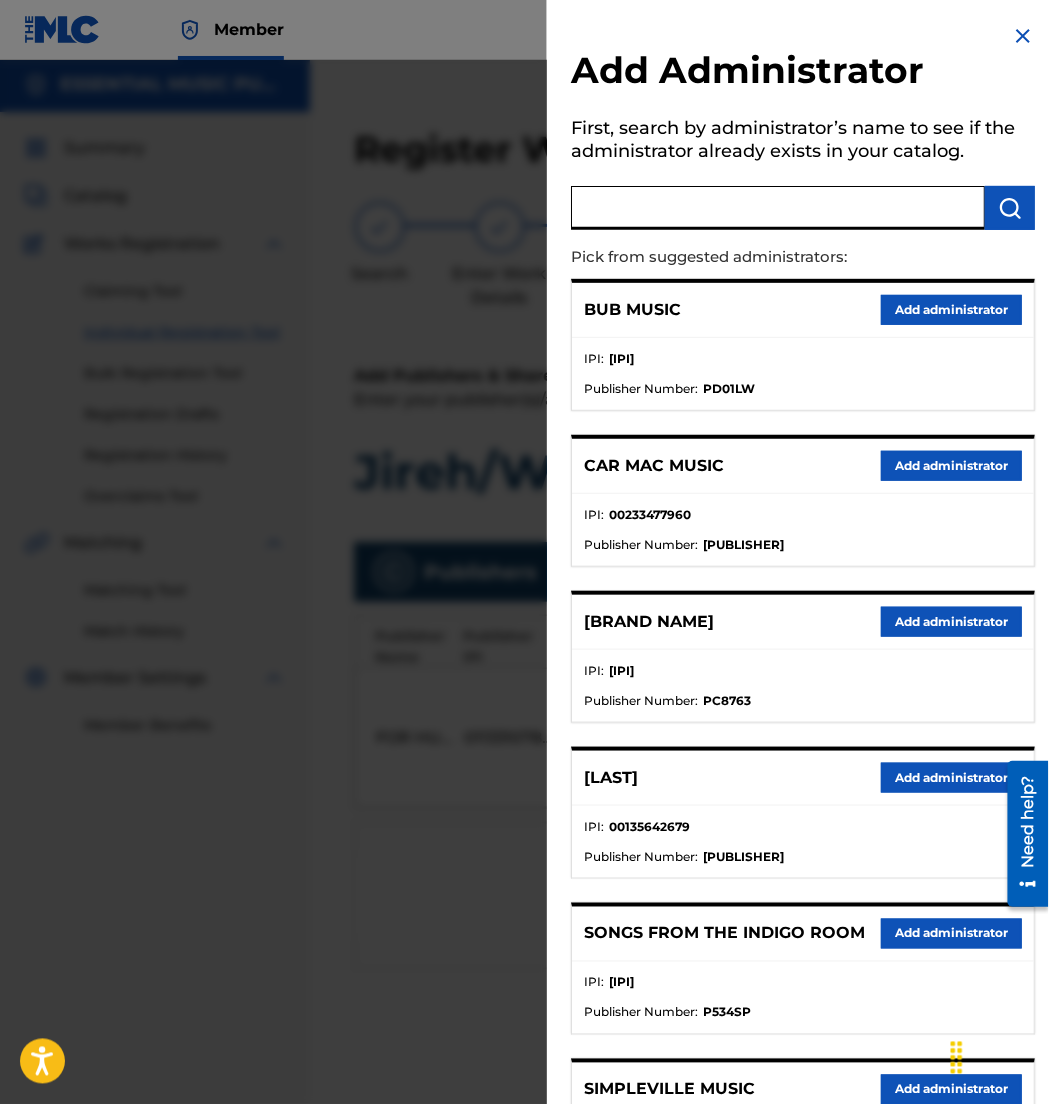 click at bounding box center (778, 208) 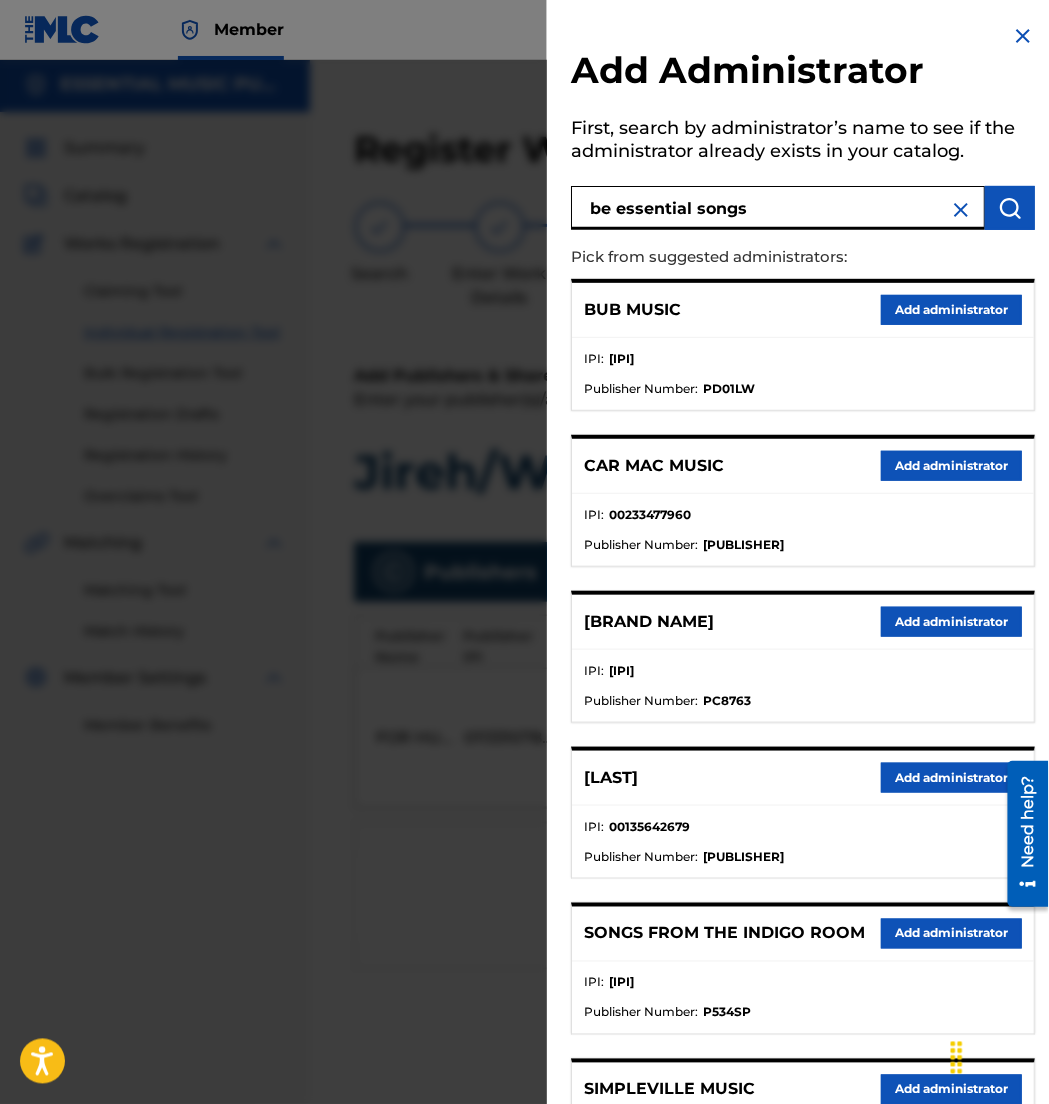 type on "be essential songs" 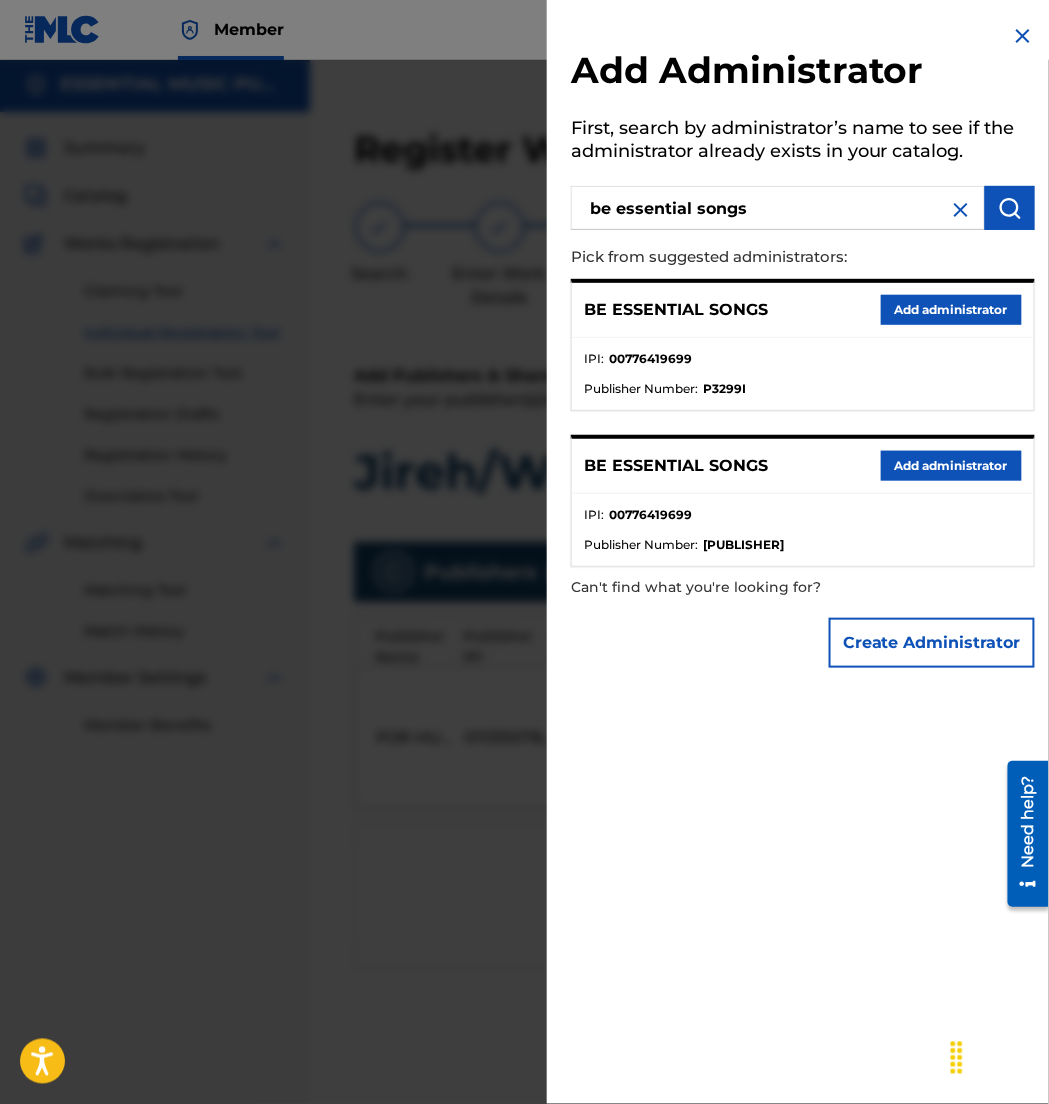 click on "Add administrator" at bounding box center [951, 310] 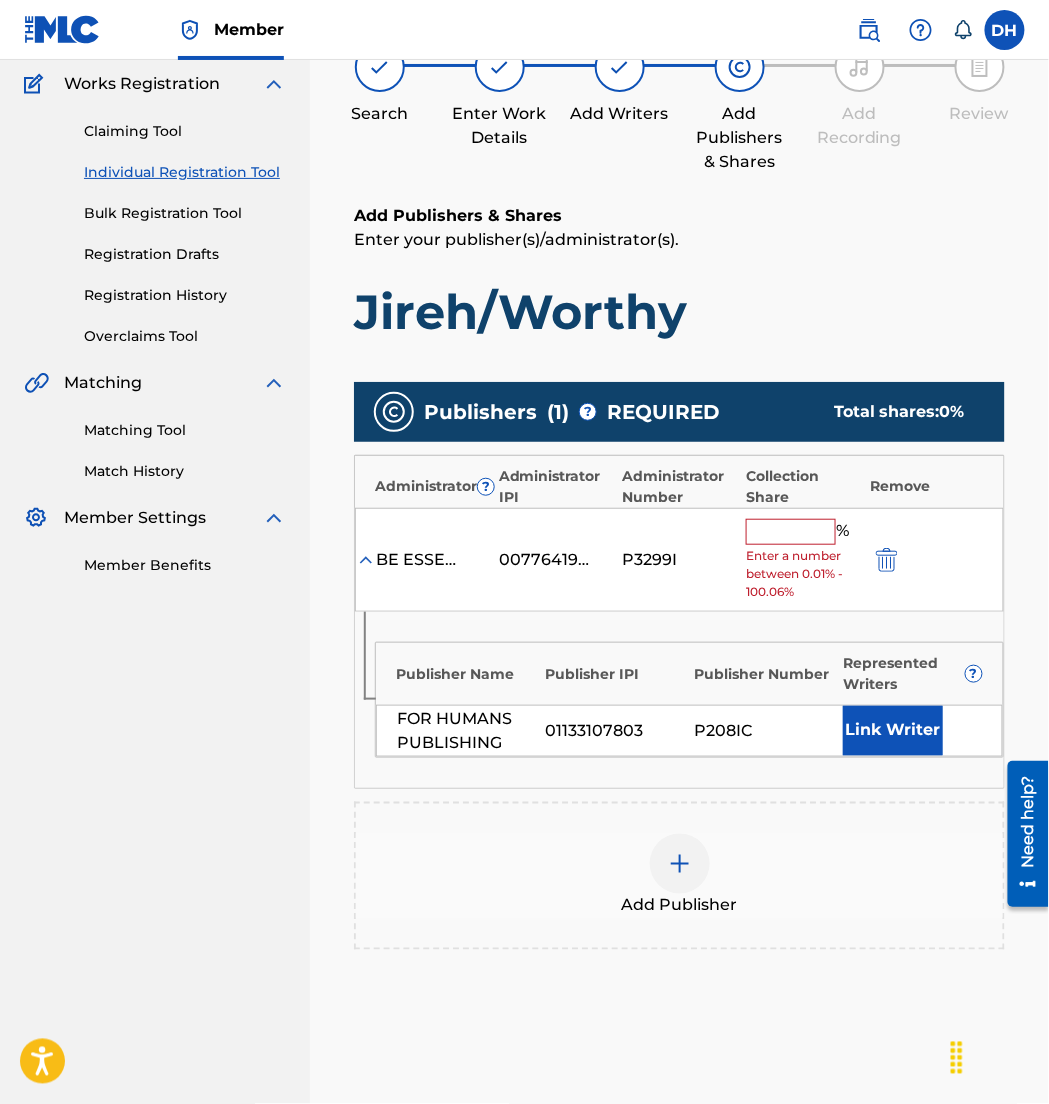 scroll, scrollTop: 189, scrollLeft: 0, axis: vertical 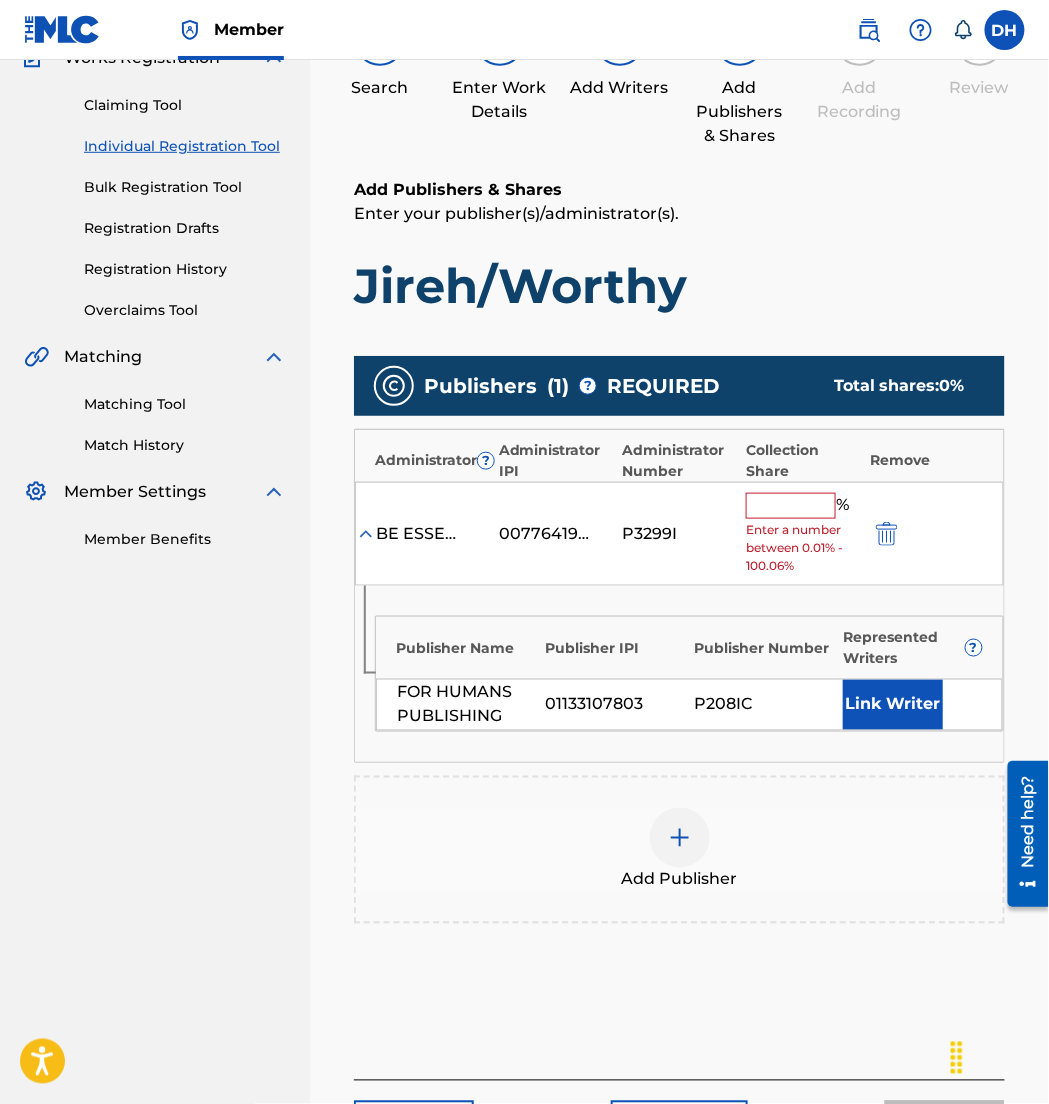 click at bounding box center [791, 506] 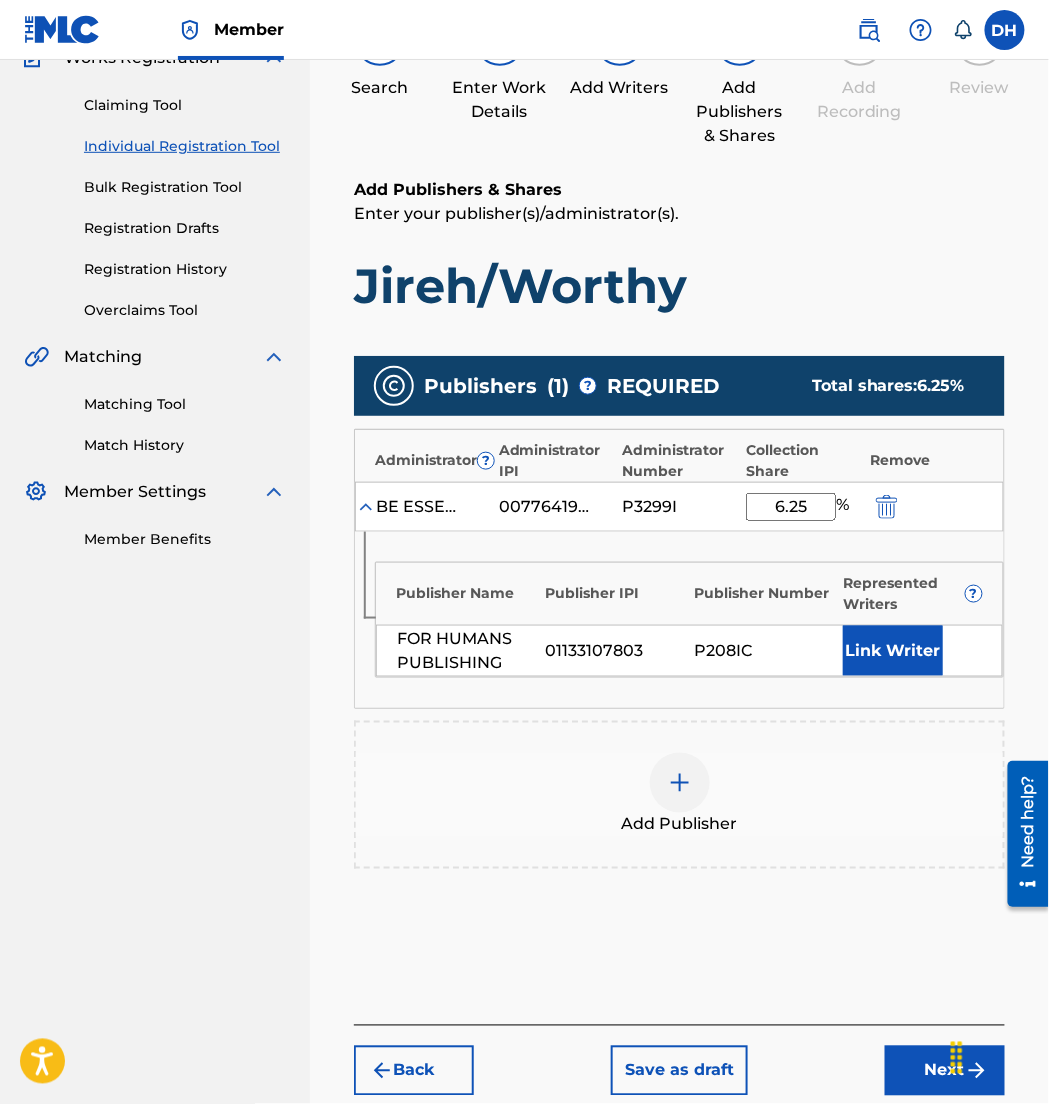 type on "6.25" 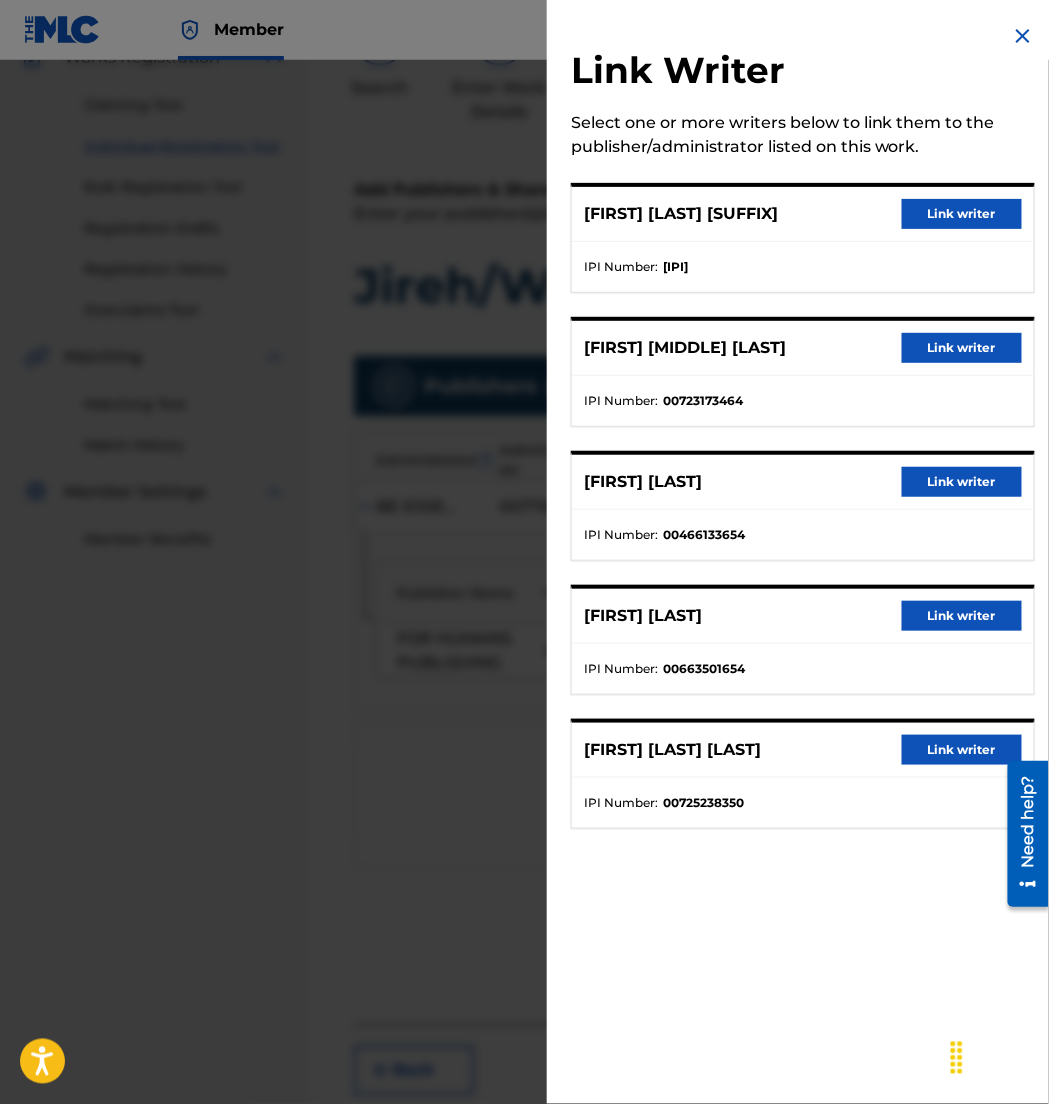 click on "Link writer" at bounding box center [962, 750] 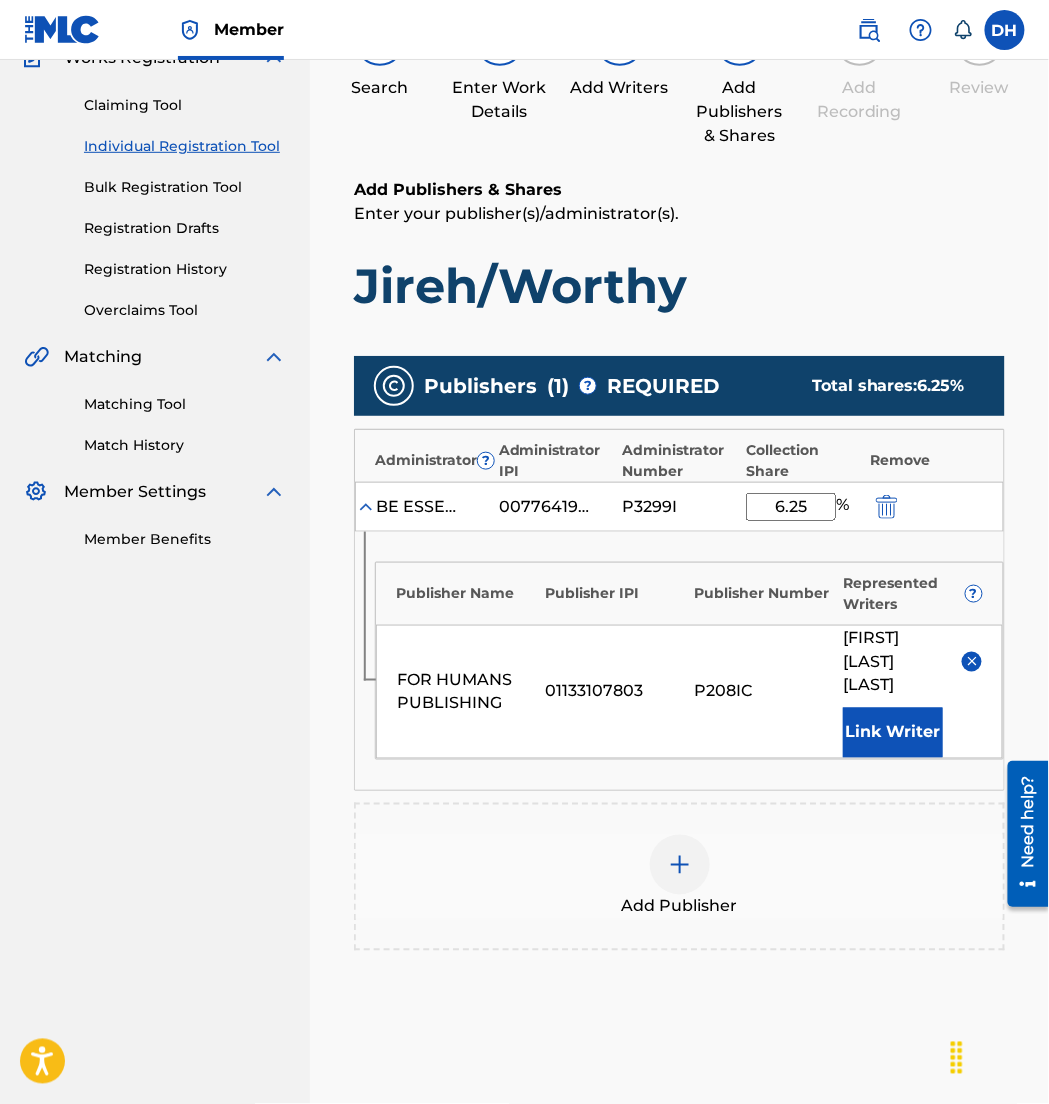 click at bounding box center [680, 865] 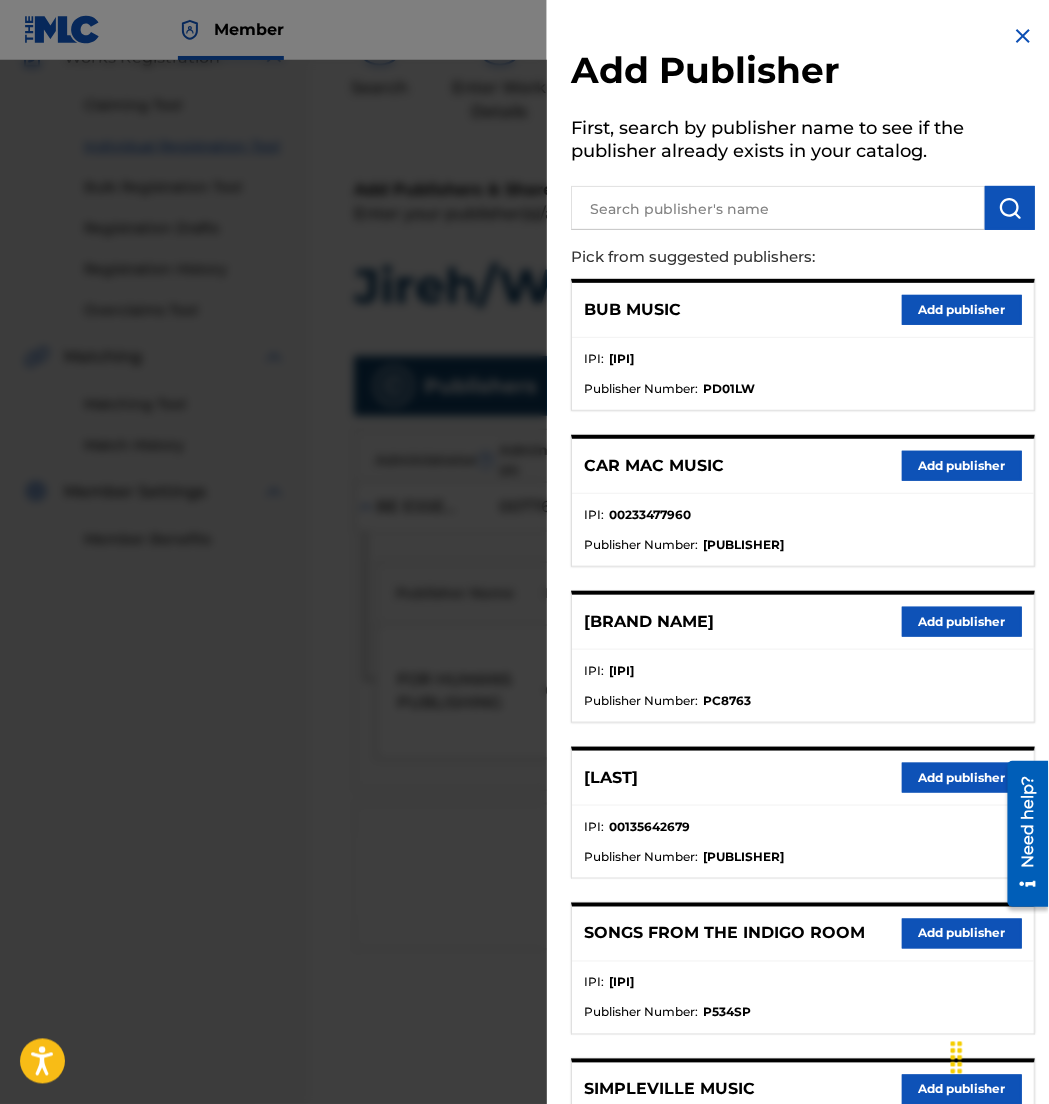 click on "Pick from suggested publishers:" at bounding box center (746, 257) 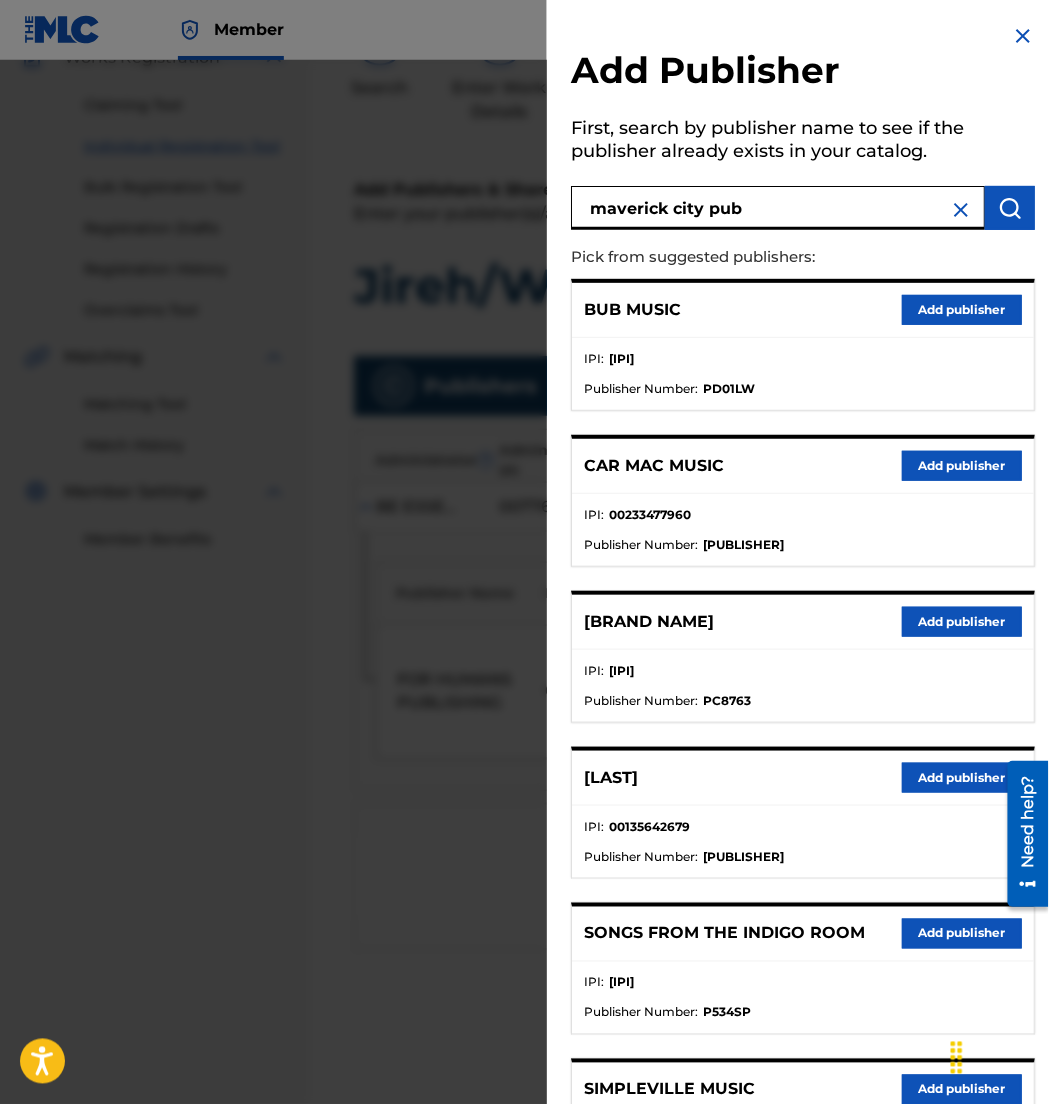 type on "maverick city pub" 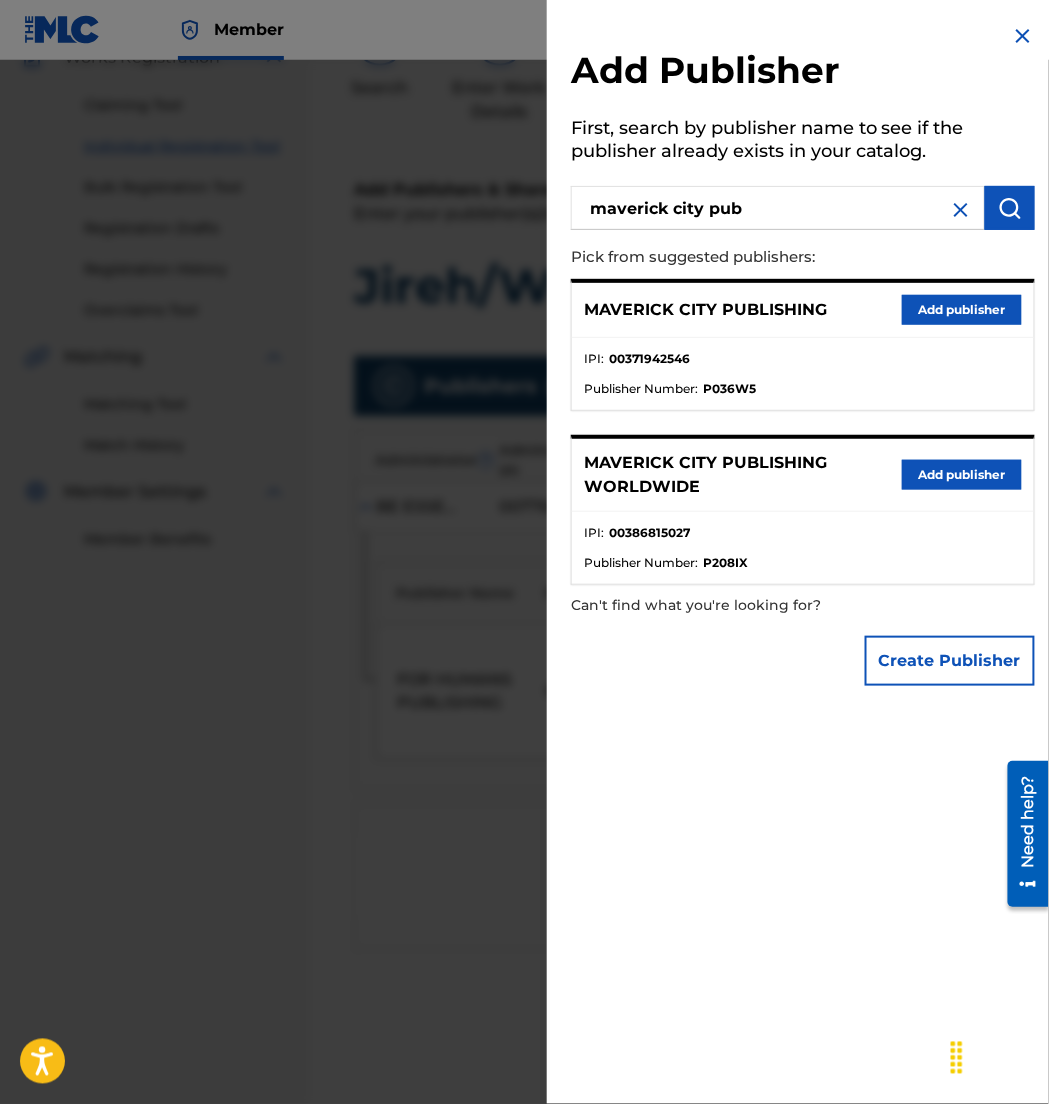 click on "Add publisher" at bounding box center [962, 310] 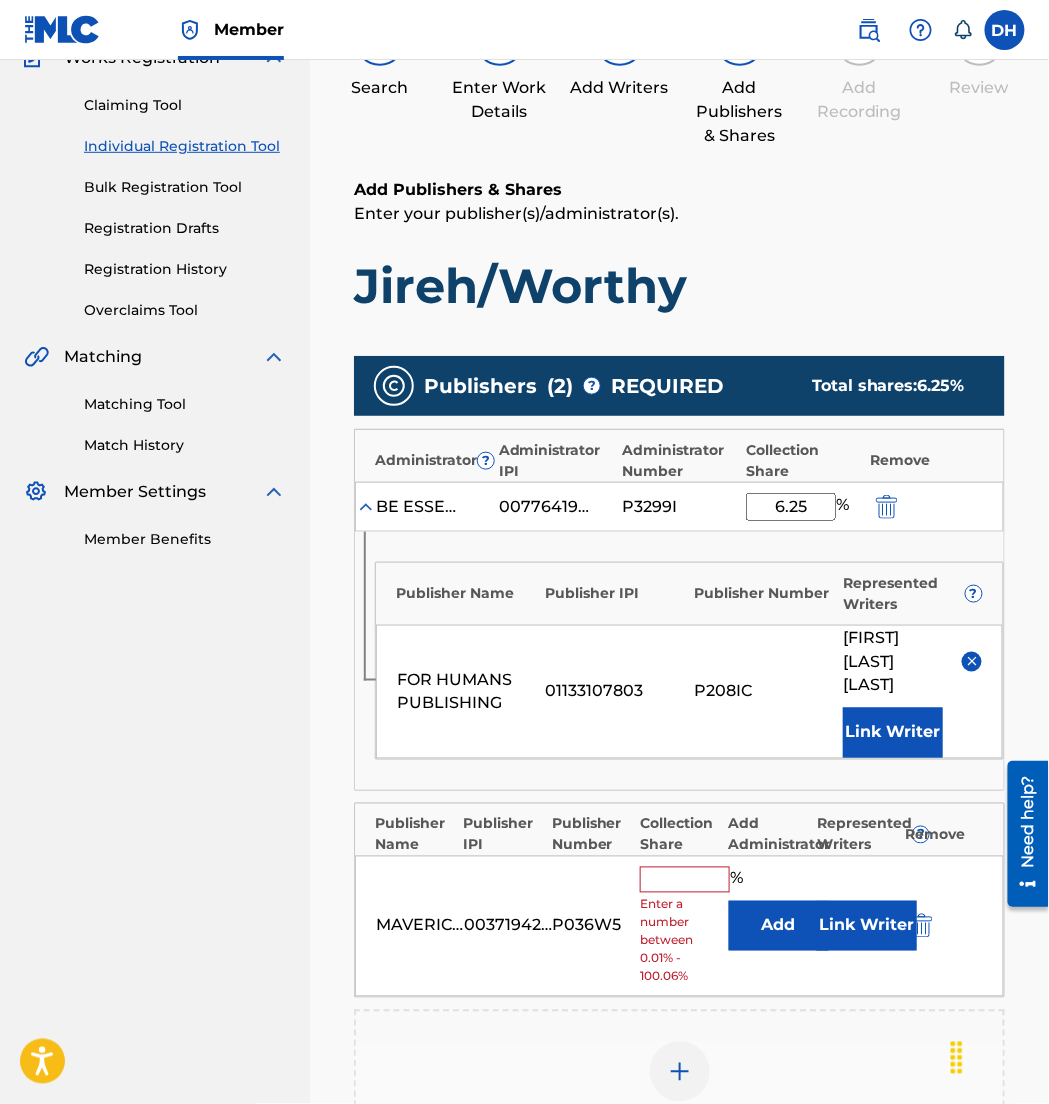 click on "Add" at bounding box center [779, 926] 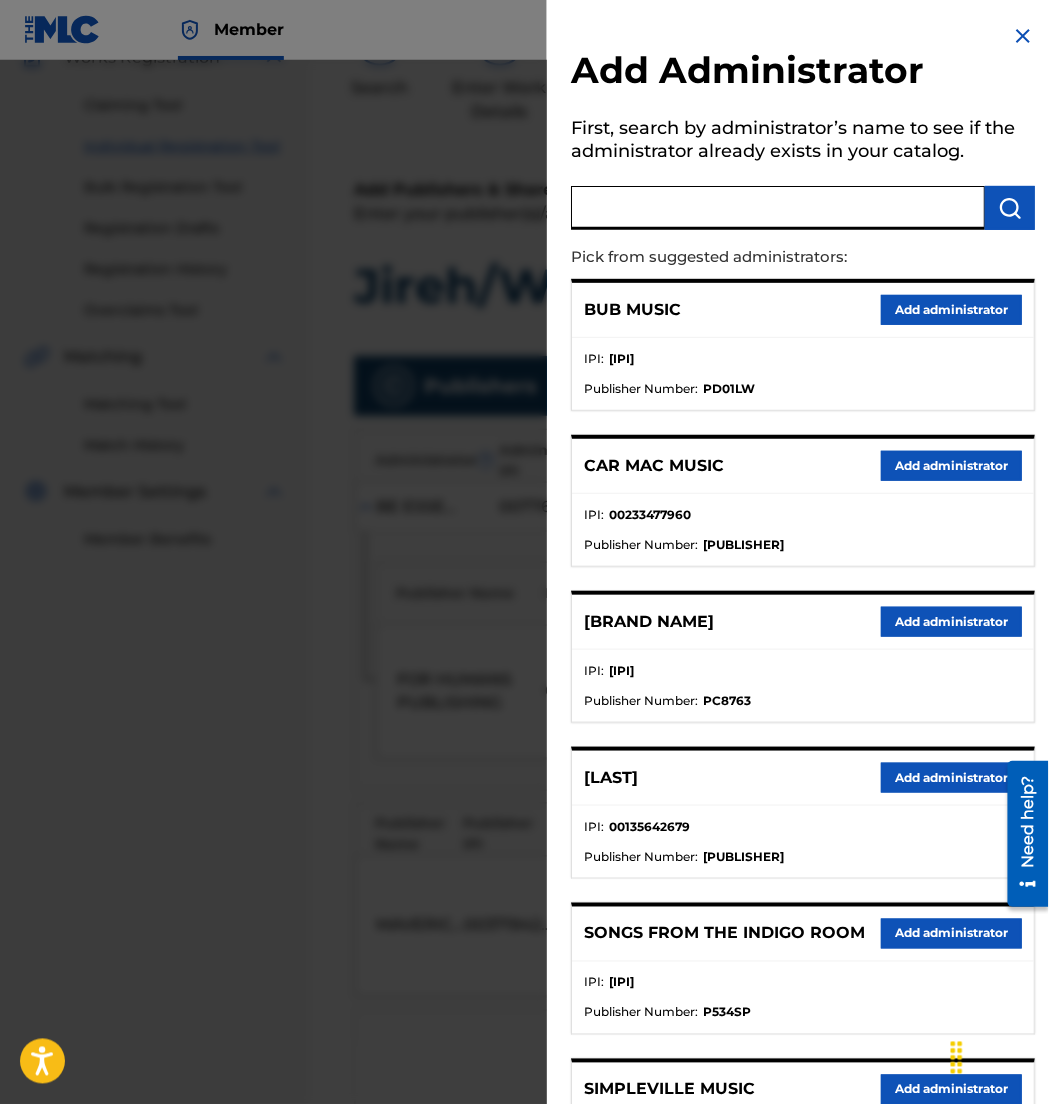 click at bounding box center (778, 208) 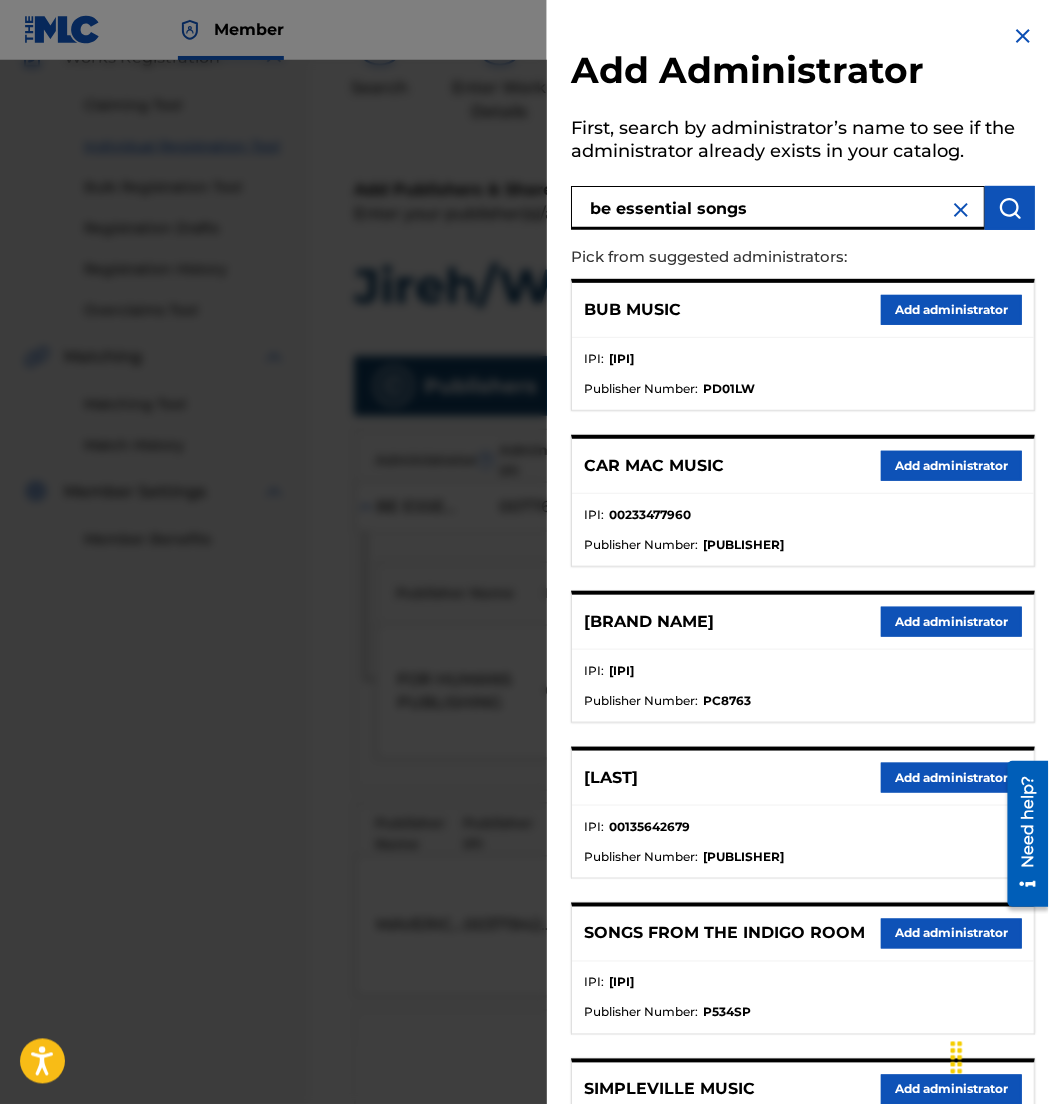 type on "be essential songs" 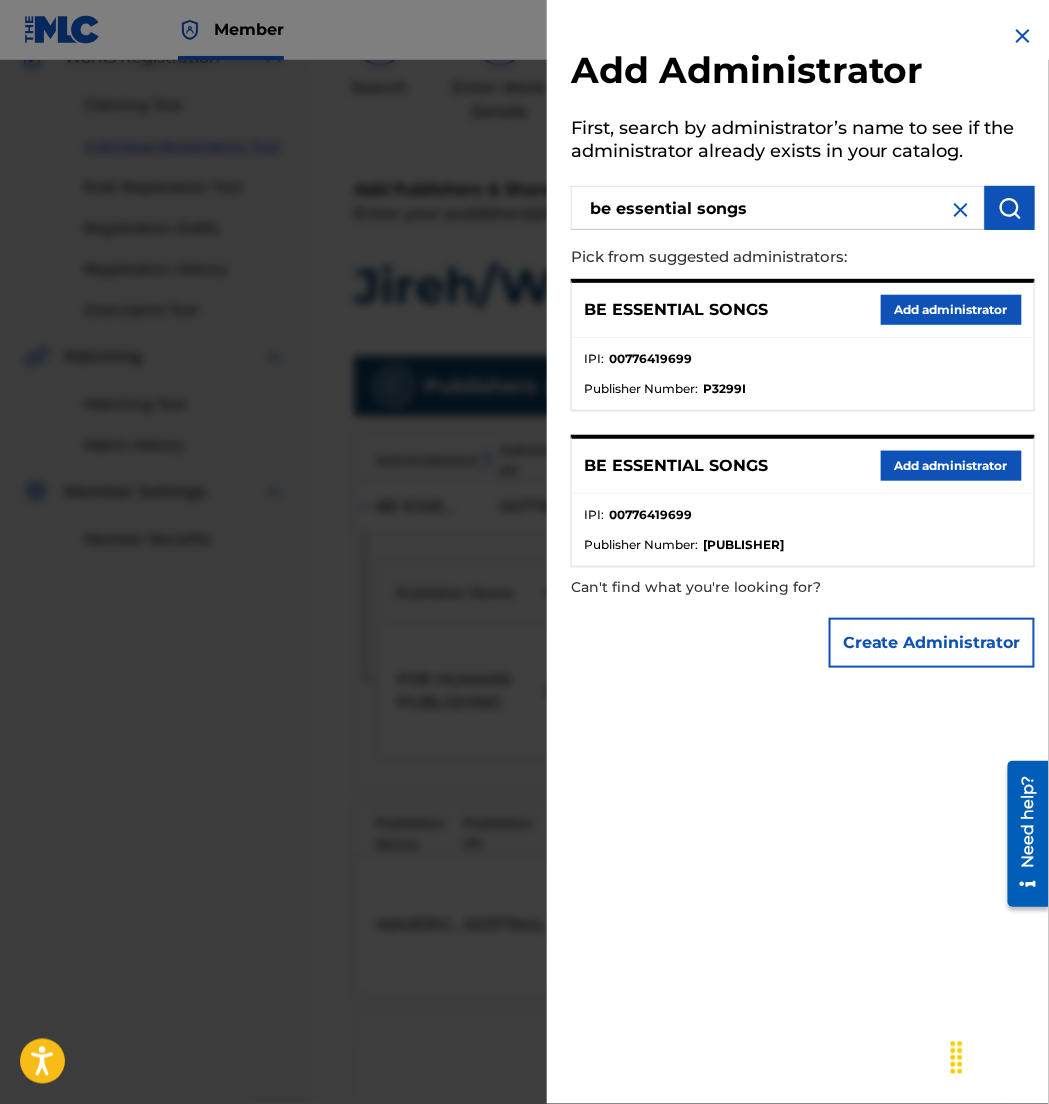 click on "Add administrator" at bounding box center [951, 310] 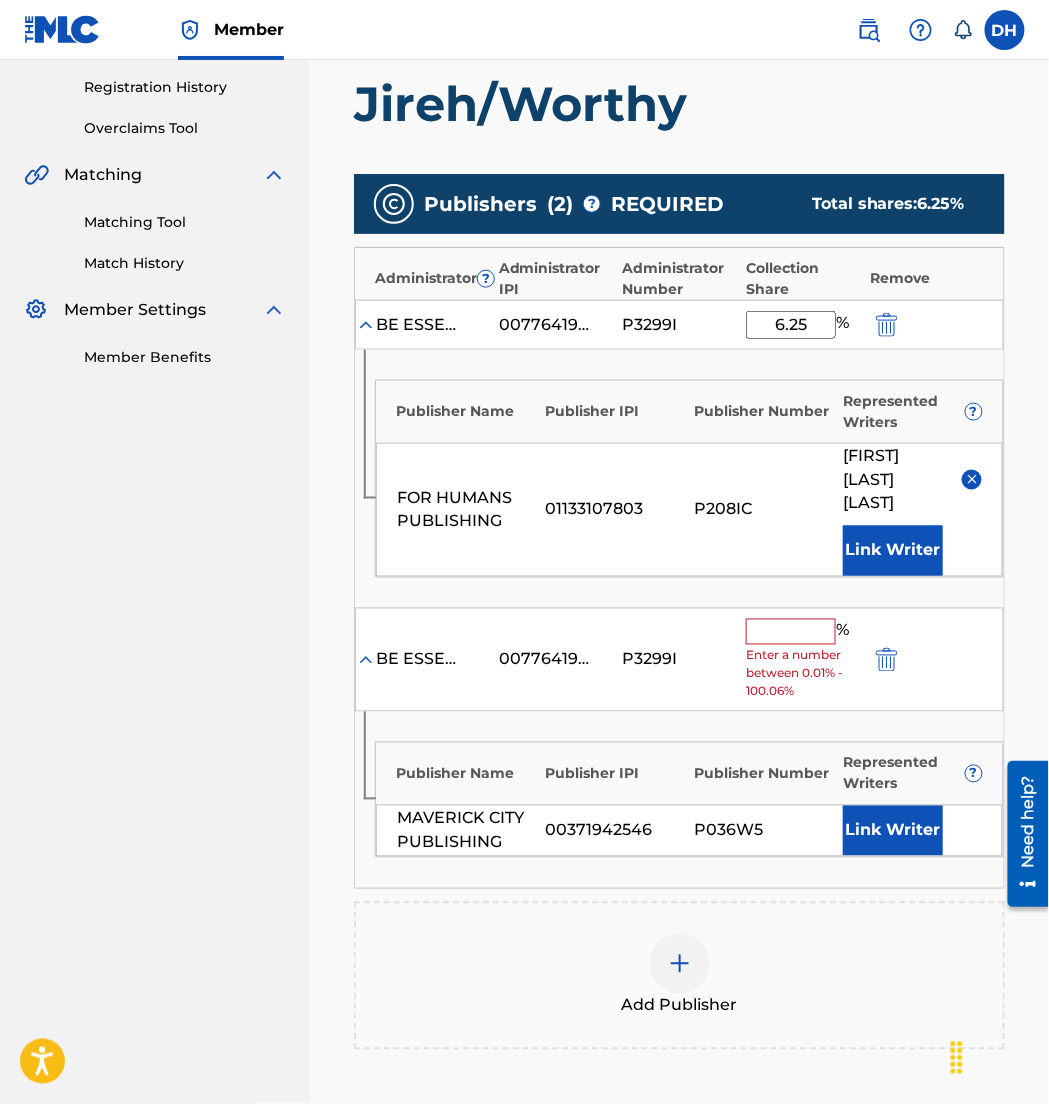 scroll, scrollTop: 392, scrollLeft: 0, axis: vertical 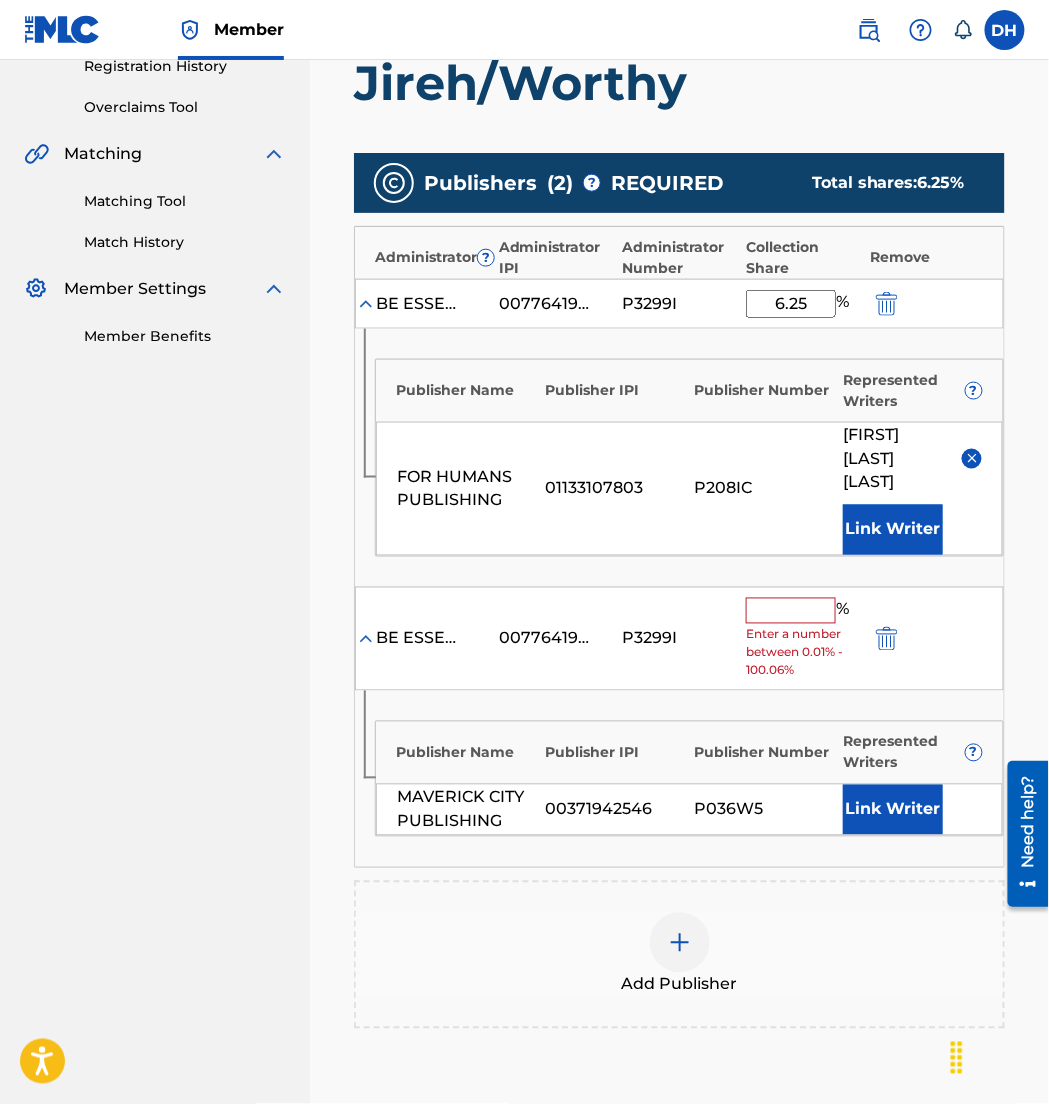 click at bounding box center (791, 611) 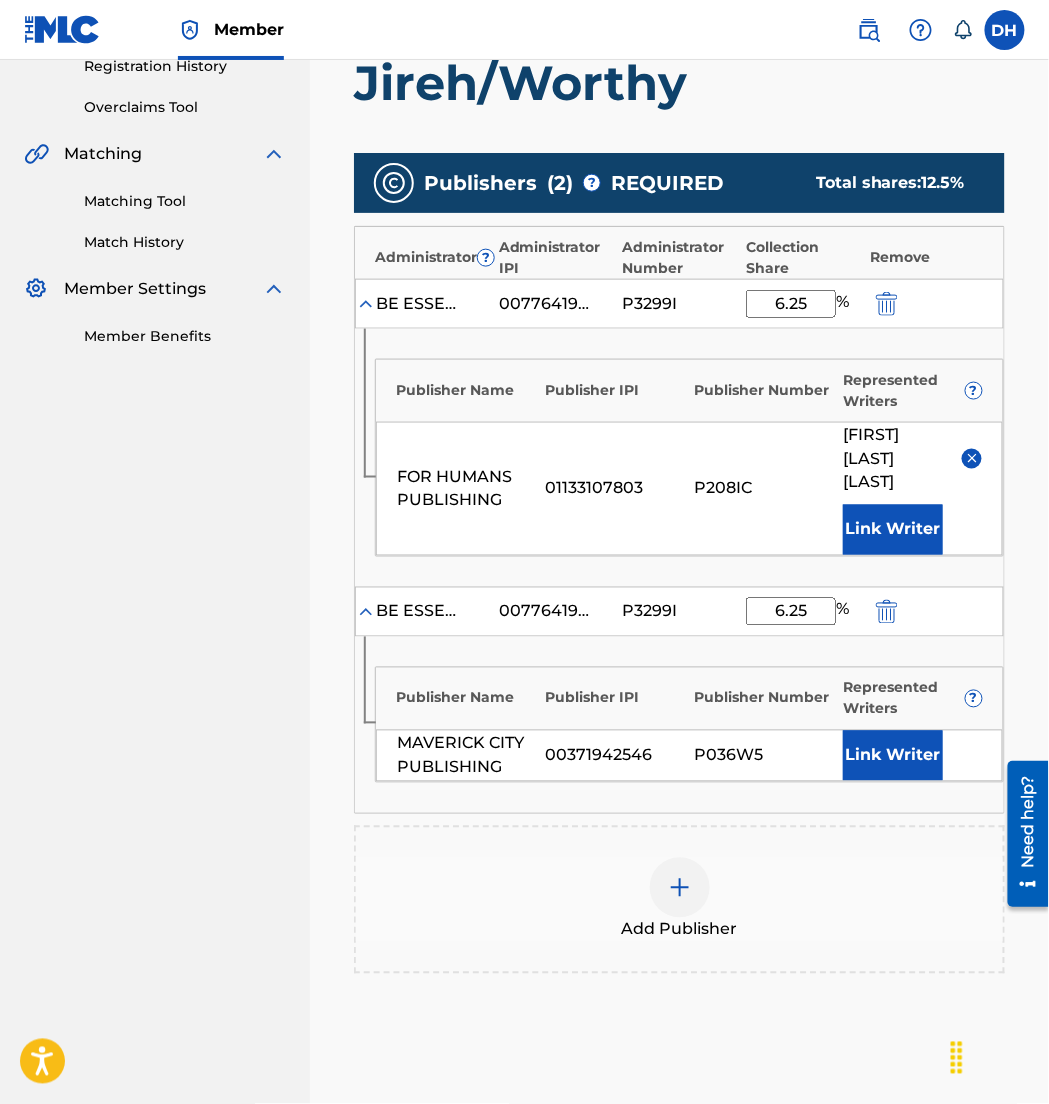 type on "6.25" 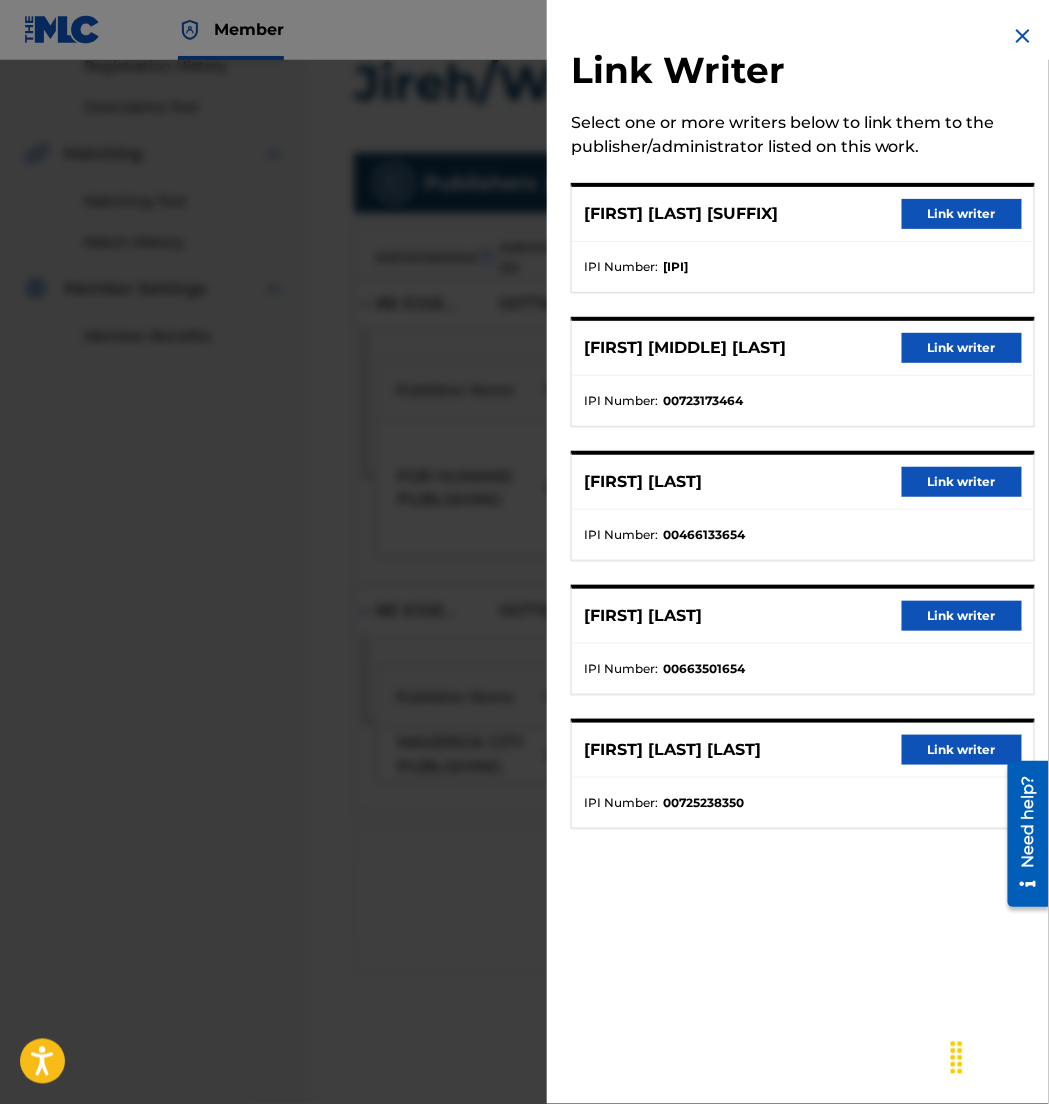 click on "Link writer" at bounding box center (962, 750) 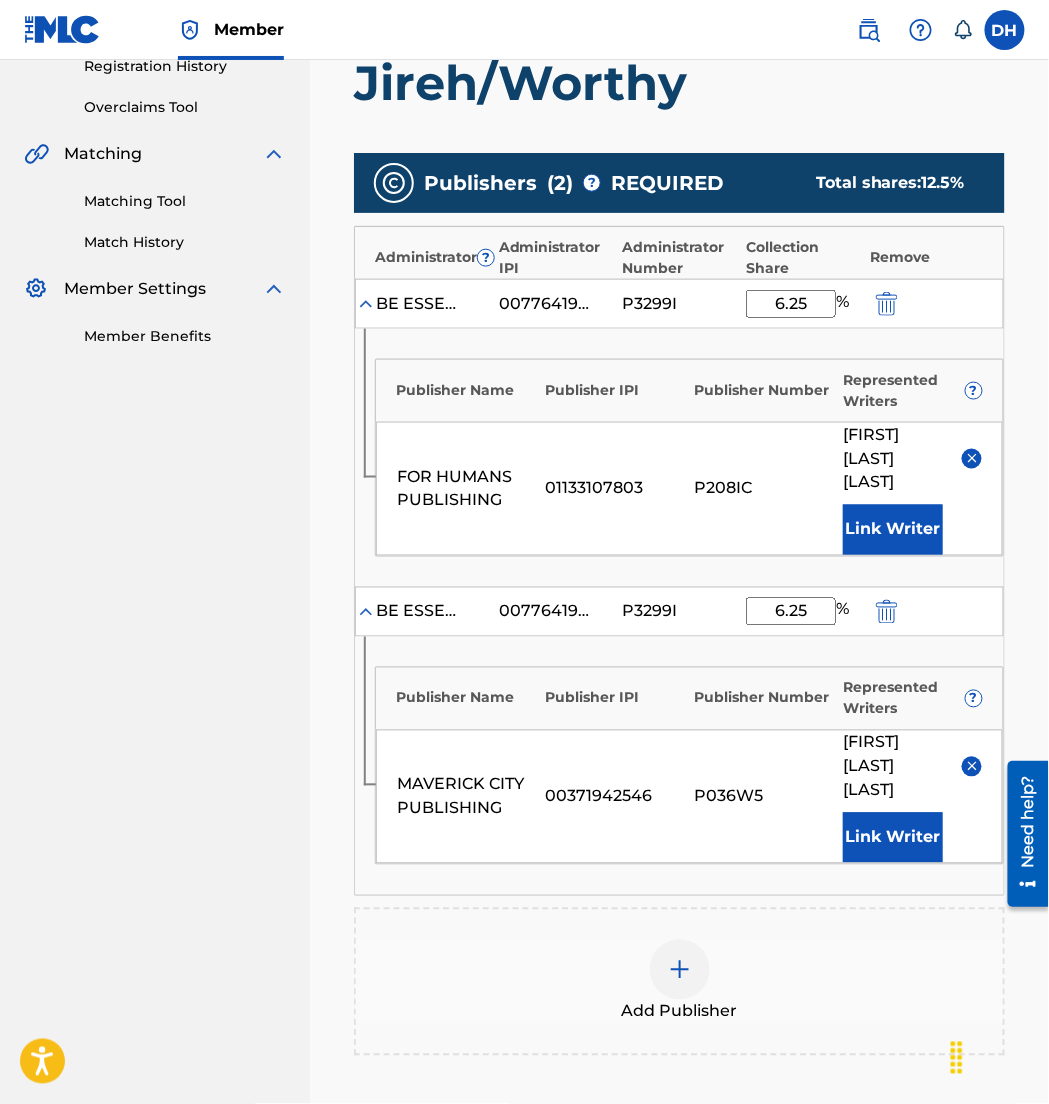 click at bounding box center (680, 970) 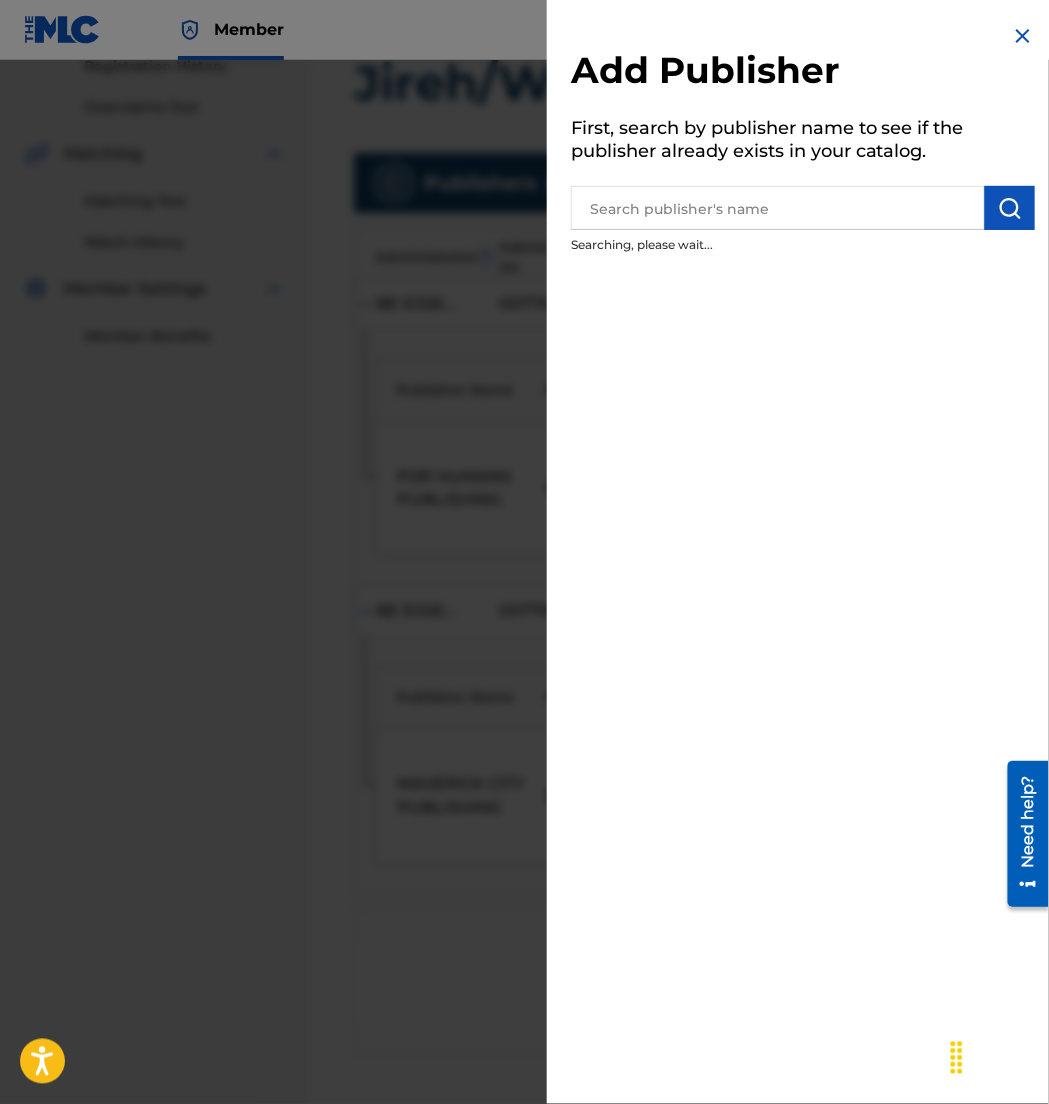 click at bounding box center (778, 208) 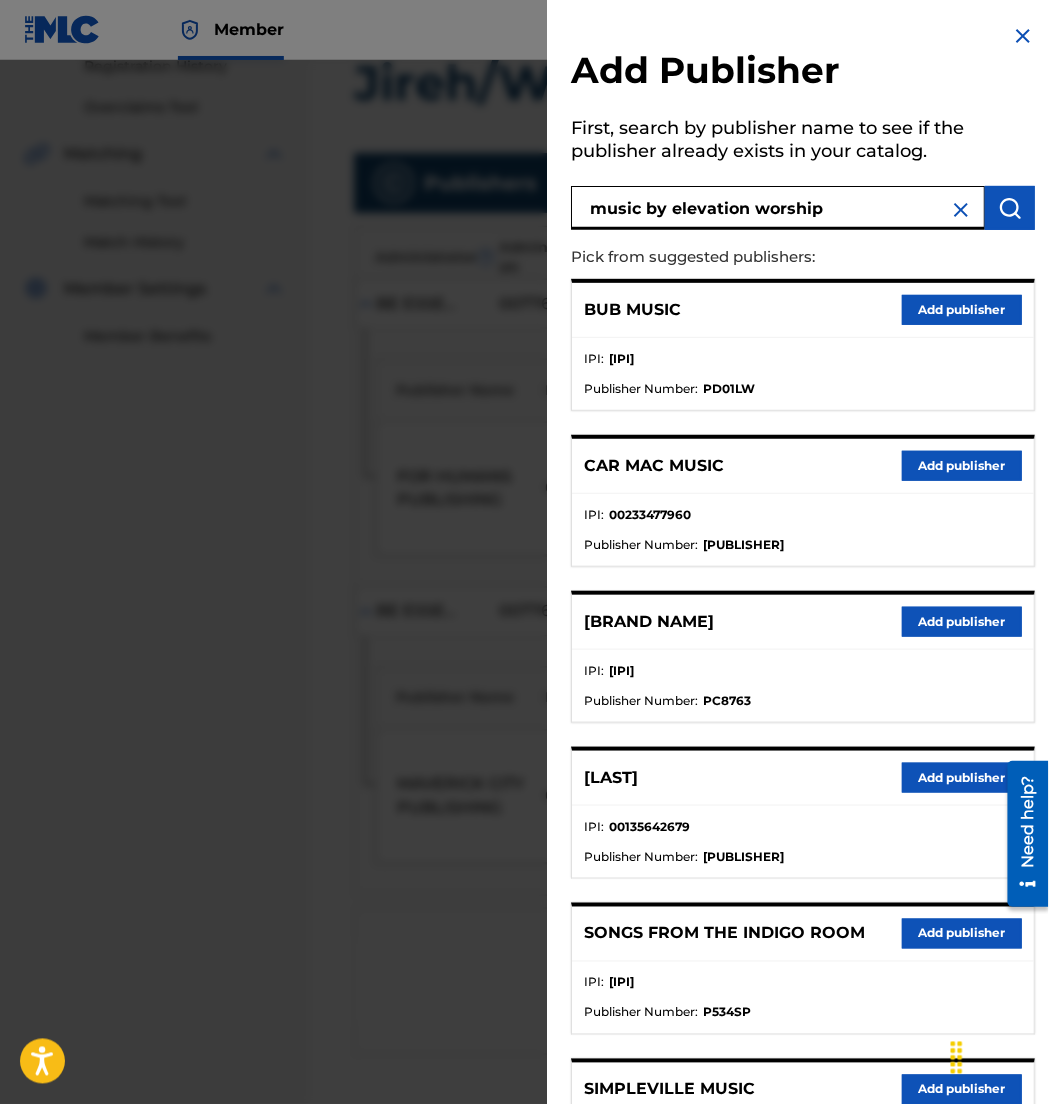 type on "music by elevation worship" 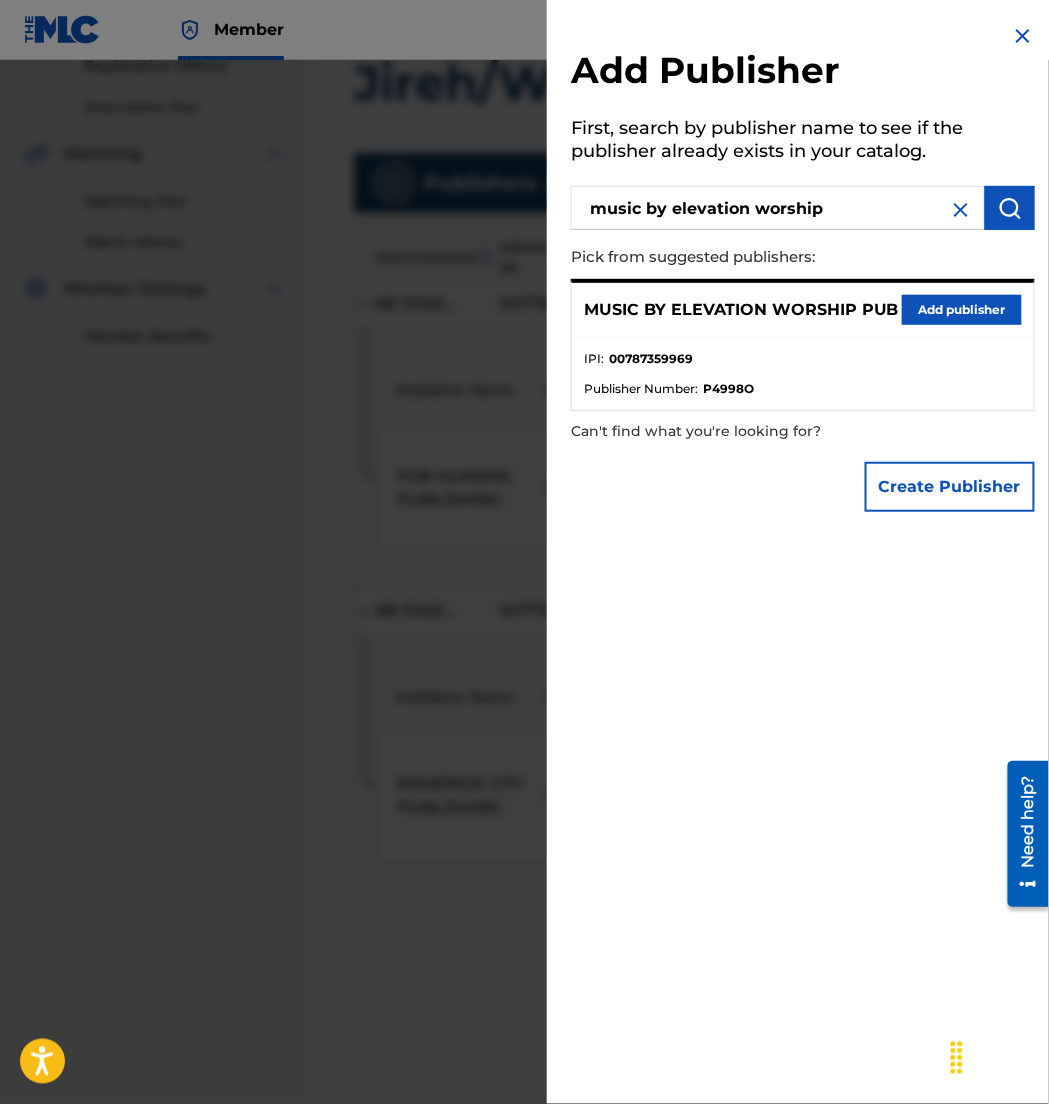 click on "Add publisher" at bounding box center [962, 310] 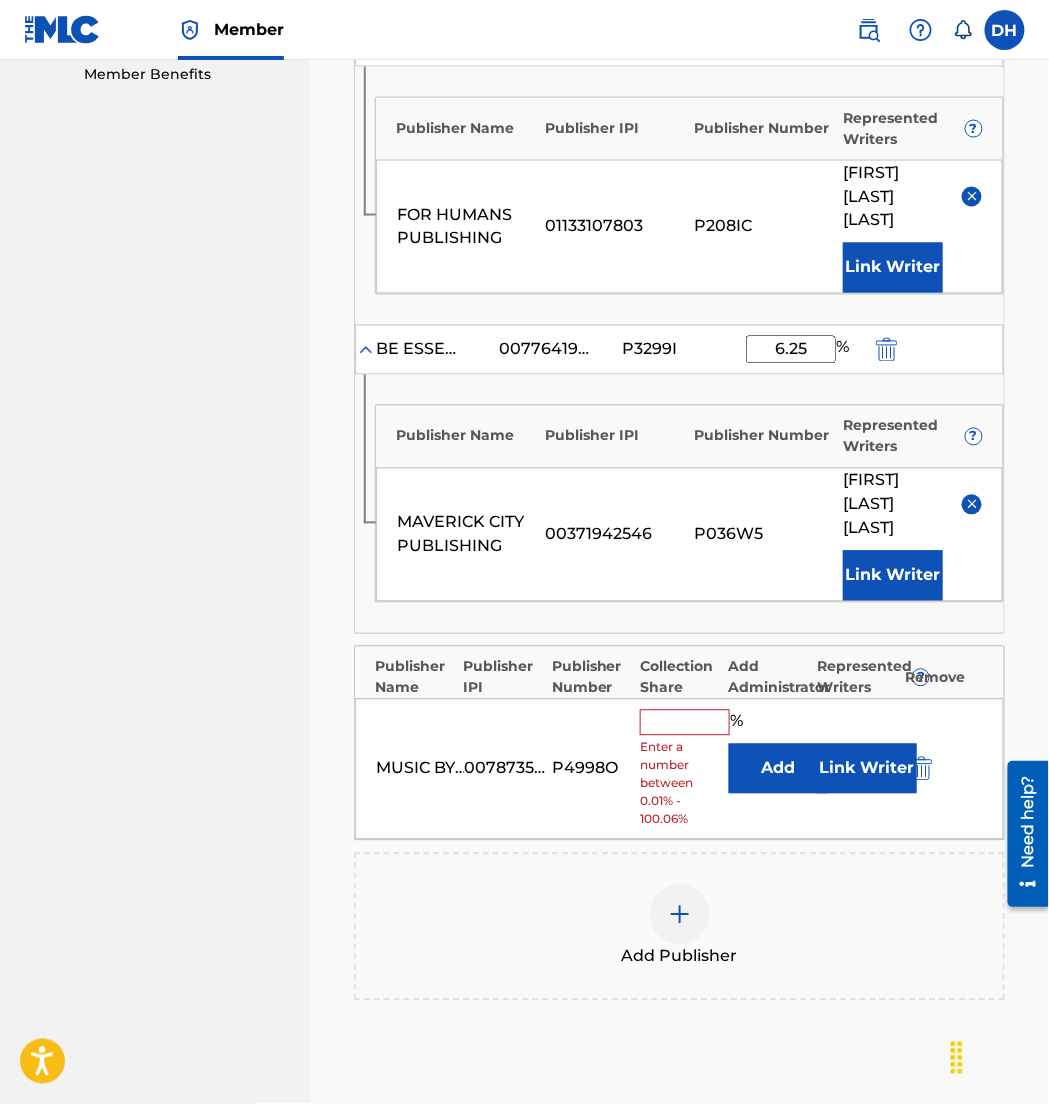 scroll, scrollTop: 659, scrollLeft: 0, axis: vertical 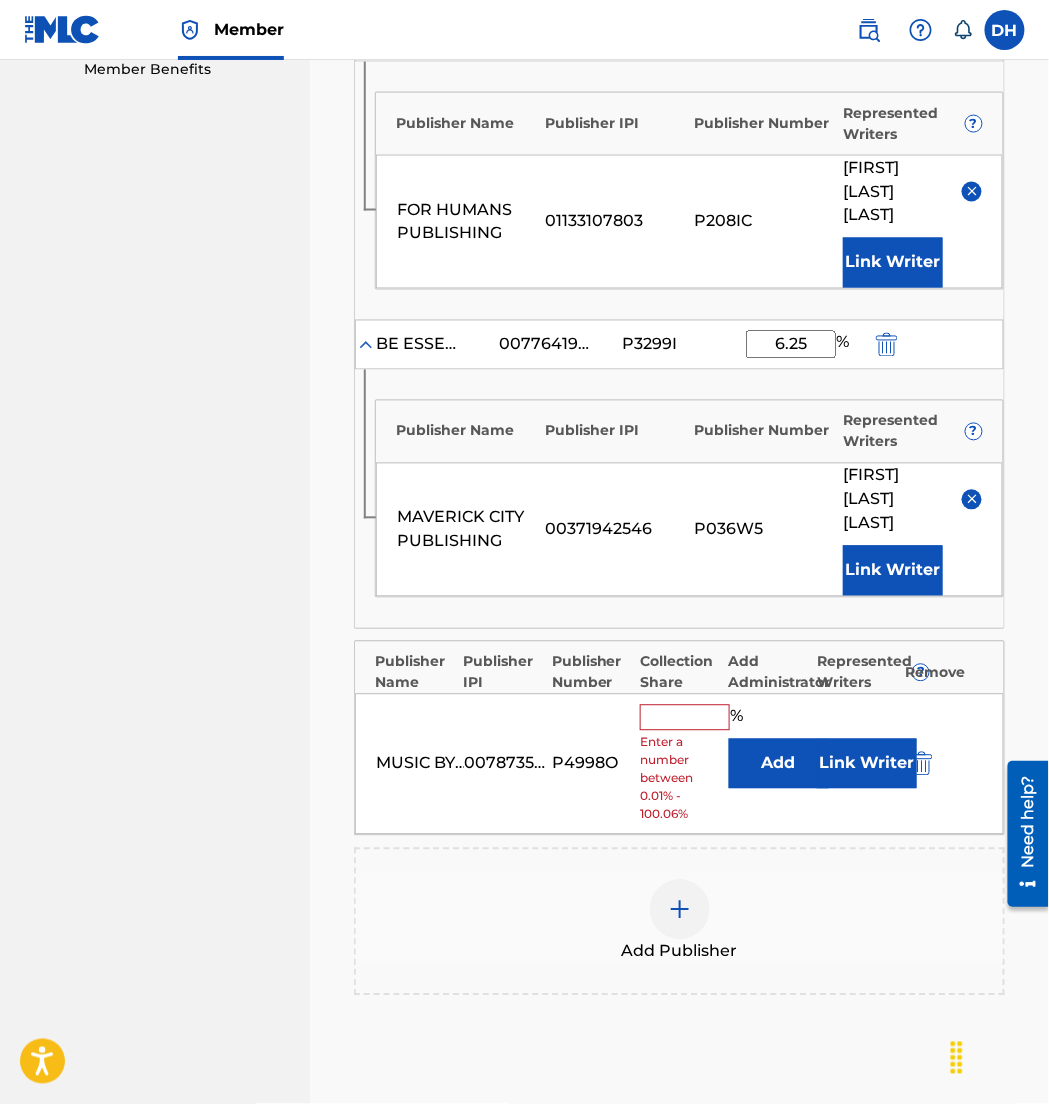 click on "Add" at bounding box center (779, 764) 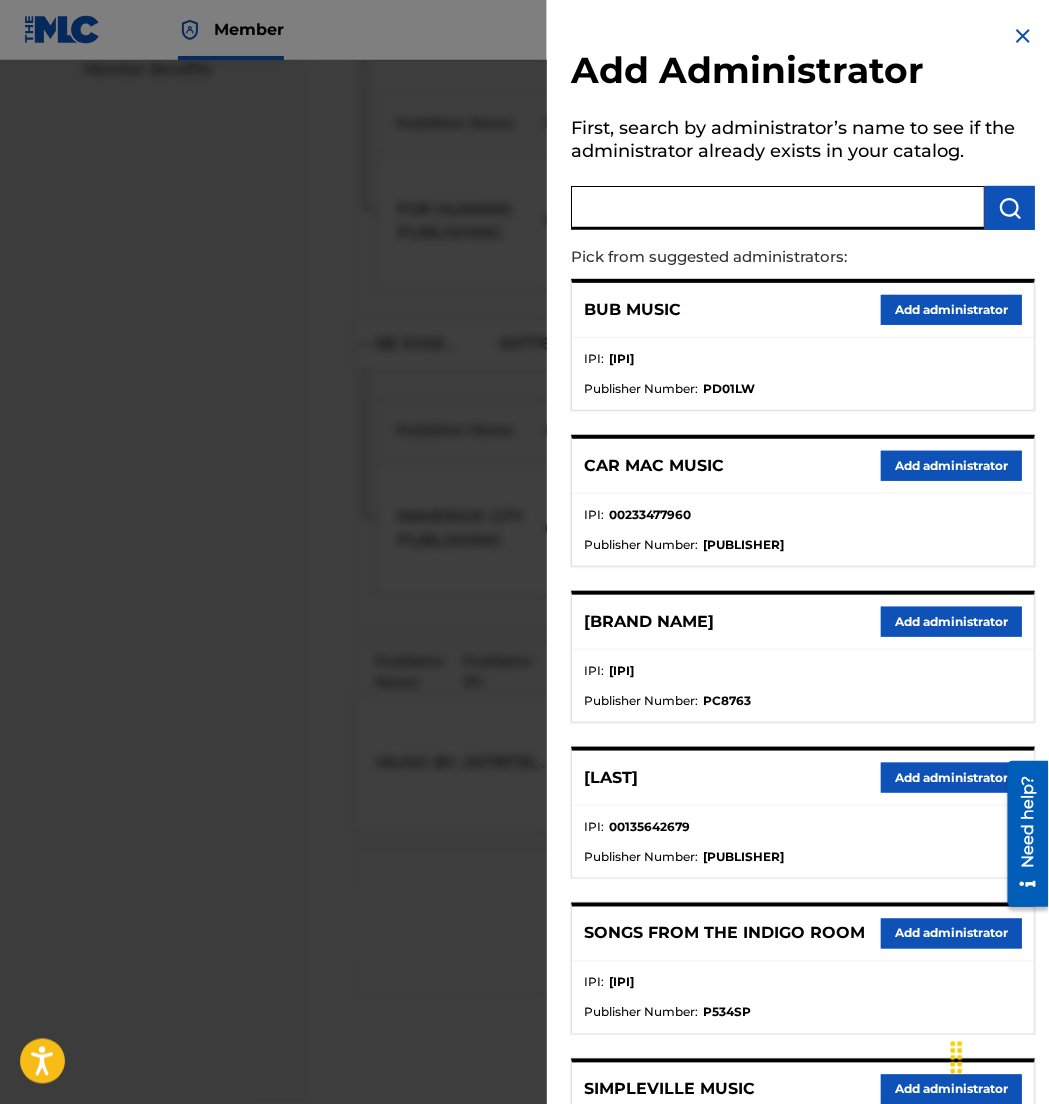 click at bounding box center (778, 208) 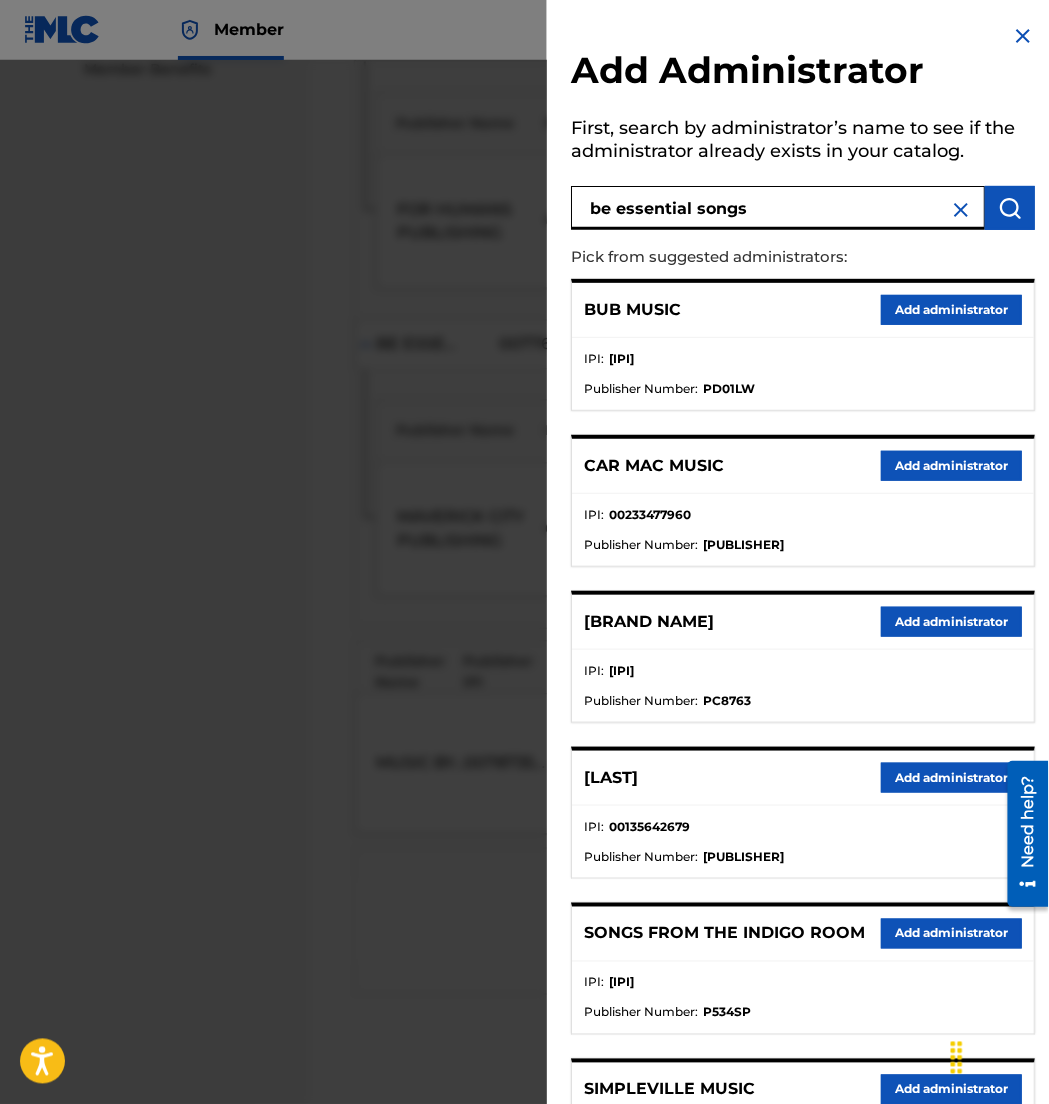 type on "be essential songs" 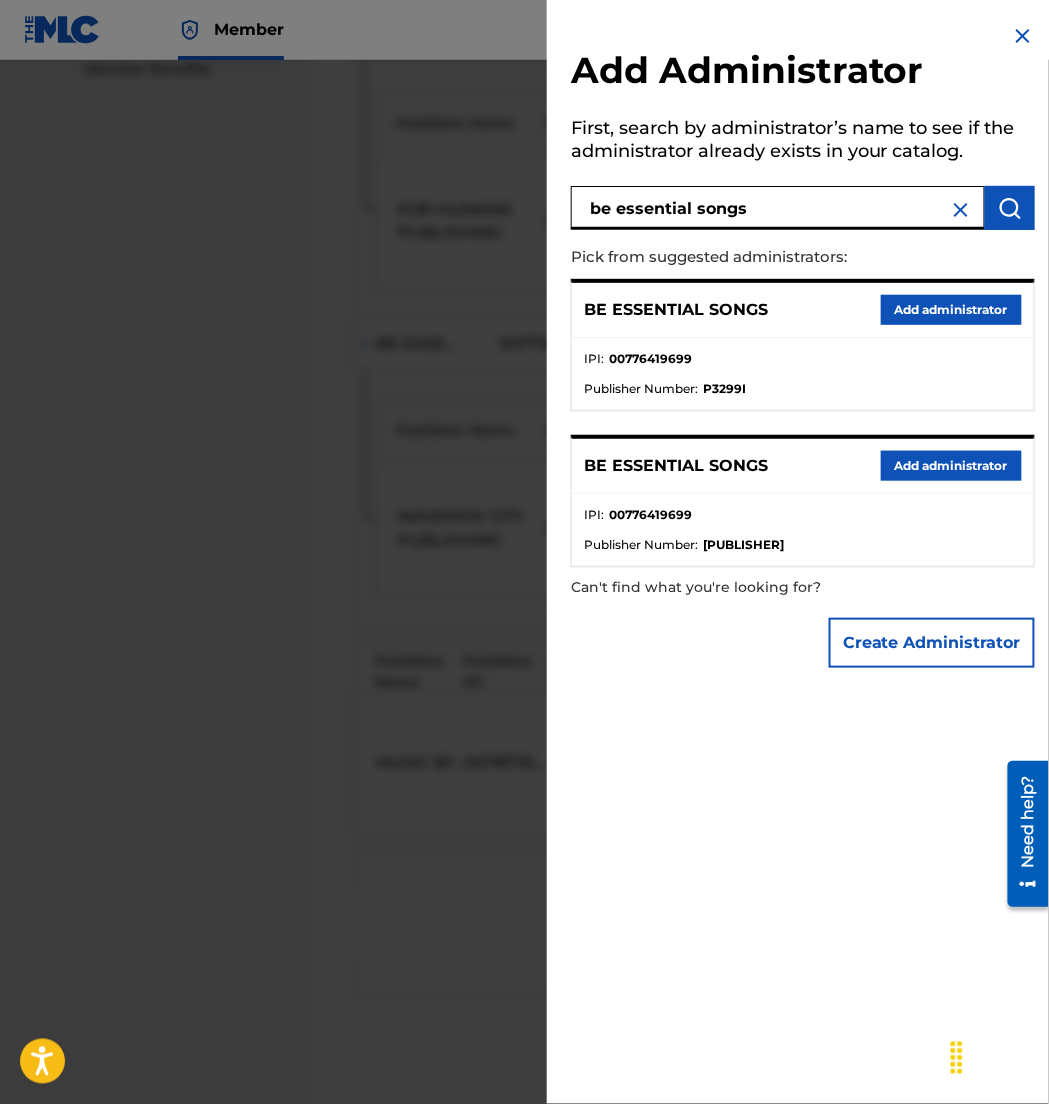 click on "Add administrator" at bounding box center (951, 310) 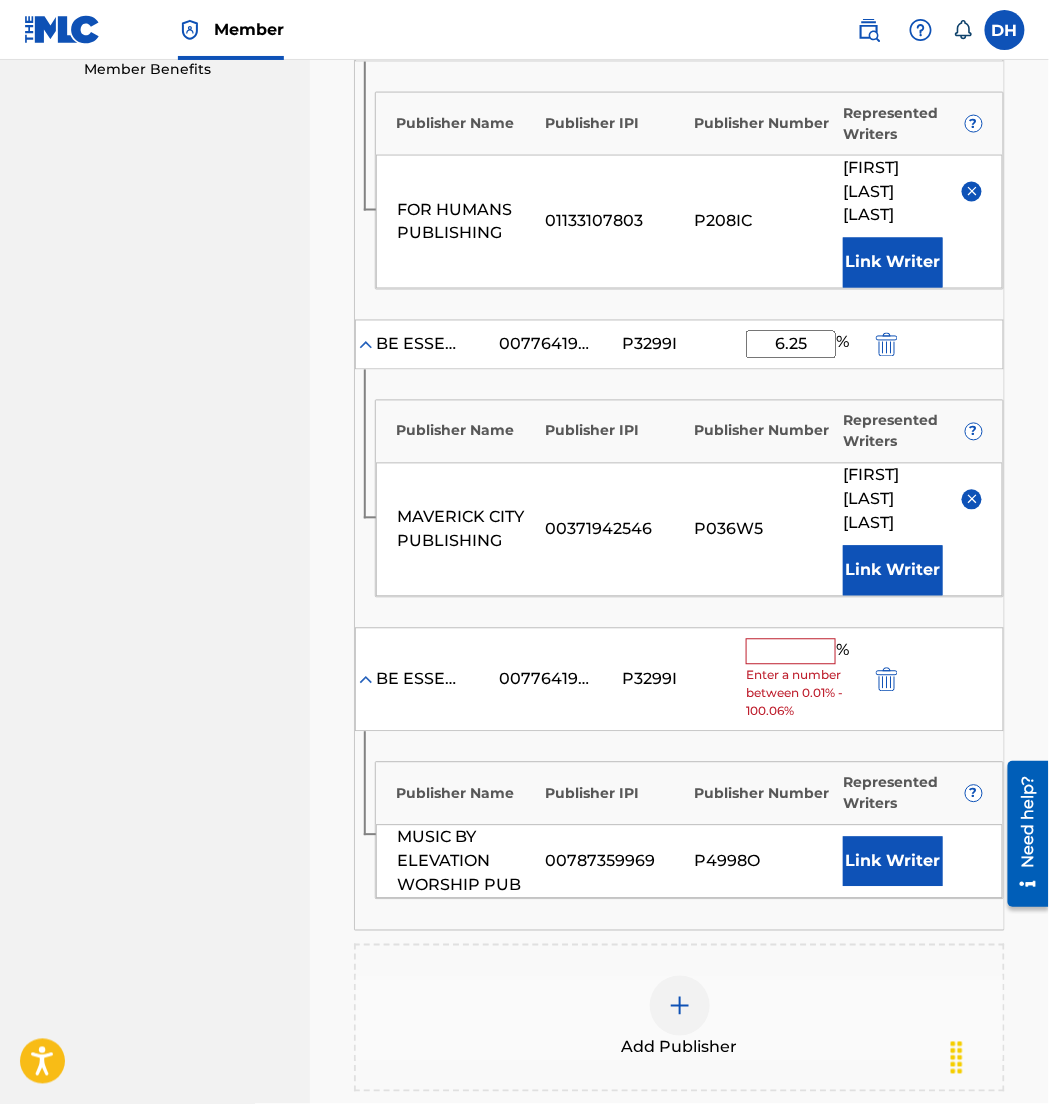 scroll, scrollTop: 696, scrollLeft: 0, axis: vertical 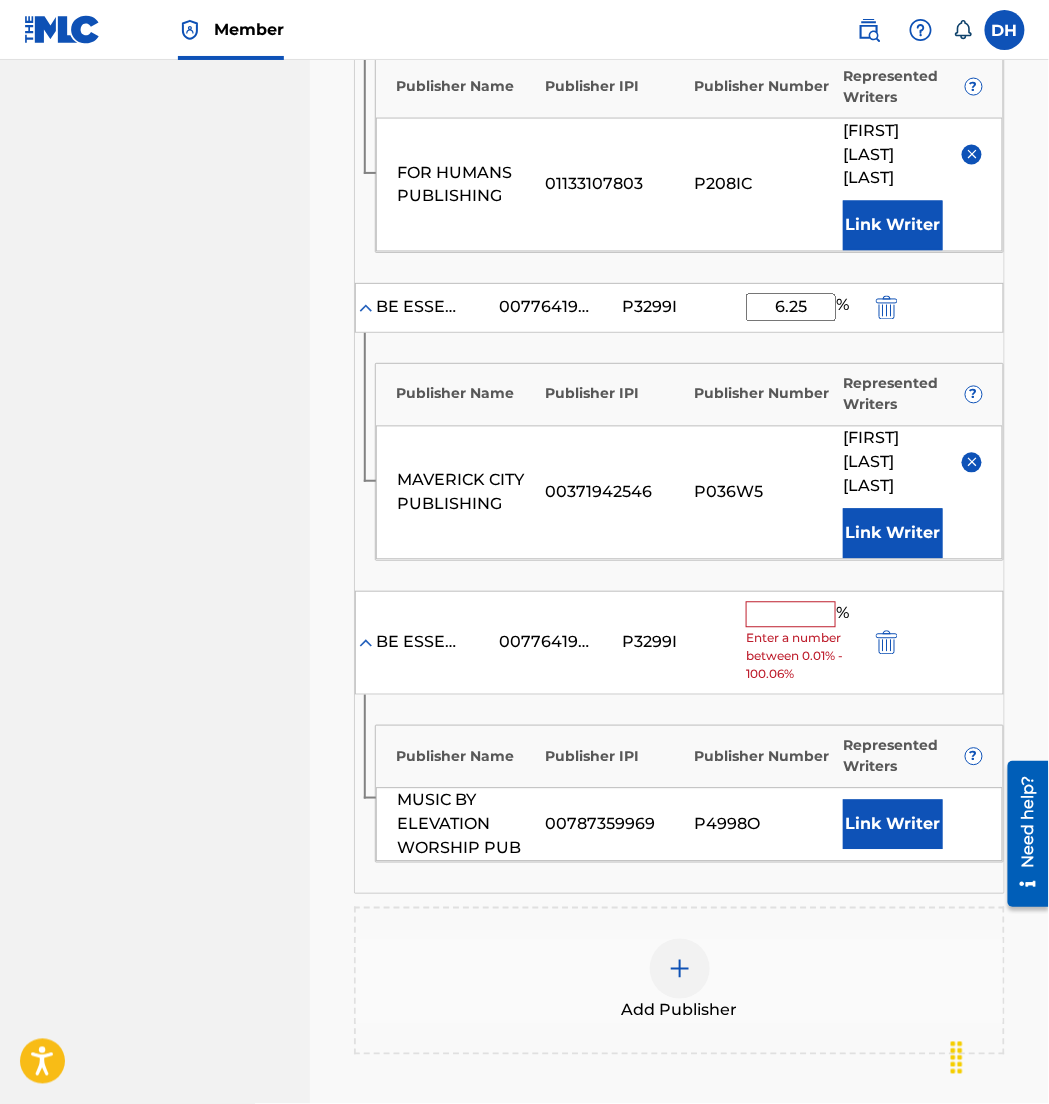 click at bounding box center (791, 615) 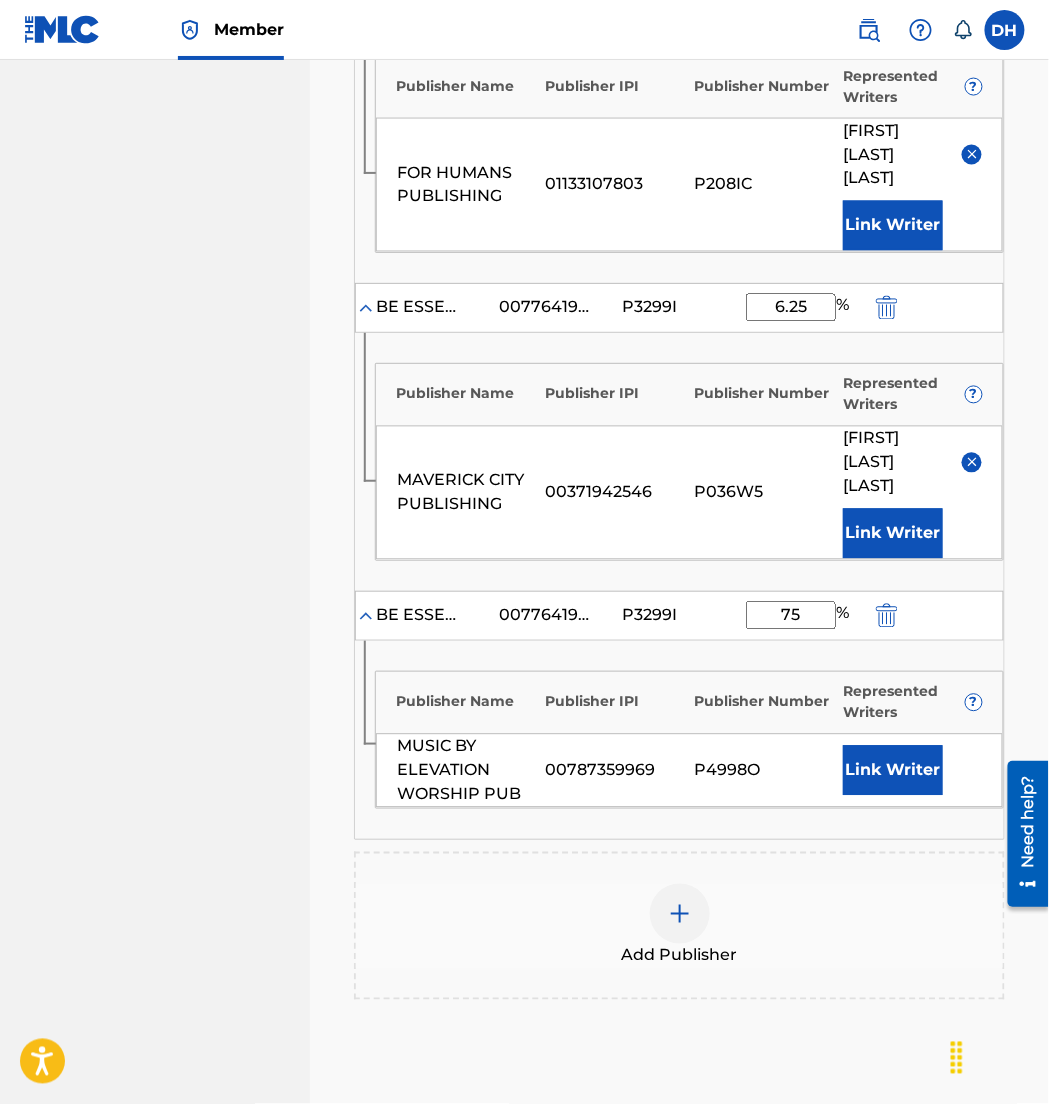 type on "75" 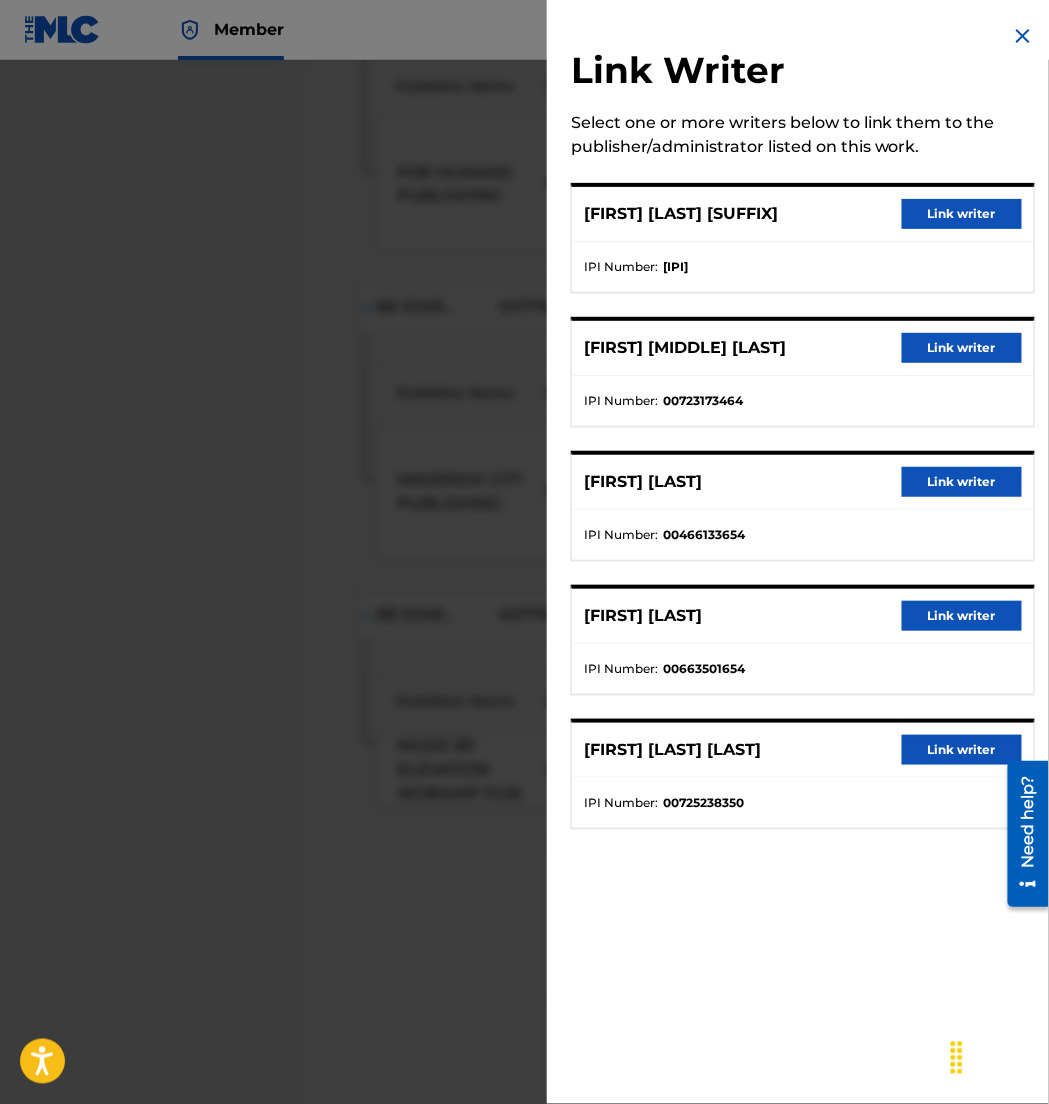 click on "Link writer" at bounding box center (962, 348) 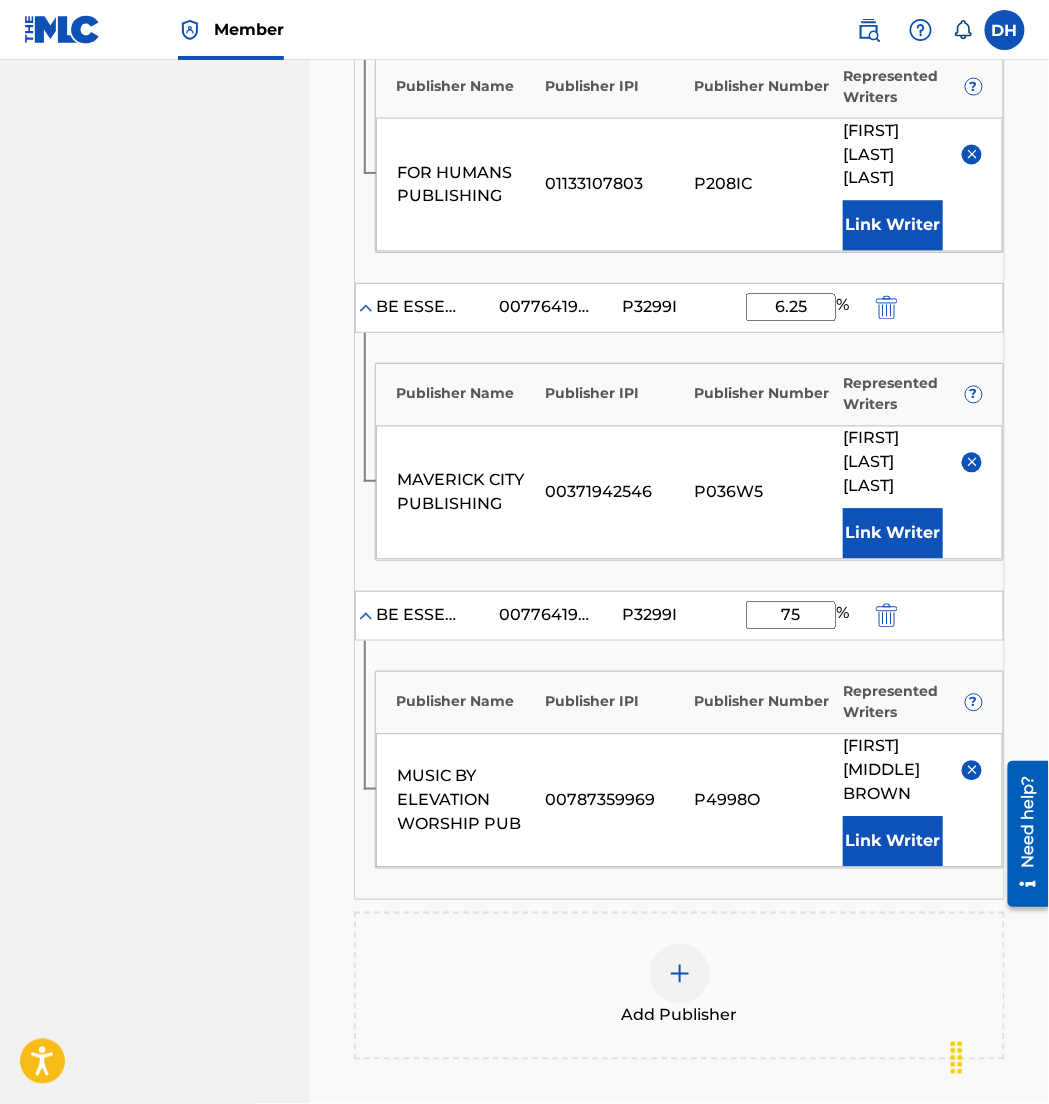 click on "Link Writer" at bounding box center [893, 842] 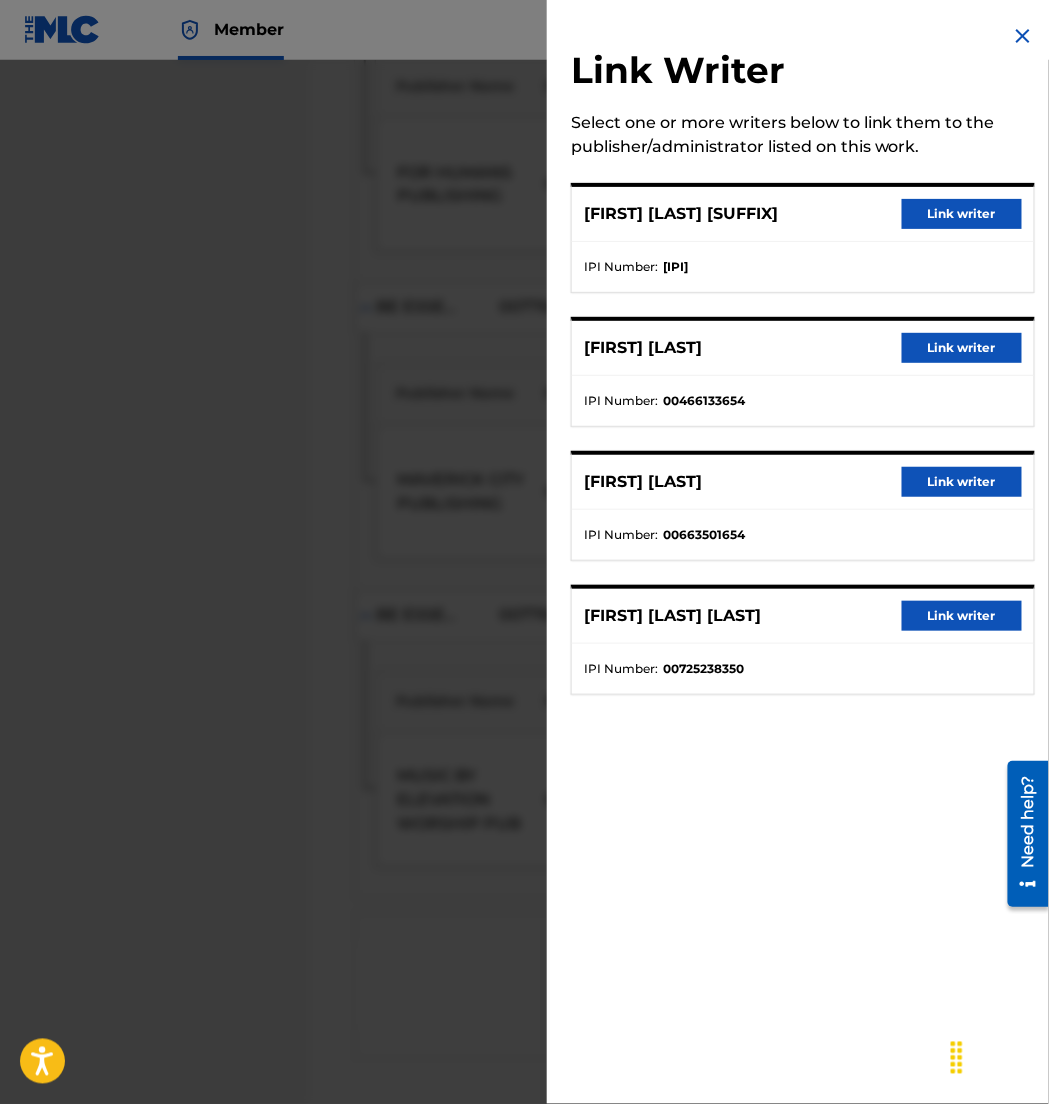 click on "Link writer" at bounding box center (962, 214) 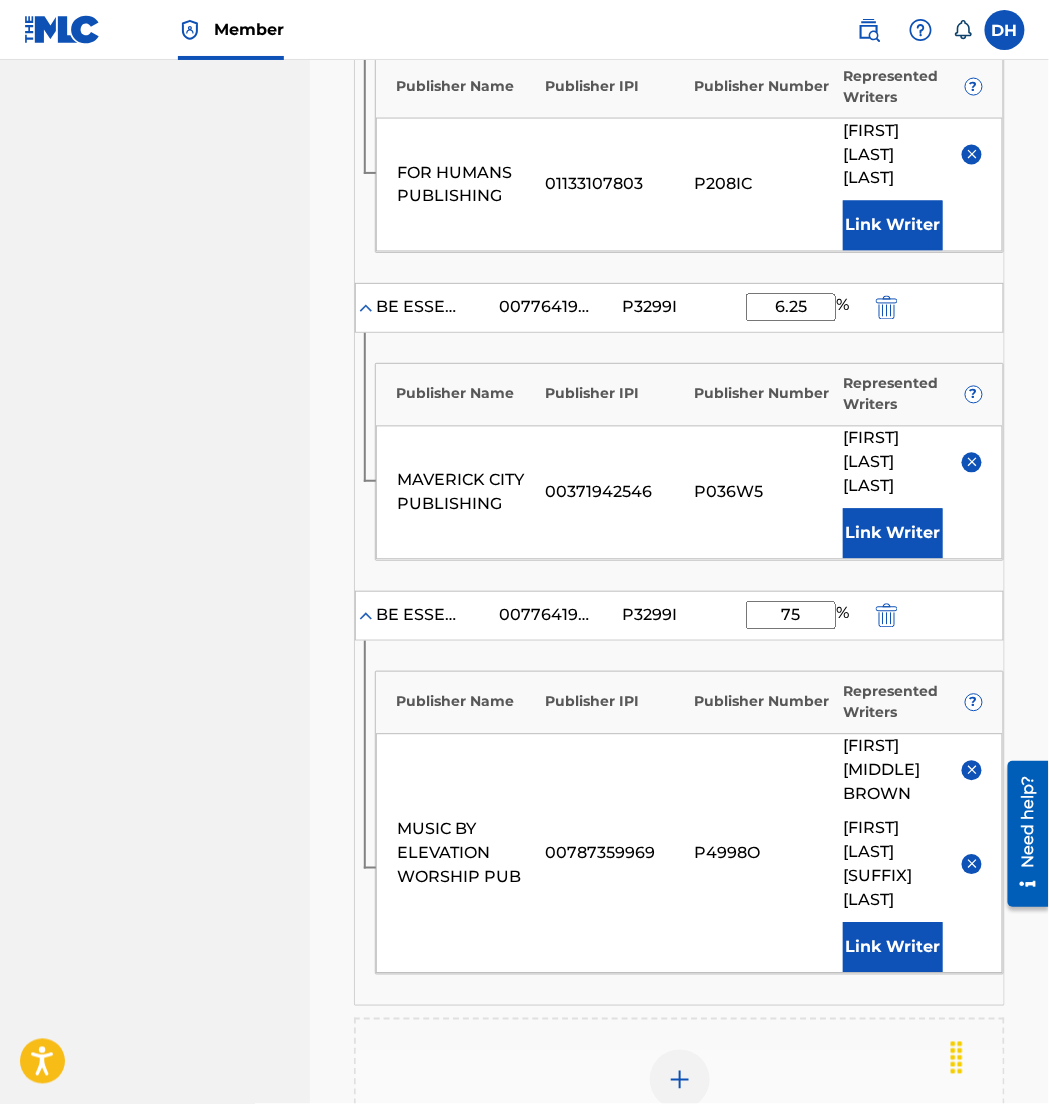 click on "Link Writer" at bounding box center (893, 948) 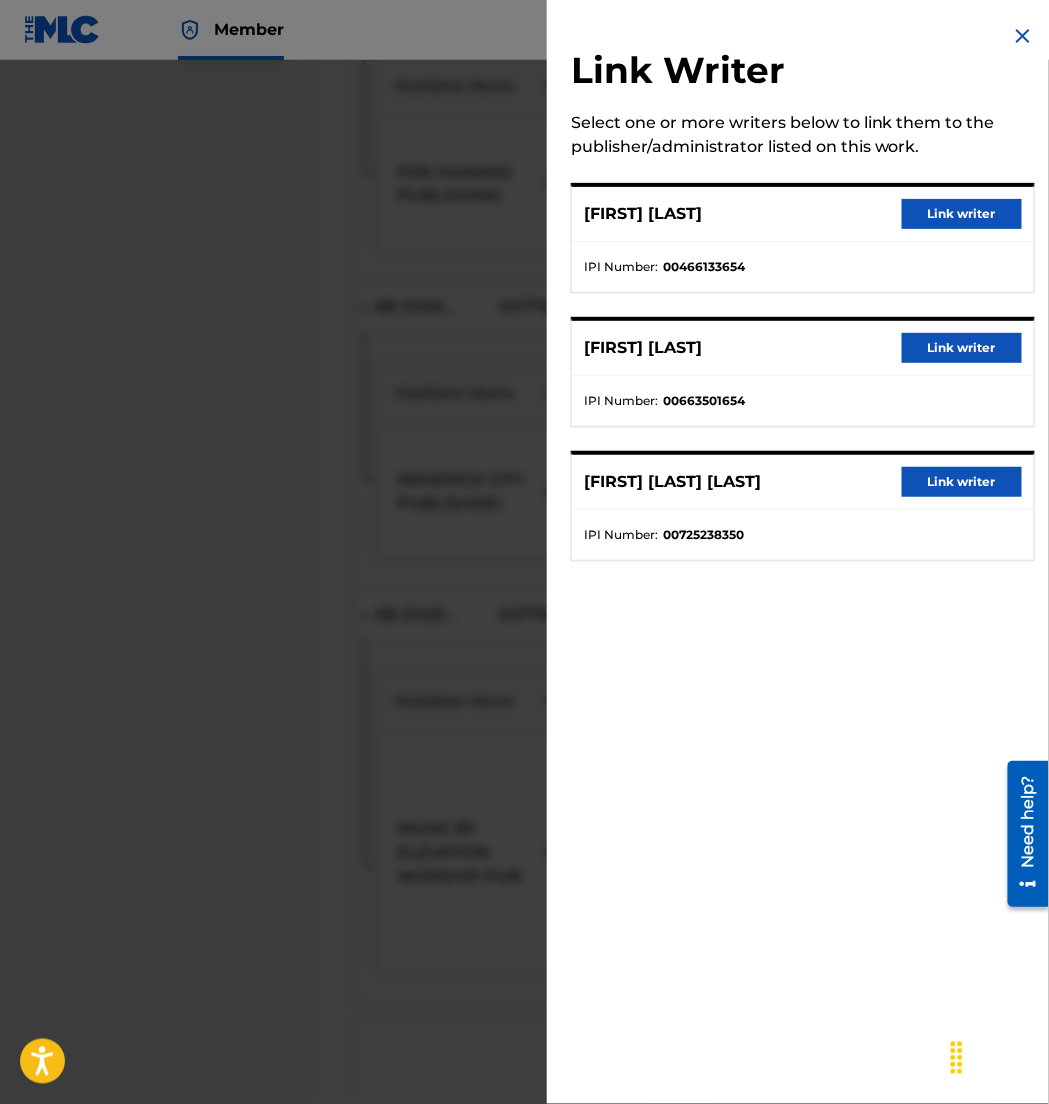 click on "Link writer" at bounding box center [962, 214] 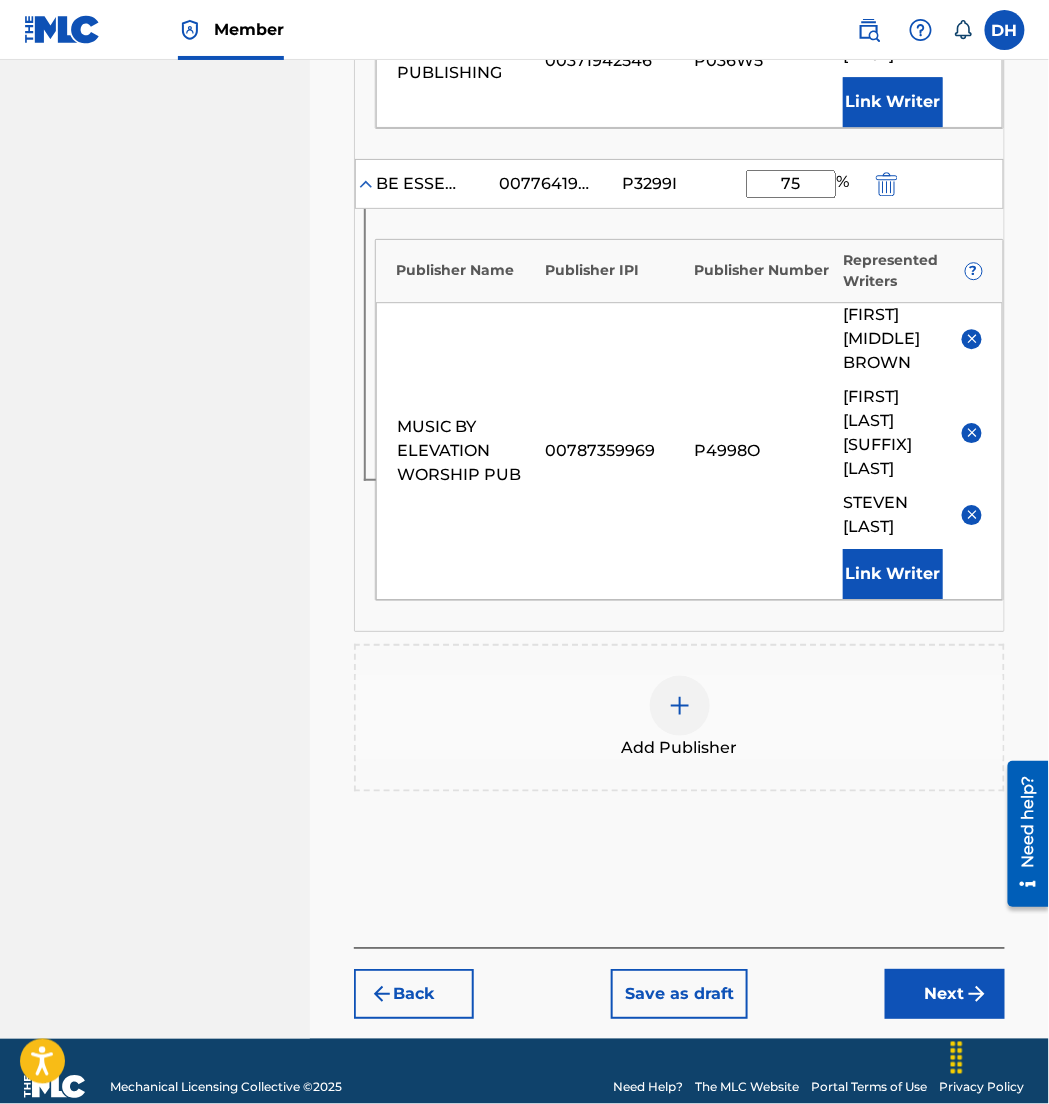click on "Next" at bounding box center (945, 994) 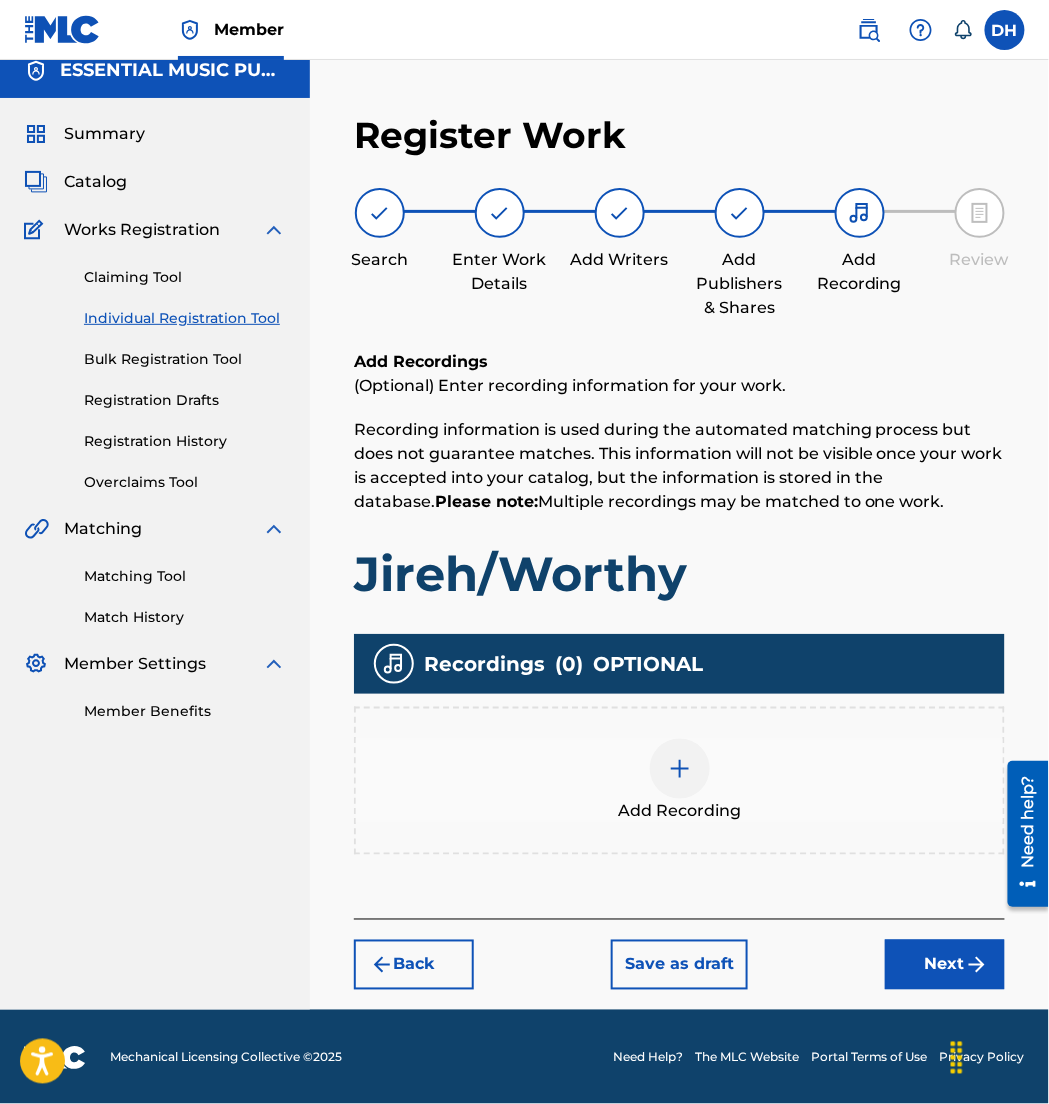 click at bounding box center (680, 769) 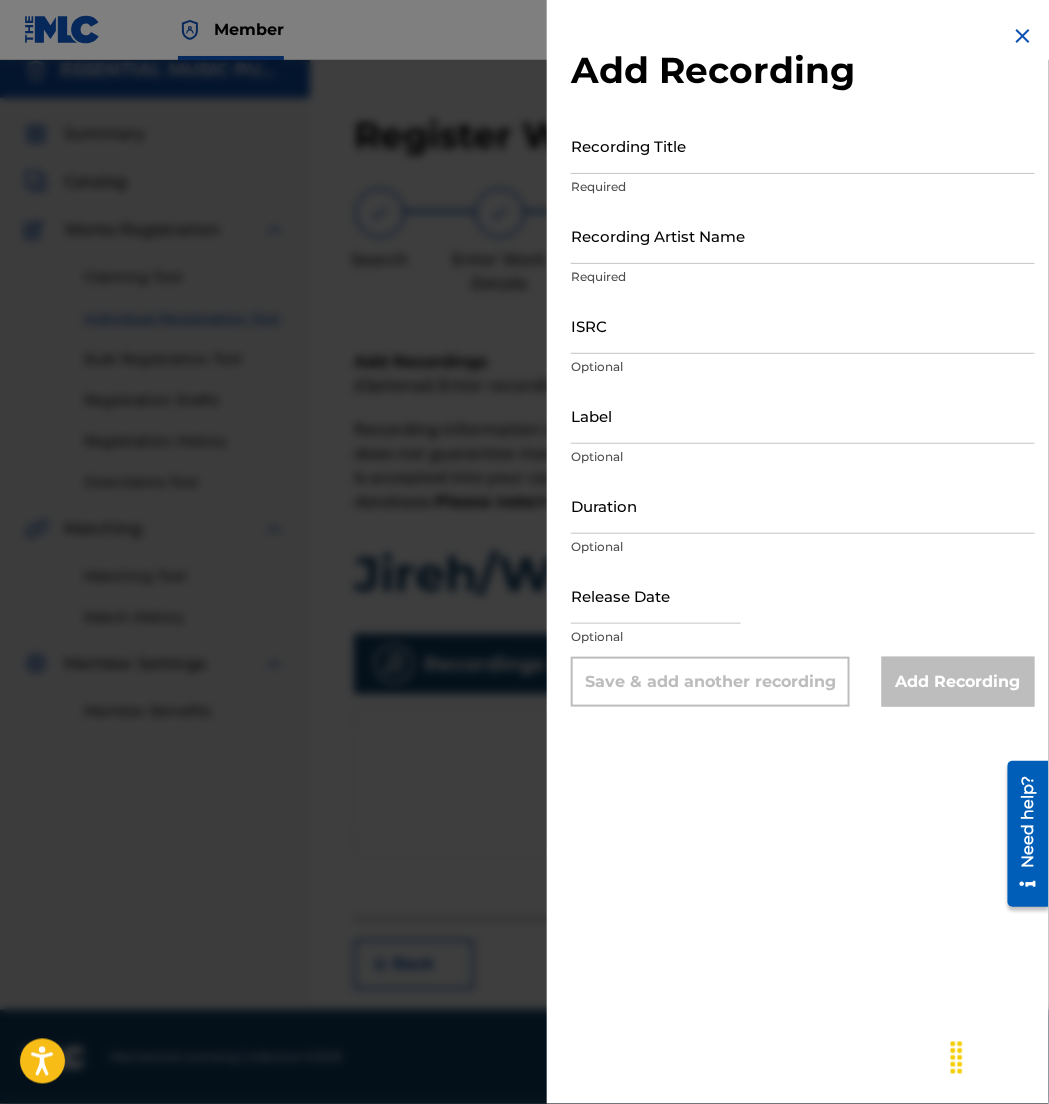 click on "Add Recording Recording Title Required Recording Artist Name Required ISRC Optional Label Optional Duration Optional Release Date Optional Save & add another recording Add Recording" at bounding box center (803, 552) 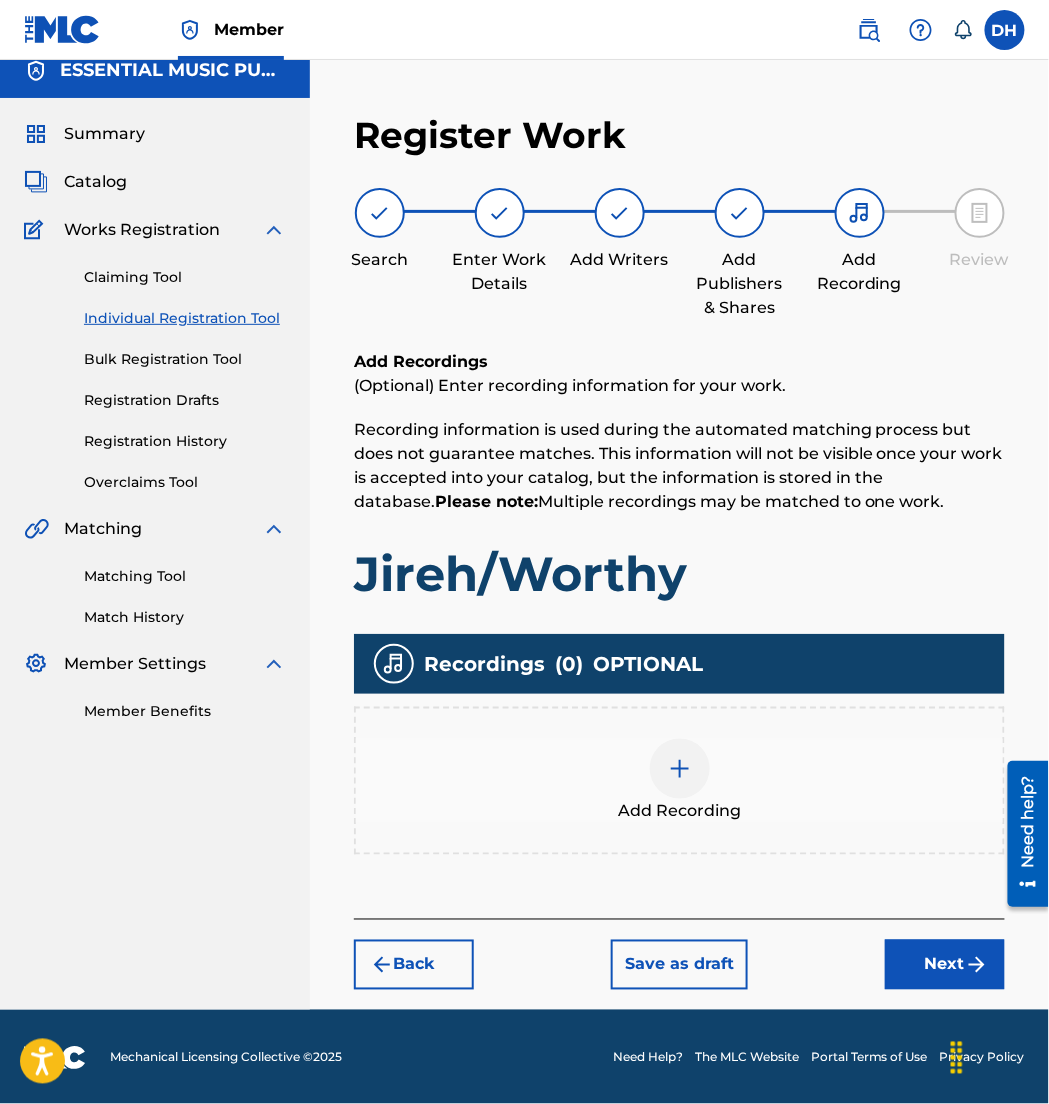 click on "Next" at bounding box center [945, 965] 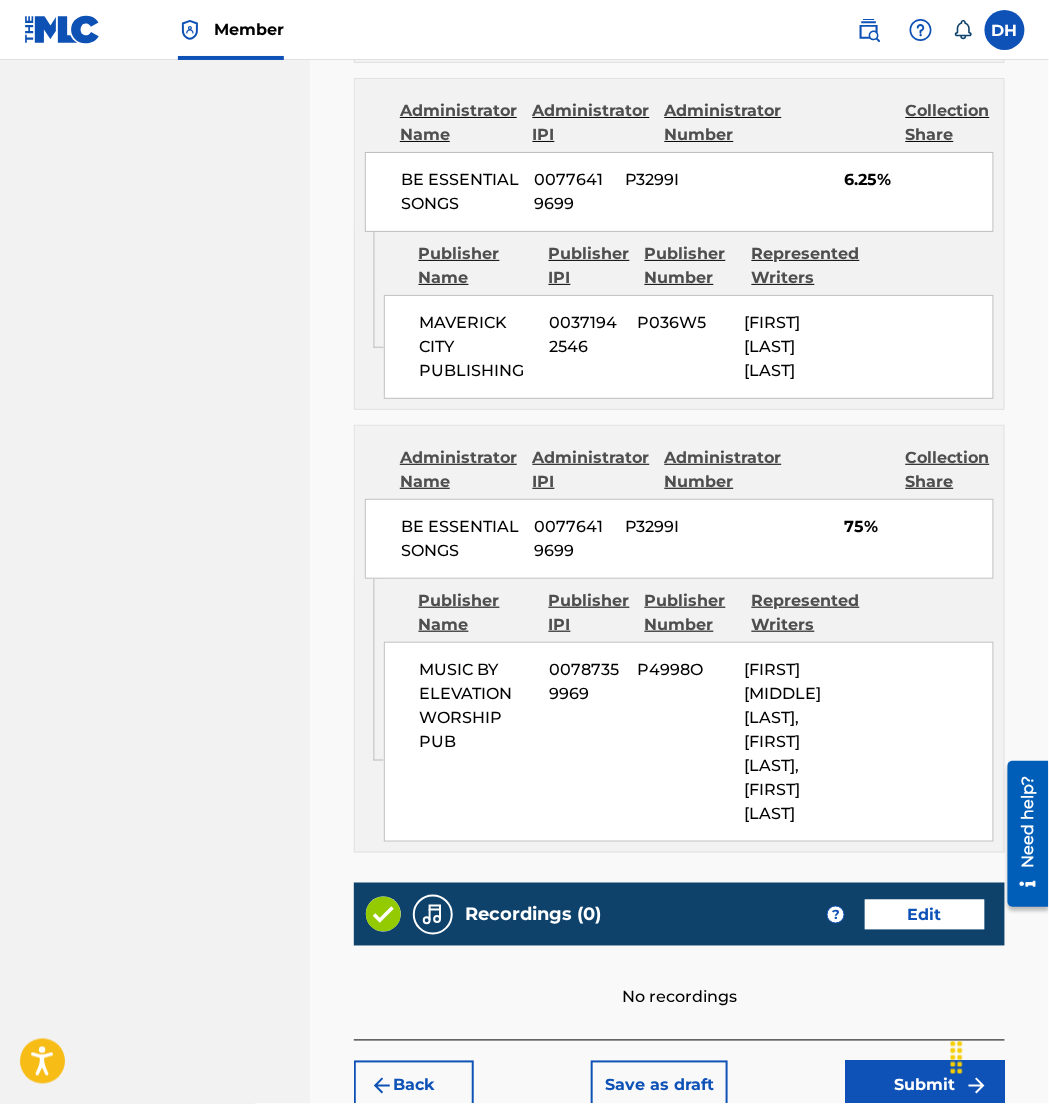 scroll, scrollTop: 1848, scrollLeft: 0, axis: vertical 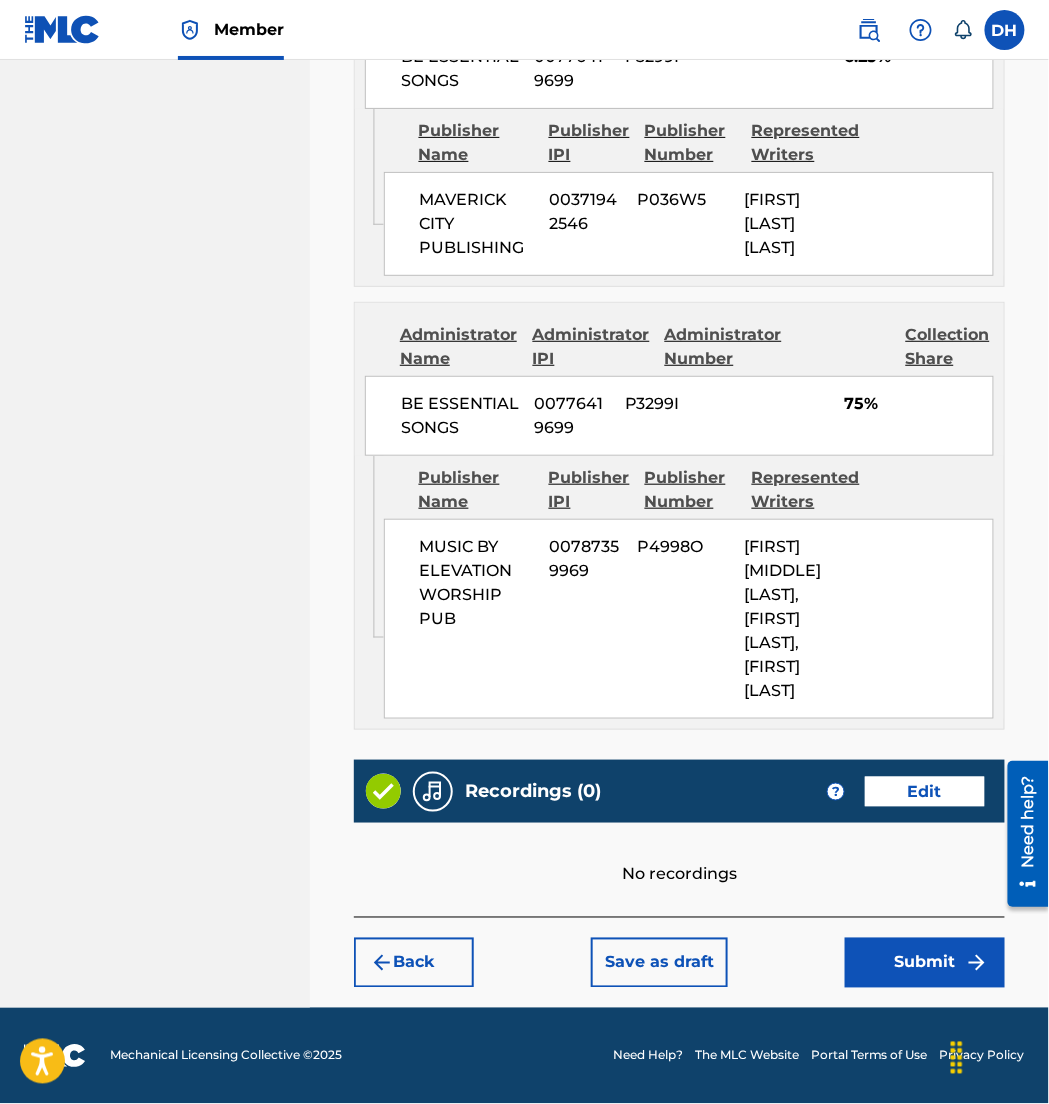 click on "Submit" at bounding box center [925, 963] 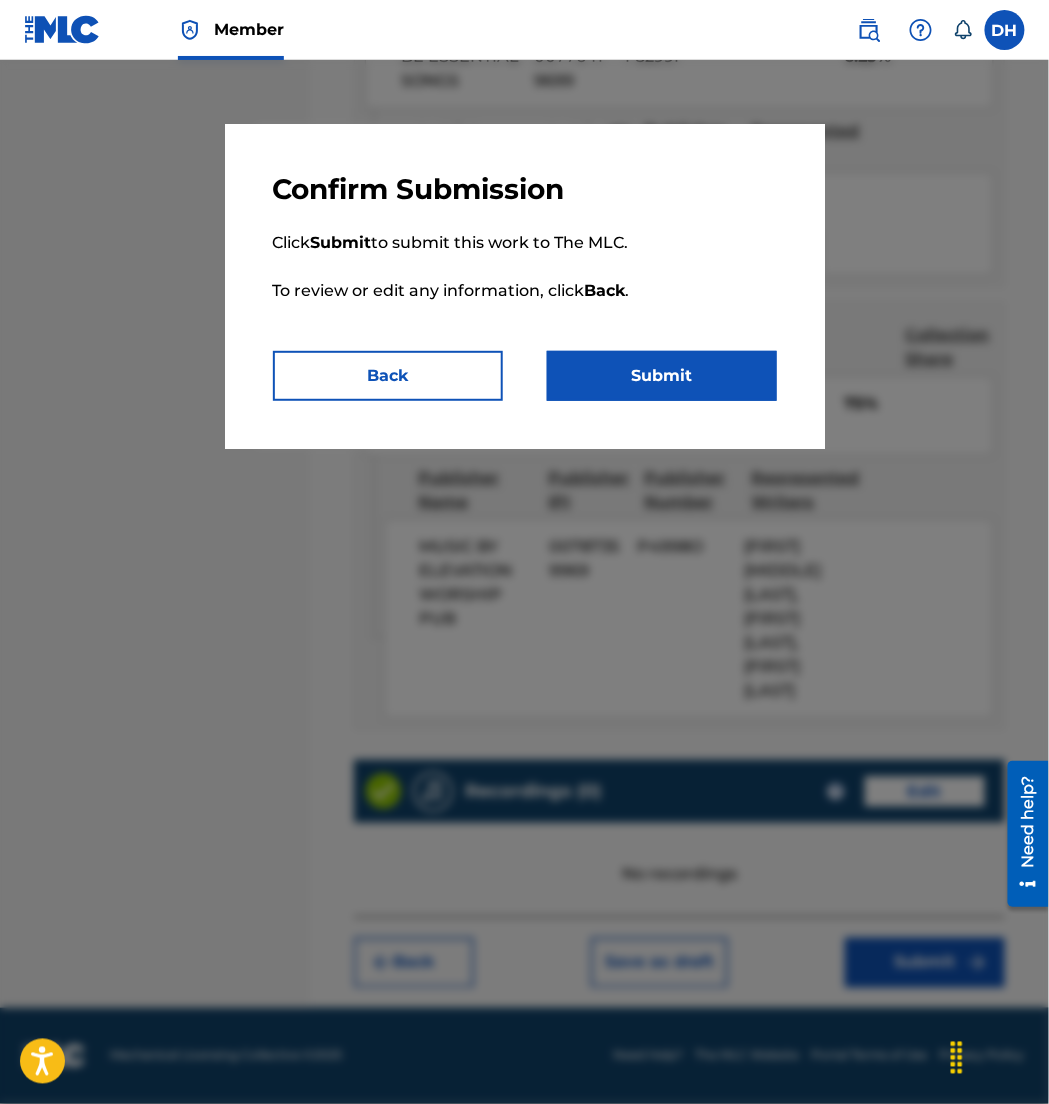 click on "Submit" at bounding box center [662, 376] 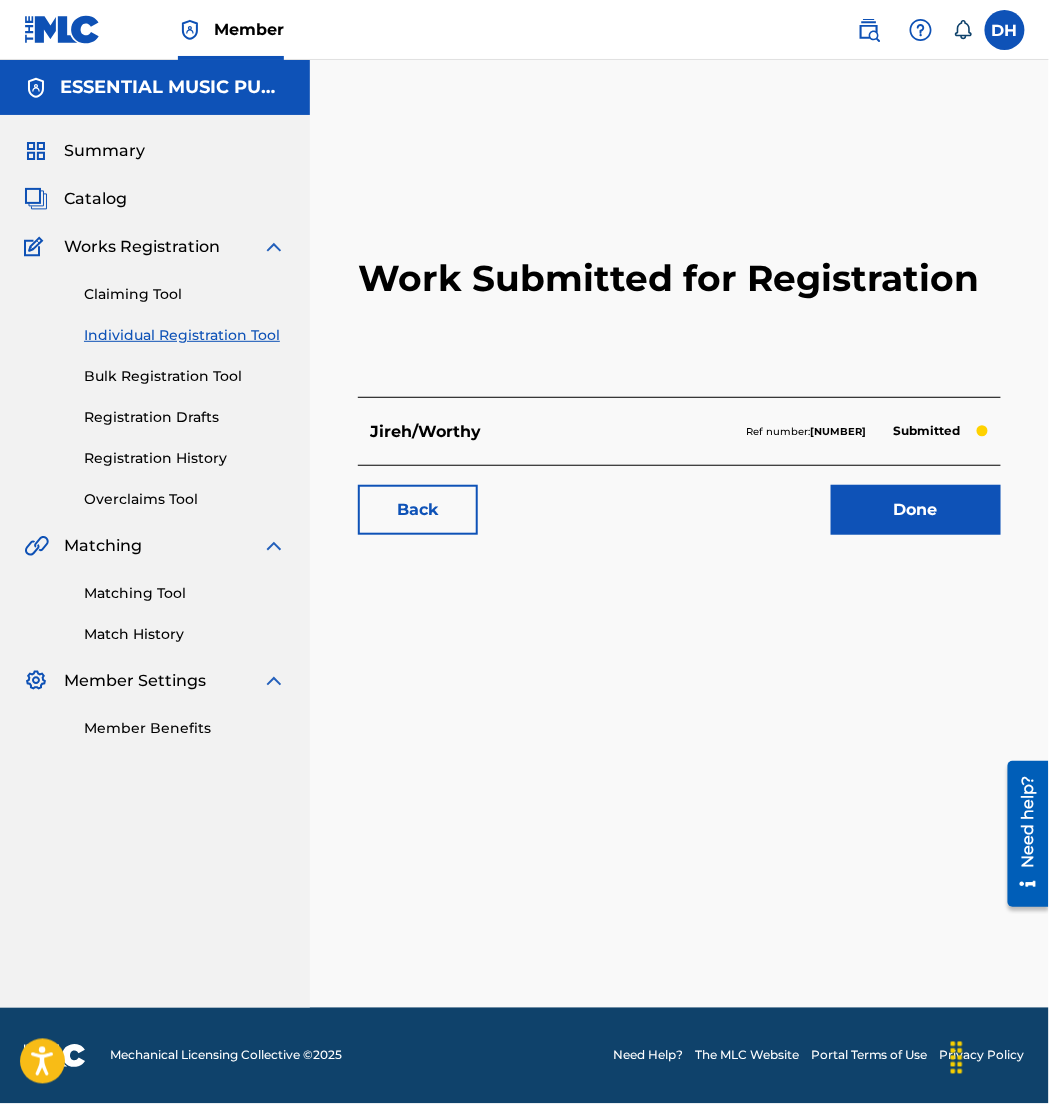 click on "Work Submitted for Registration Jireh/Worthy Ref number:  11906697 Submitted Back Done" at bounding box center (679, 559) 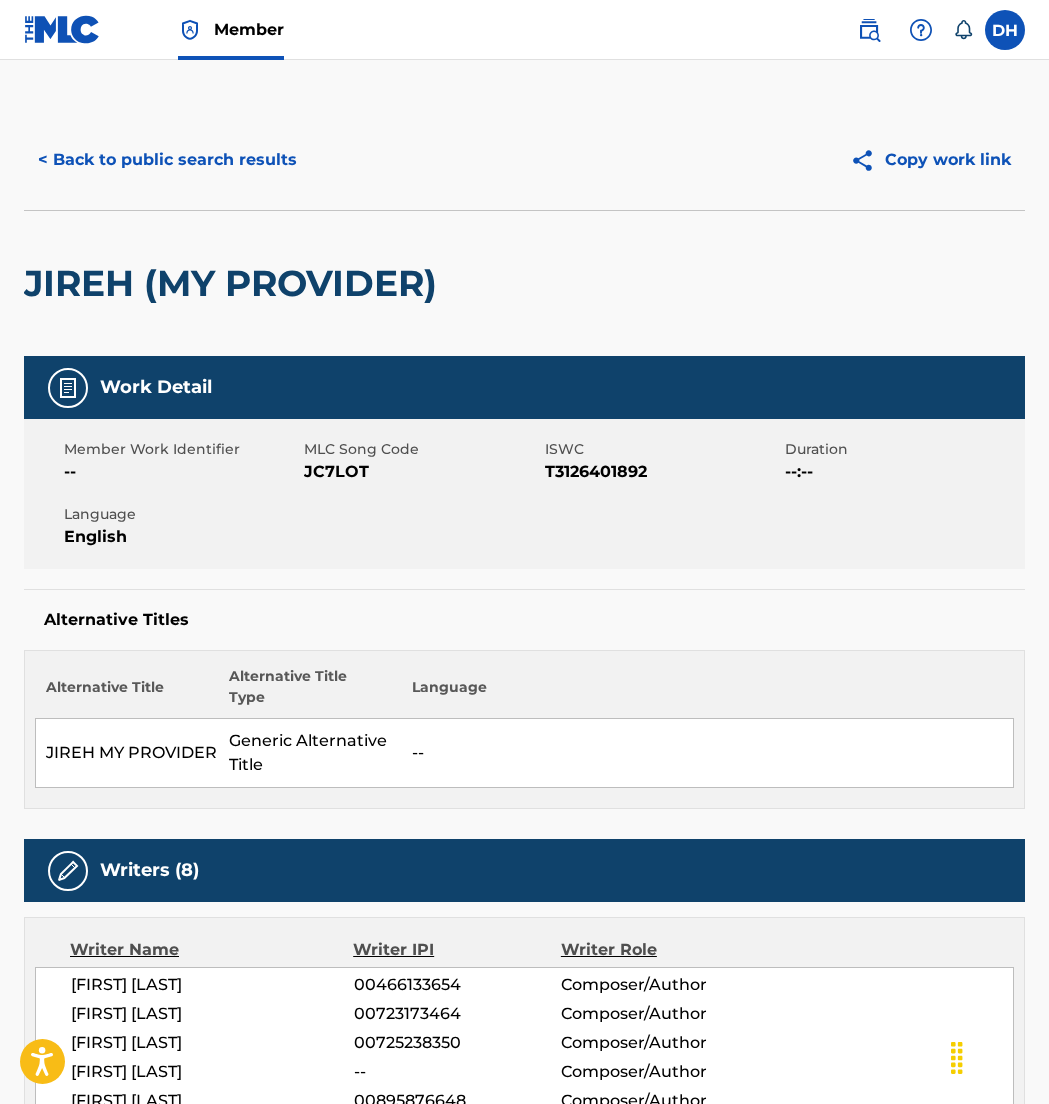 scroll, scrollTop: 0, scrollLeft: 0, axis: both 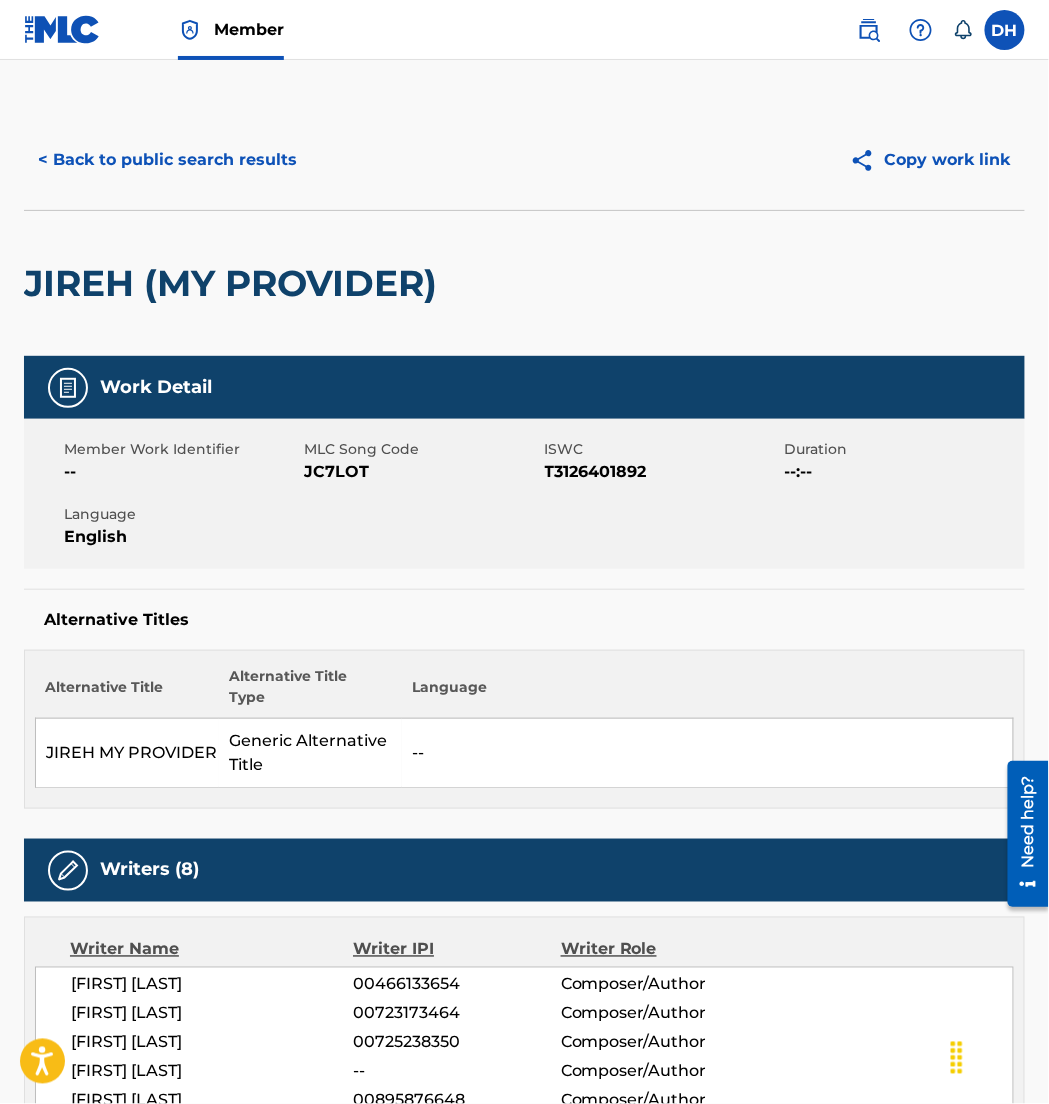 click on "< Back to public search results" at bounding box center (167, 160) 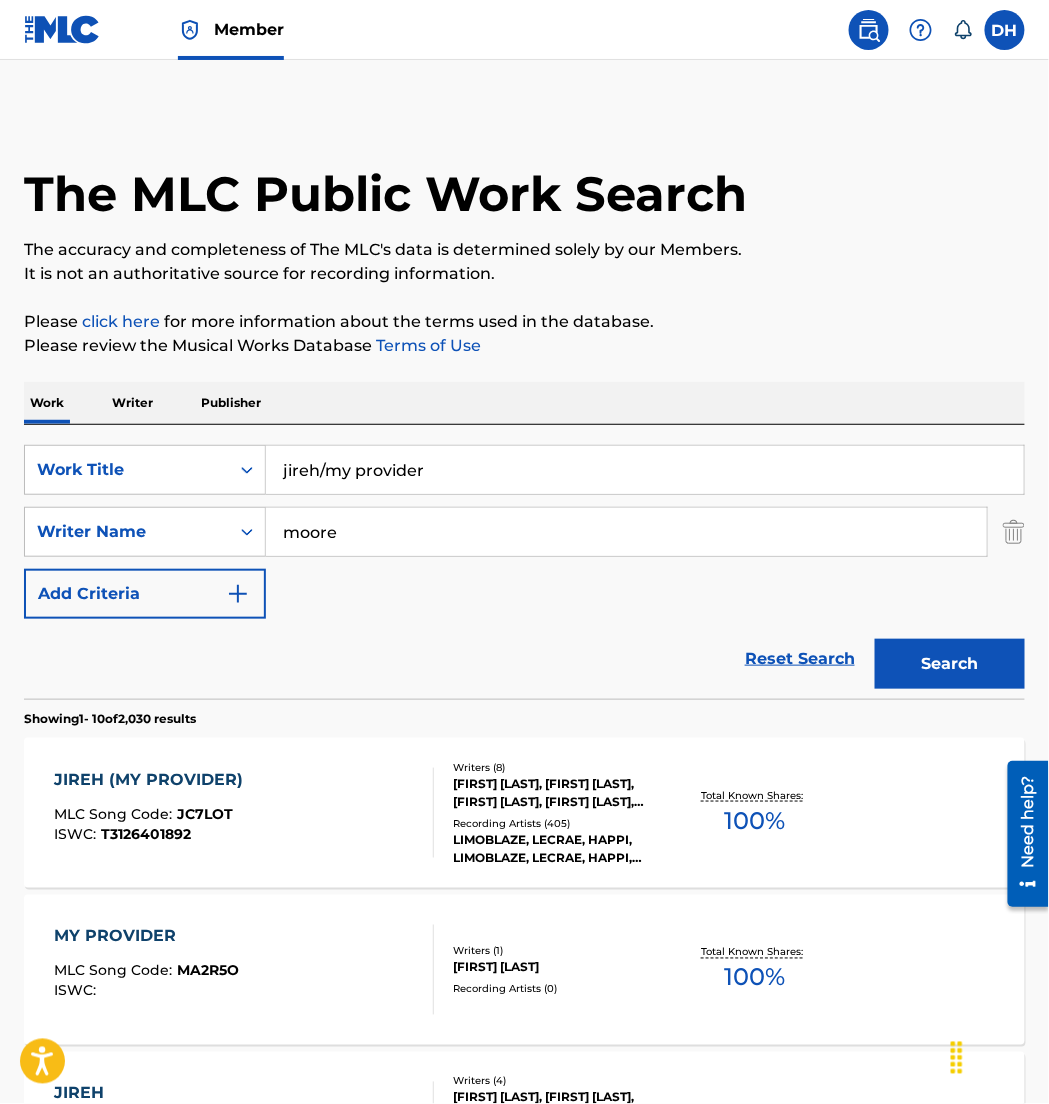 drag, startPoint x: 448, startPoint y: 482, endPoint x: 327, endPoint y: 488, distance: 121.14867 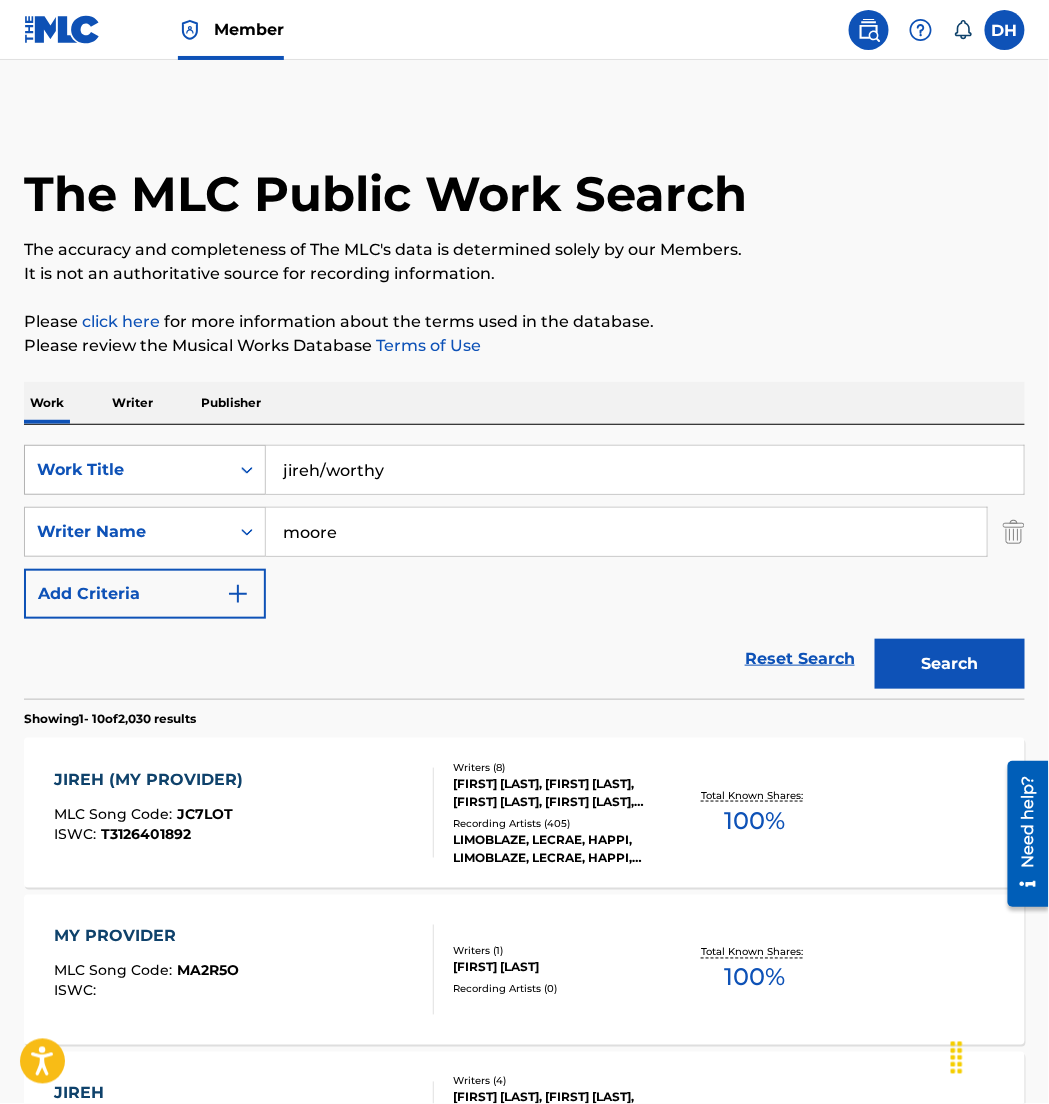 drag, startPoint x: 428, startPoint y: 540, endPoint x: 189, endPoint y: 492, distance: 243.77243 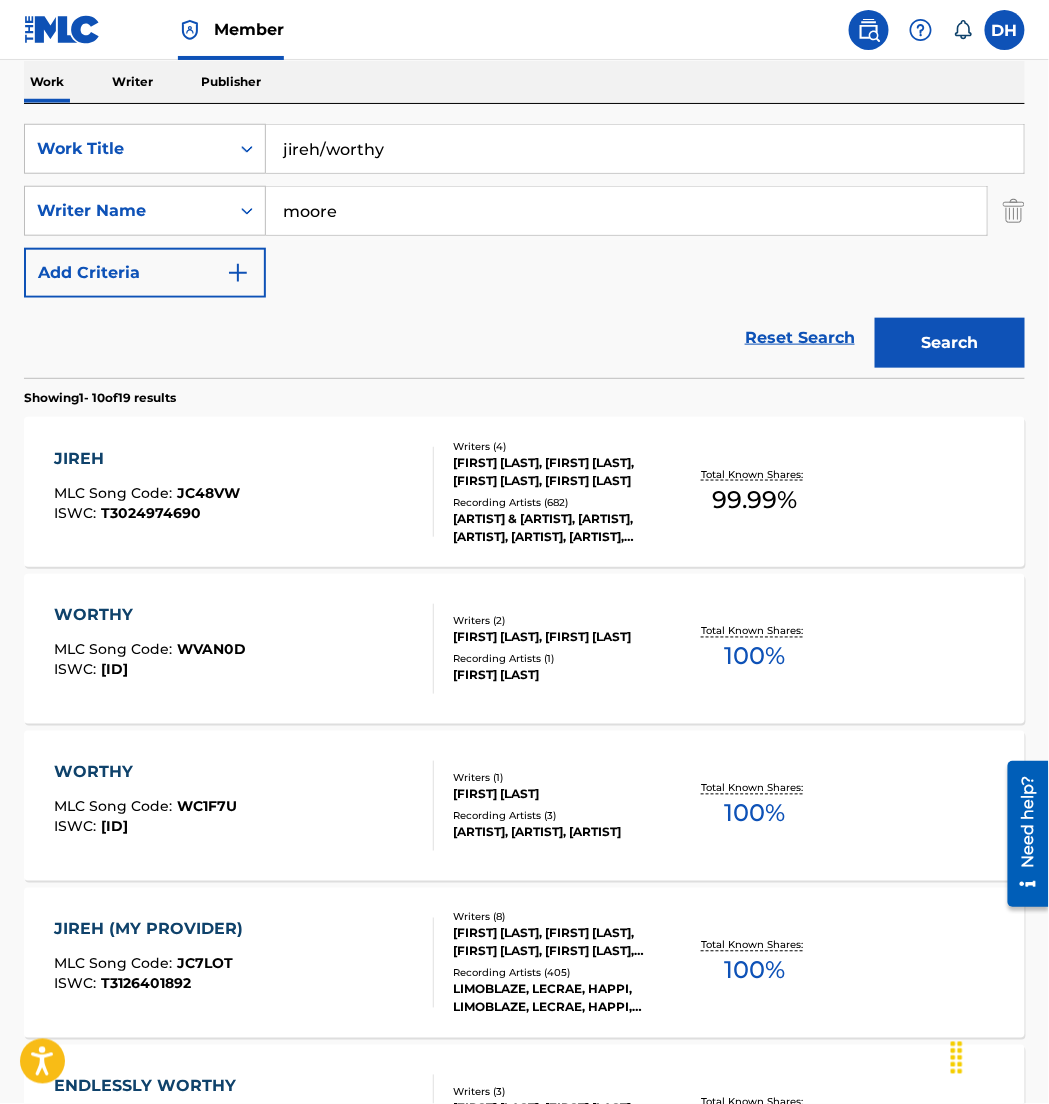 scroll, scrollTop: 0, scrollLeft: 0, axis: both 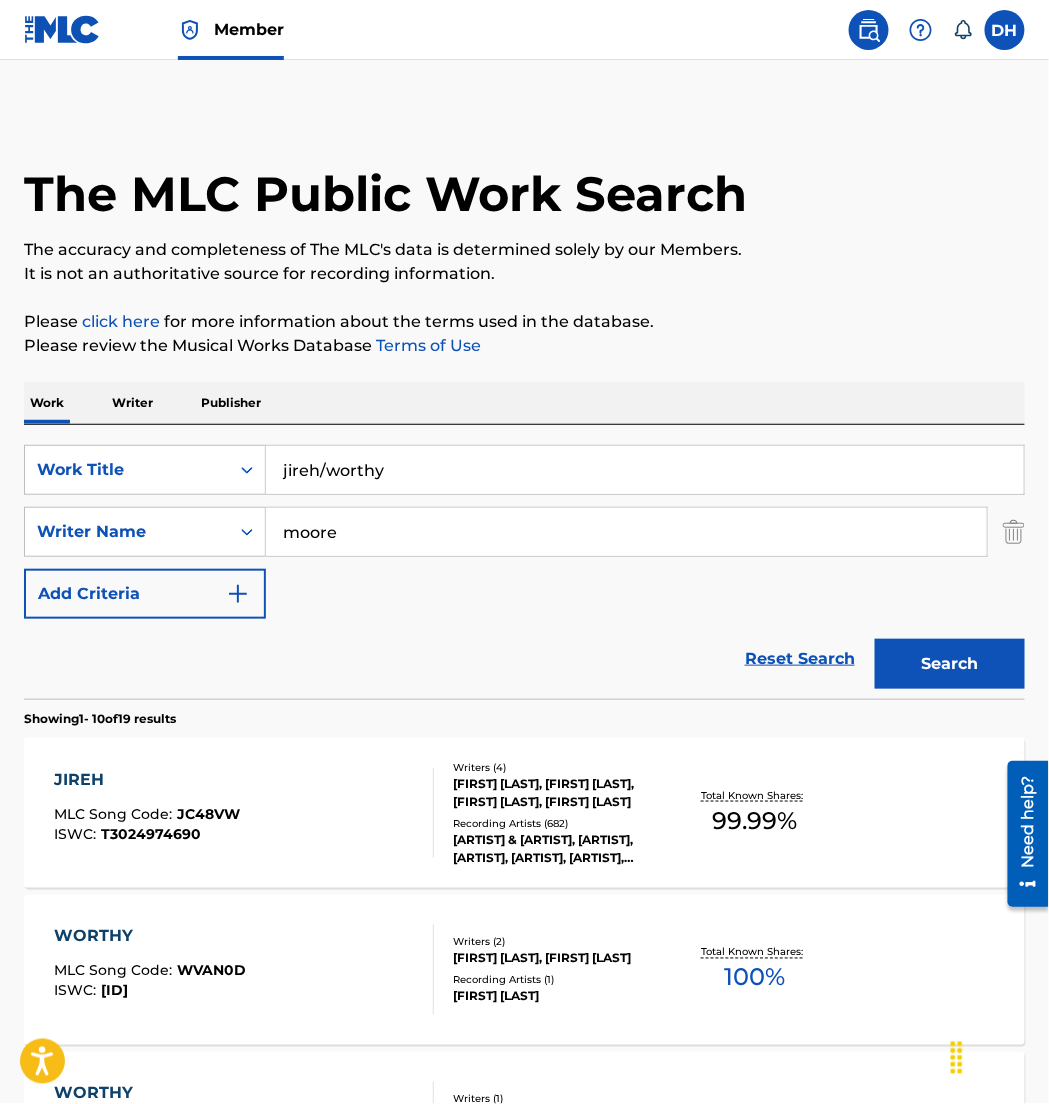 click on "jireh/worthy" at bounding box center [645, 470] 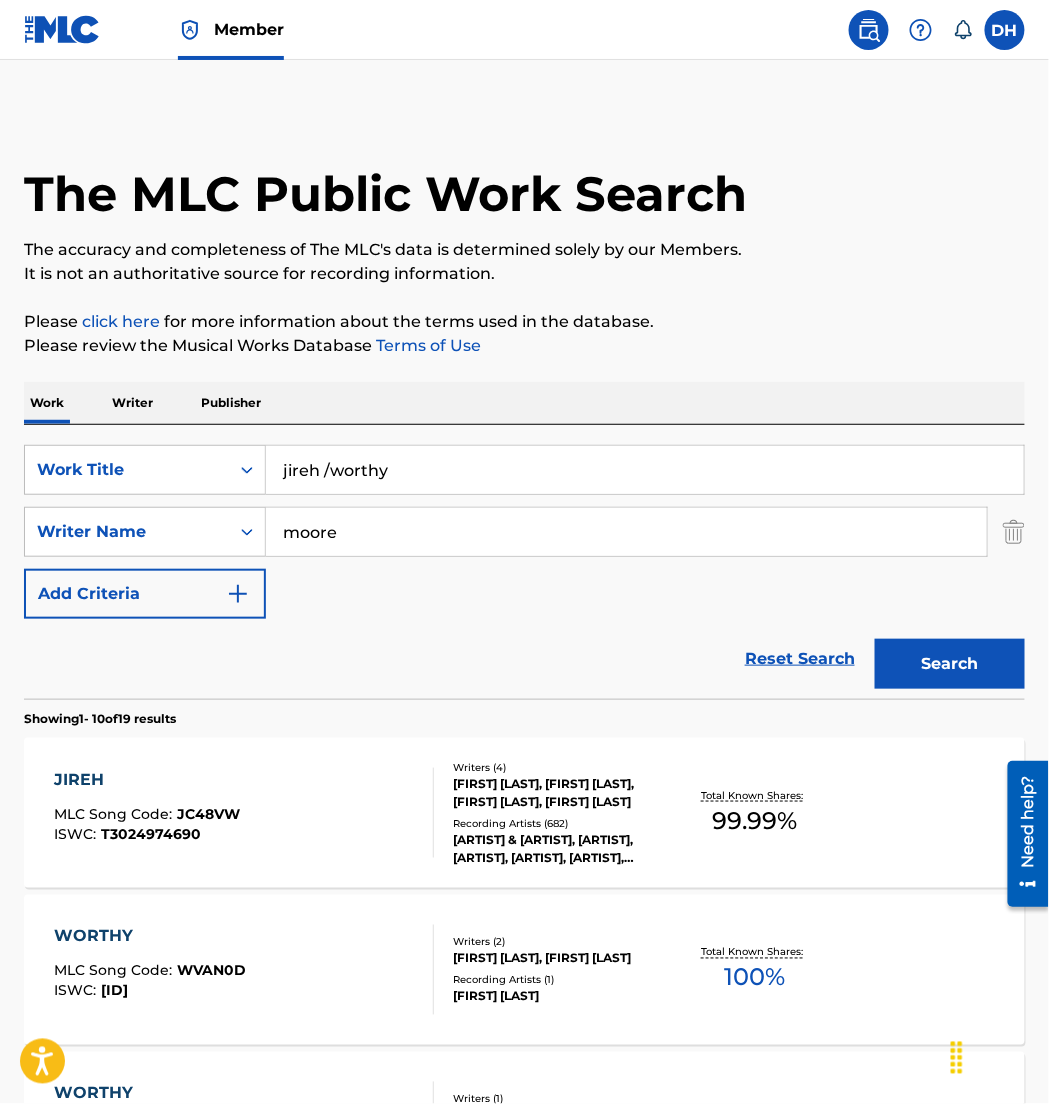 click on "jireh /worthy" at bounding box center [645, 470] 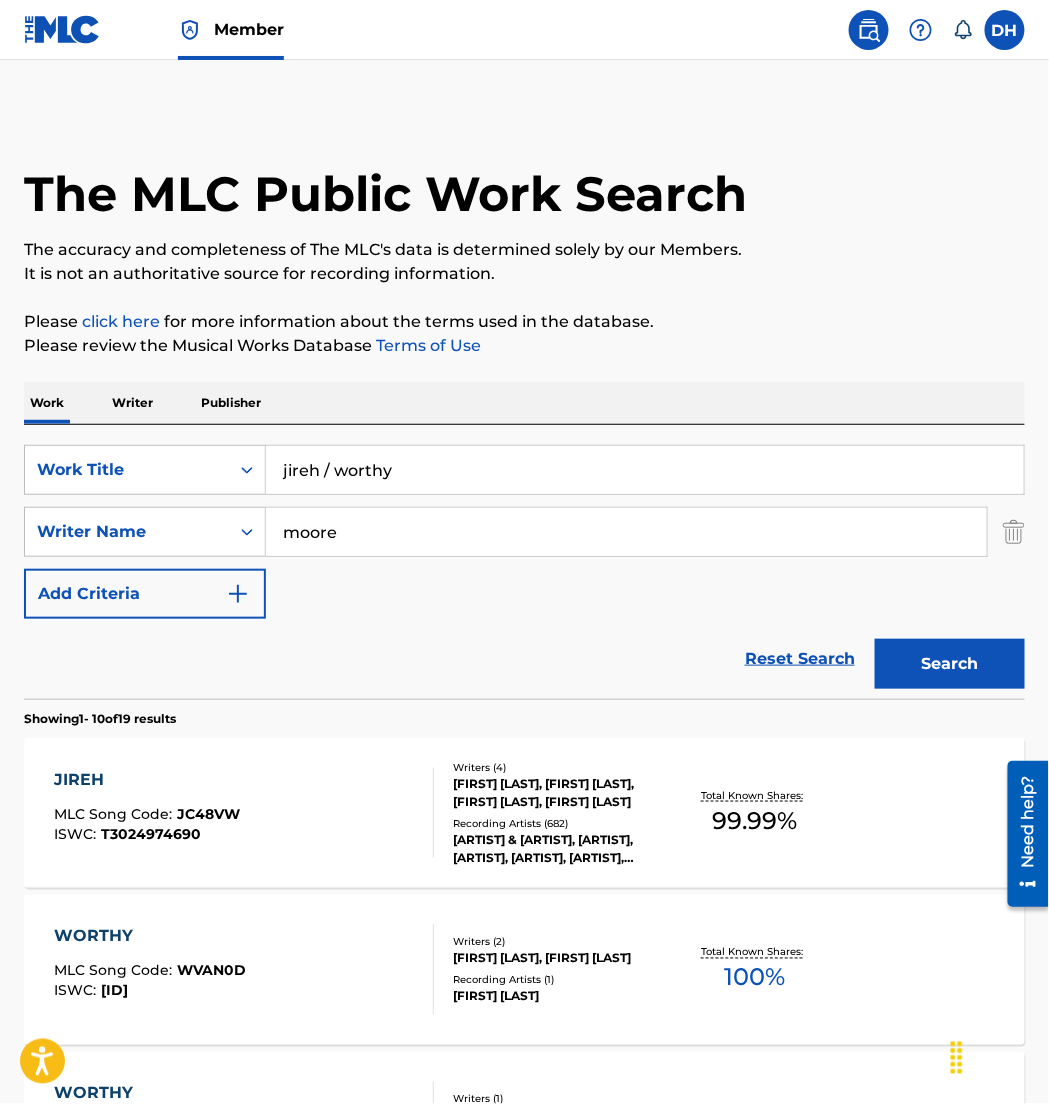 type on "jireh / worthy" 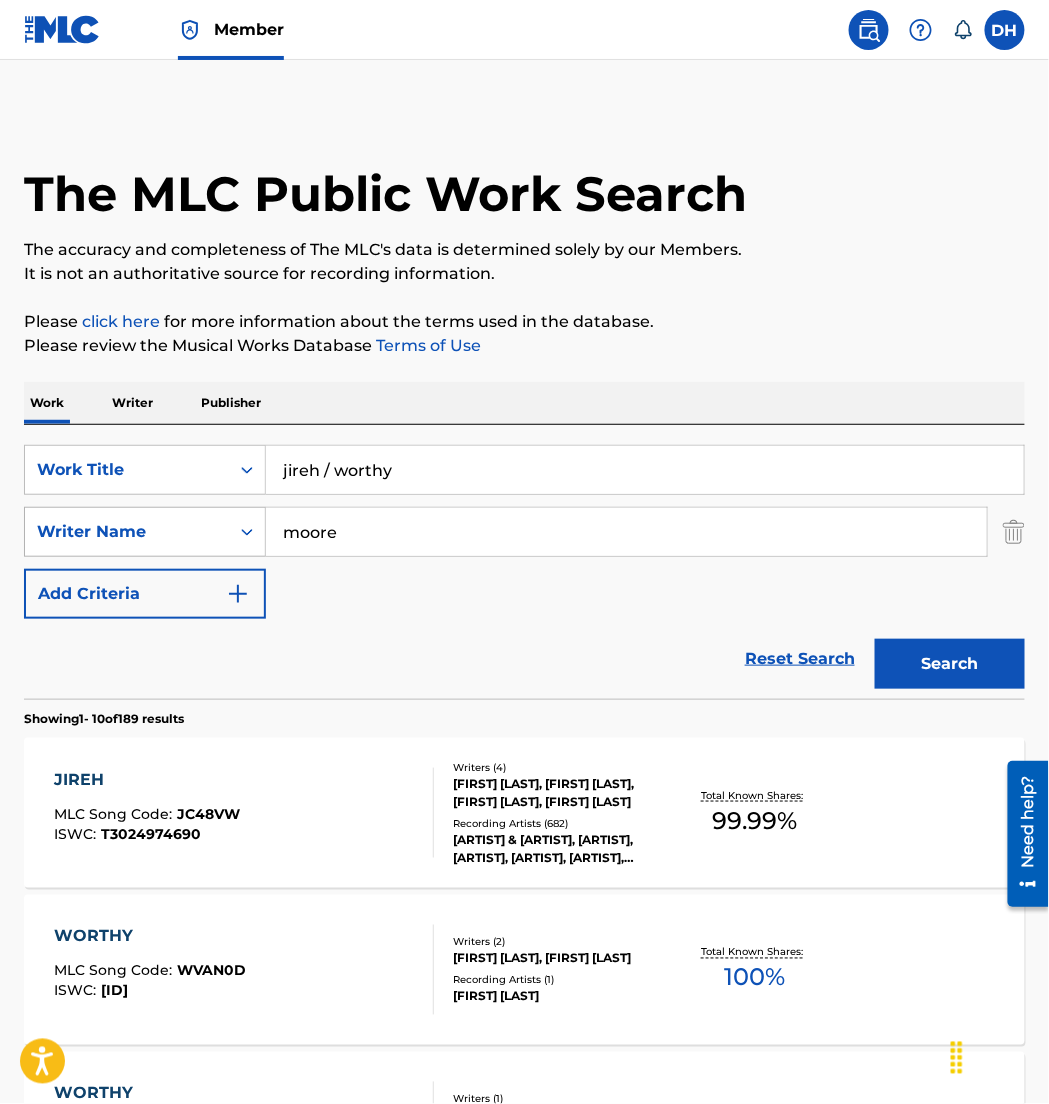 drag, startPoint x: 378, startPoint y: 532, endPoint x: 78, endPoint y: 535, distance: 300.015 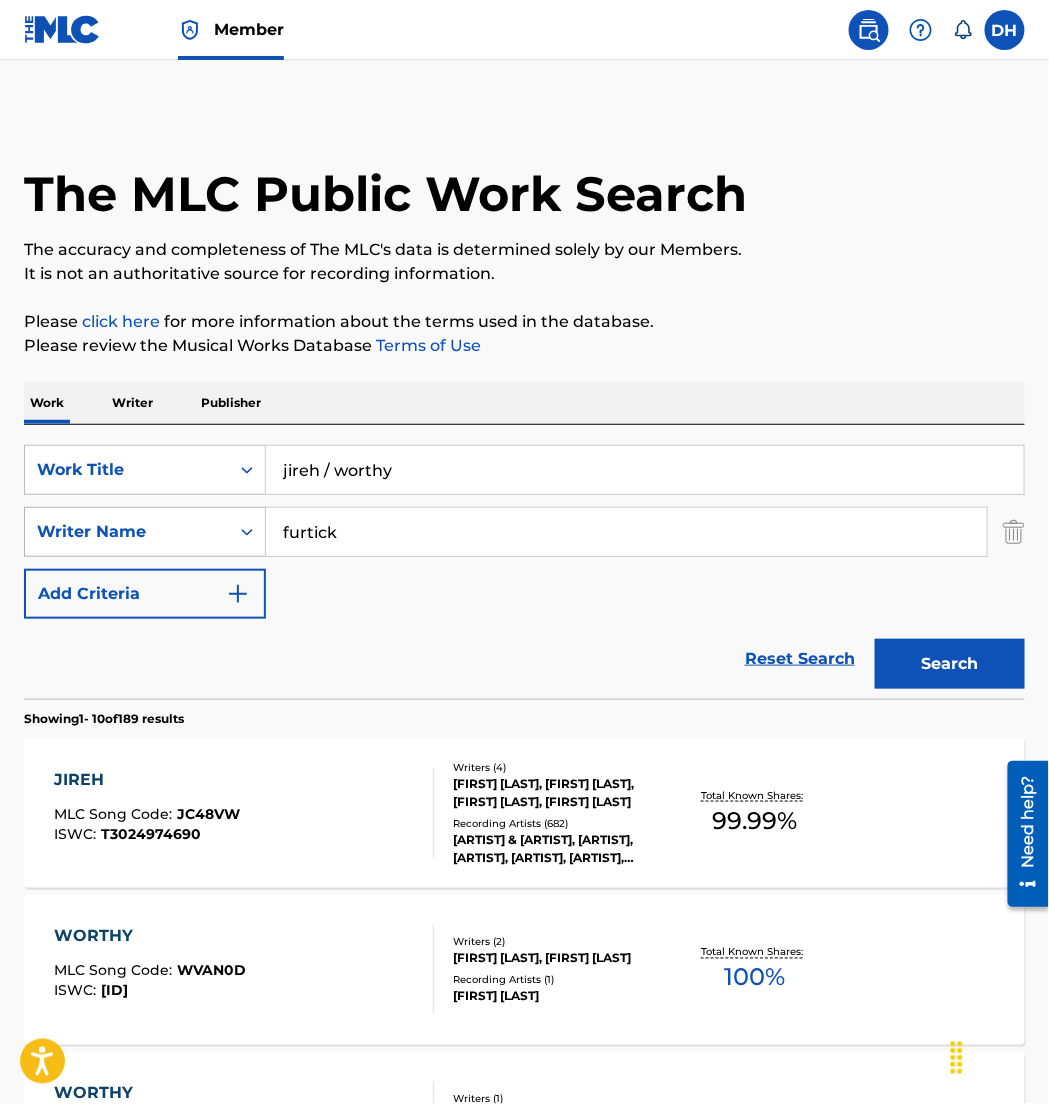type on "furtick" 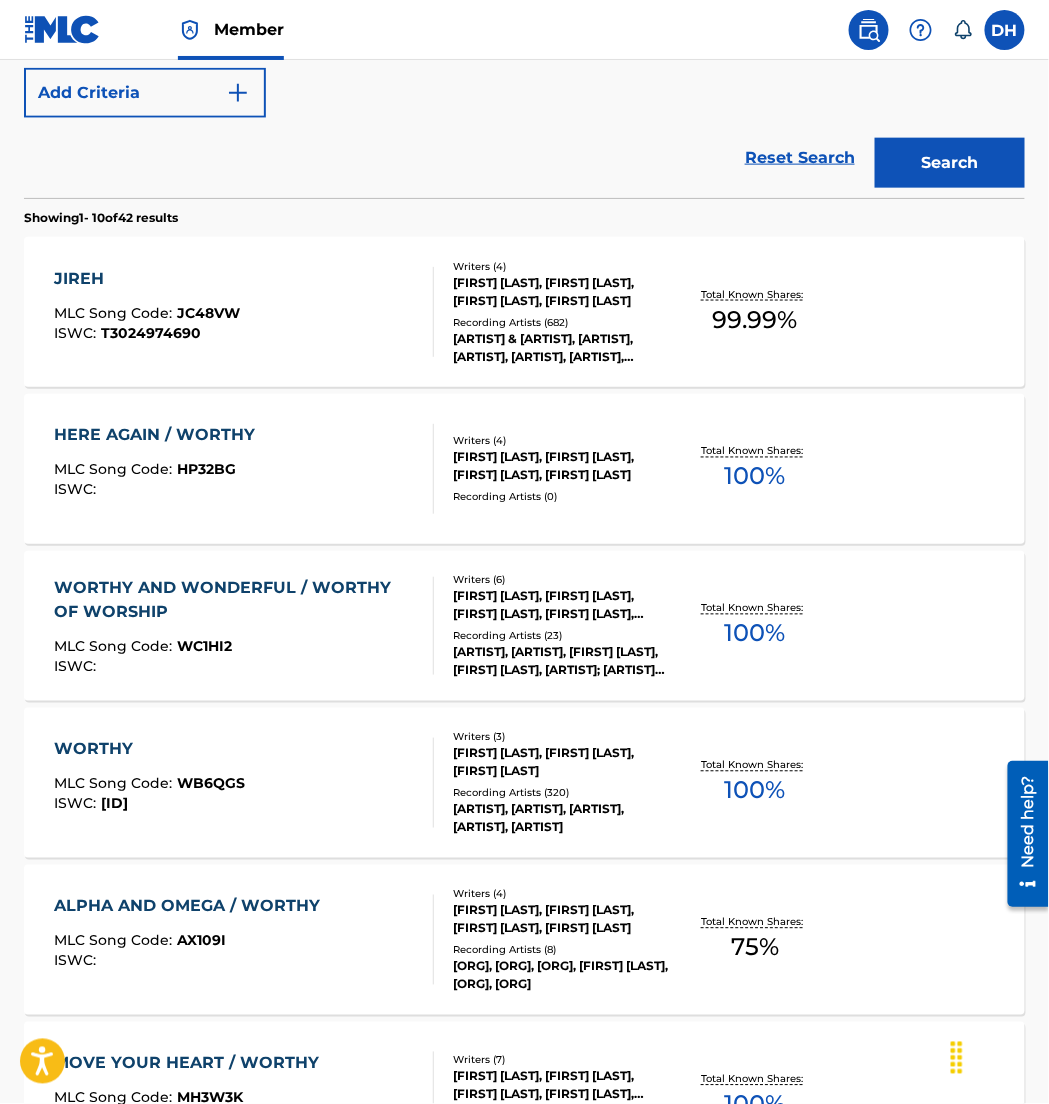 scroll, scrollTop: 502, scrollLeft: 0, axis: vertical 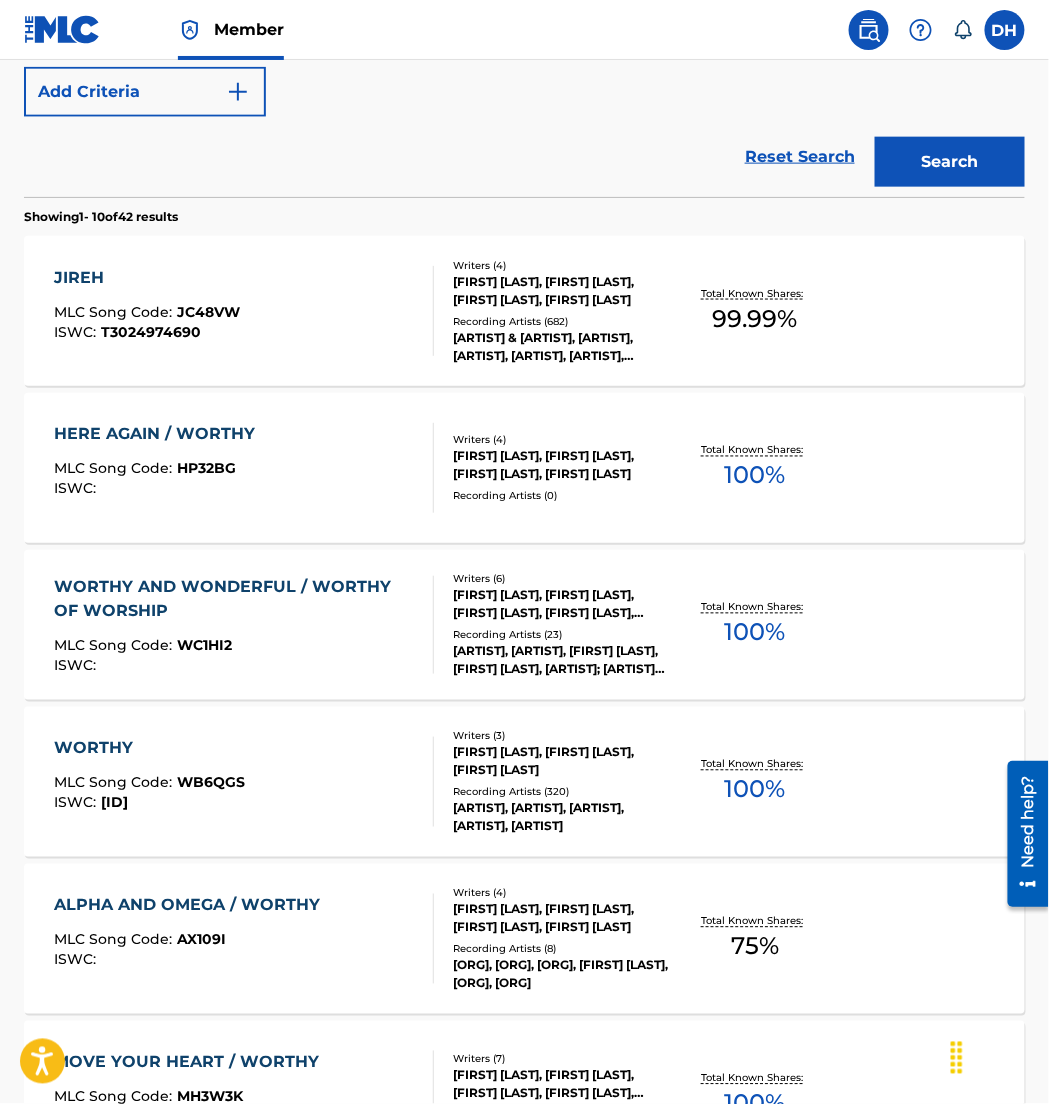 click on "Reset Search Search" at bounding box center [524, 157] 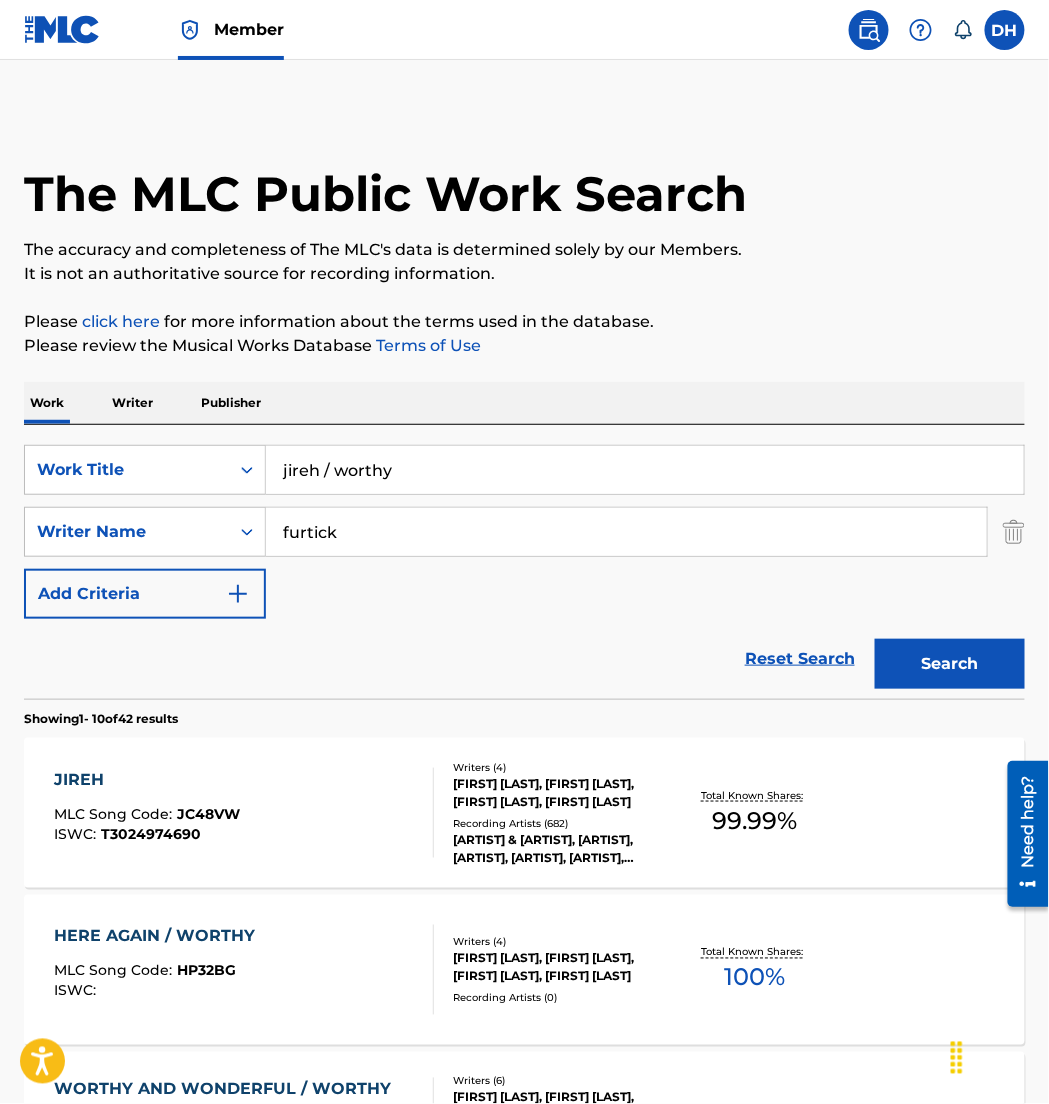drag, startPoint x: 474, startPoint y: 469, endPoint x: -7, endPoint y: 481, distance: 481.14966 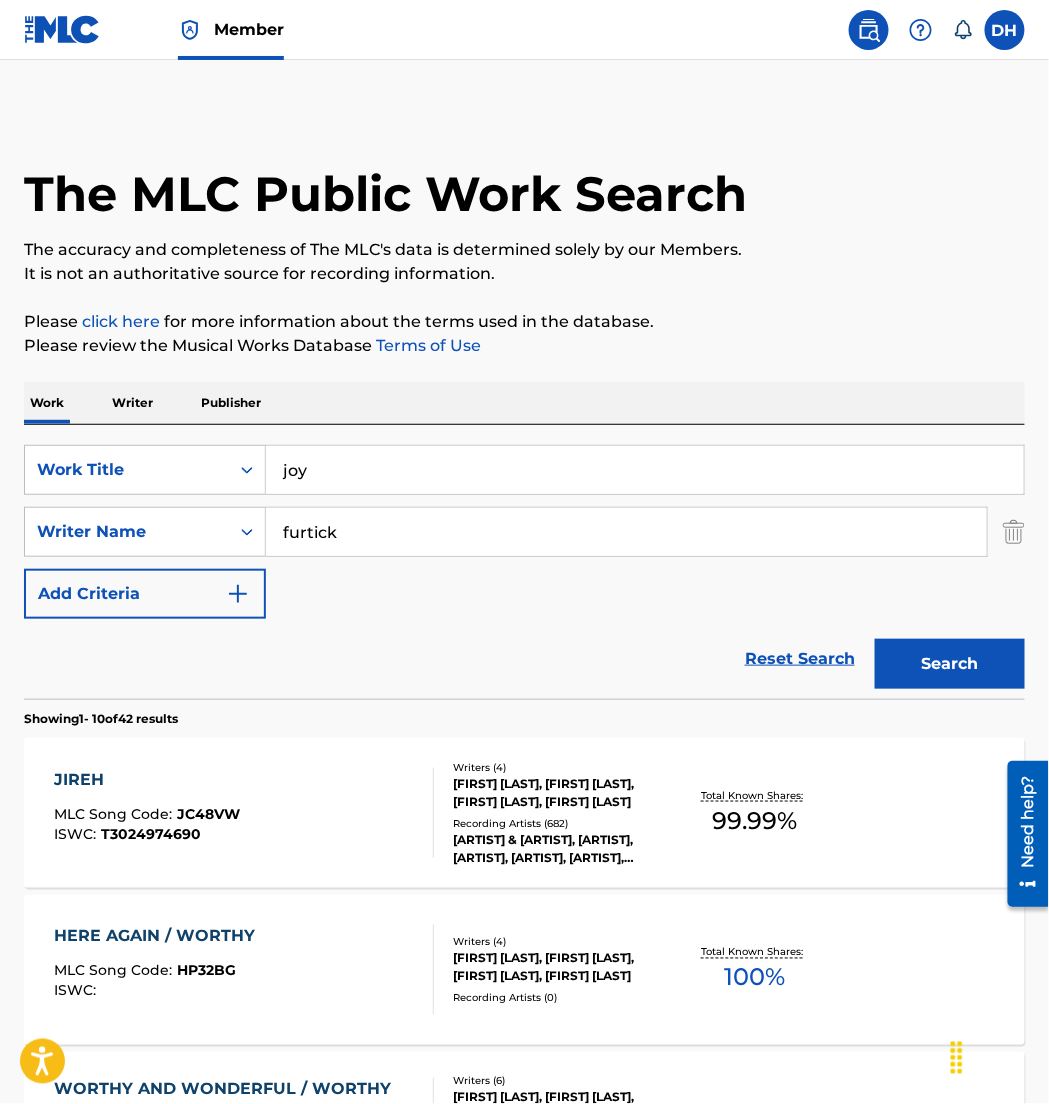 type on "joy" 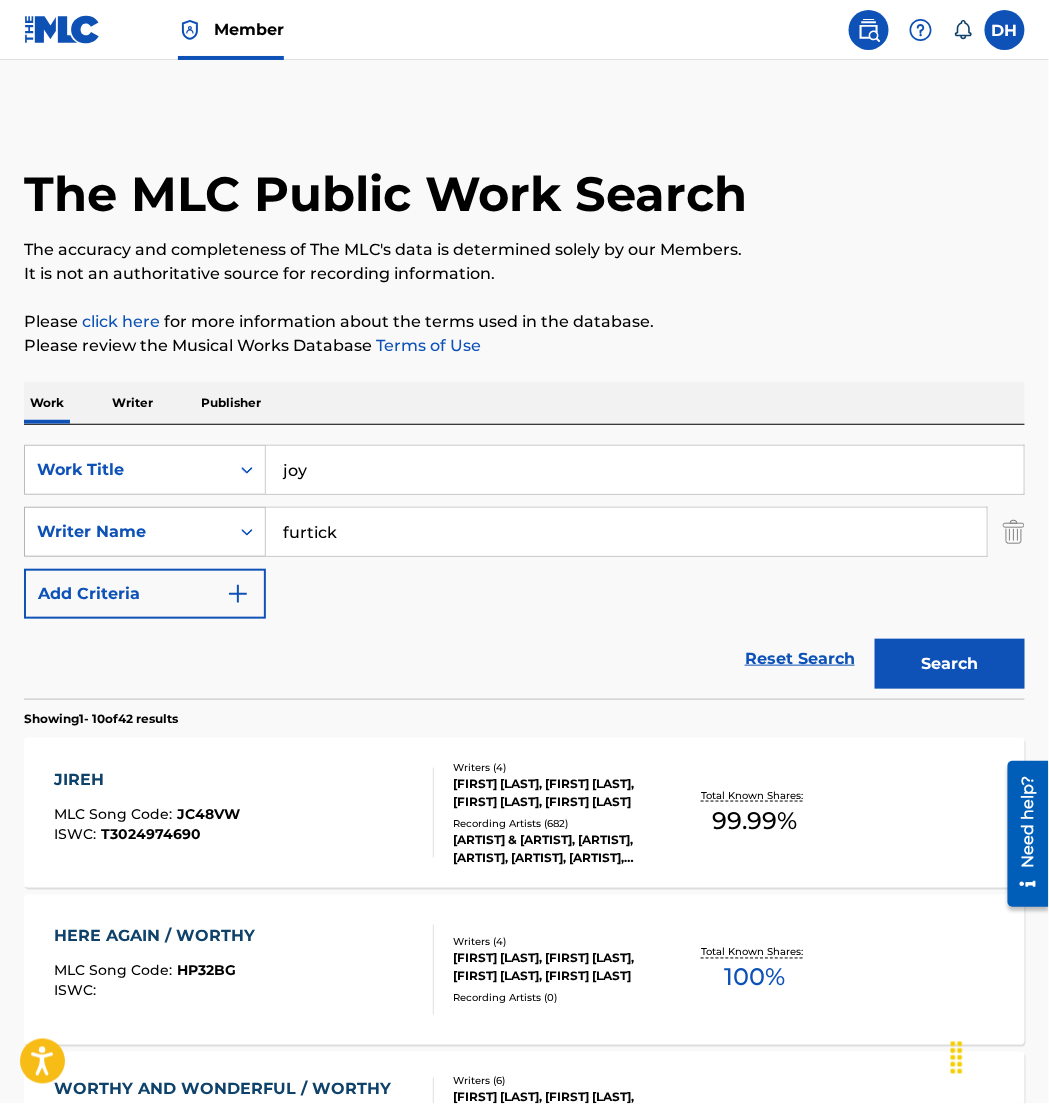drag, startPoint x: 429, startPoint y: 527, endPoint x: 97, endPoint y: 526, distance: 332.0015 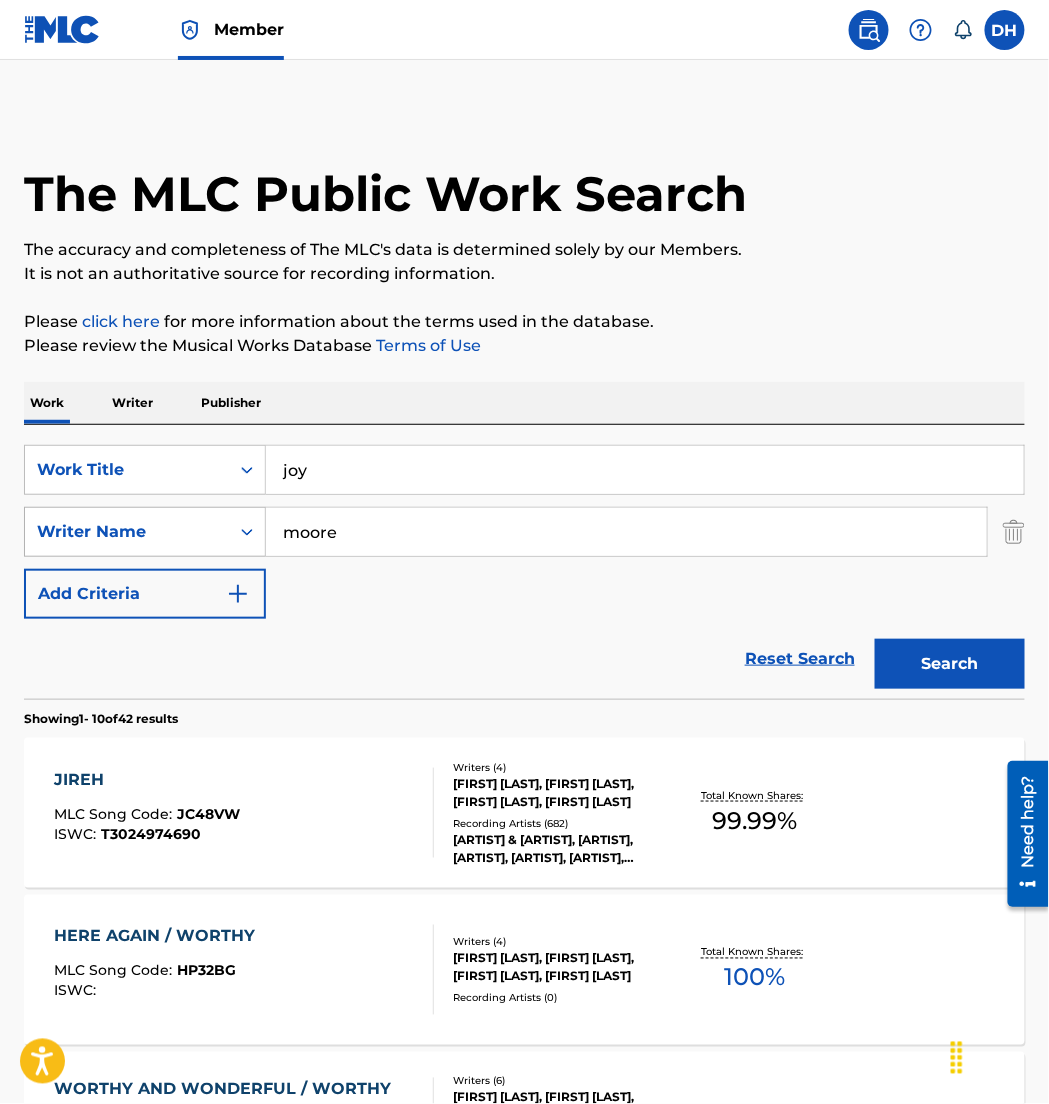 type on "moore" 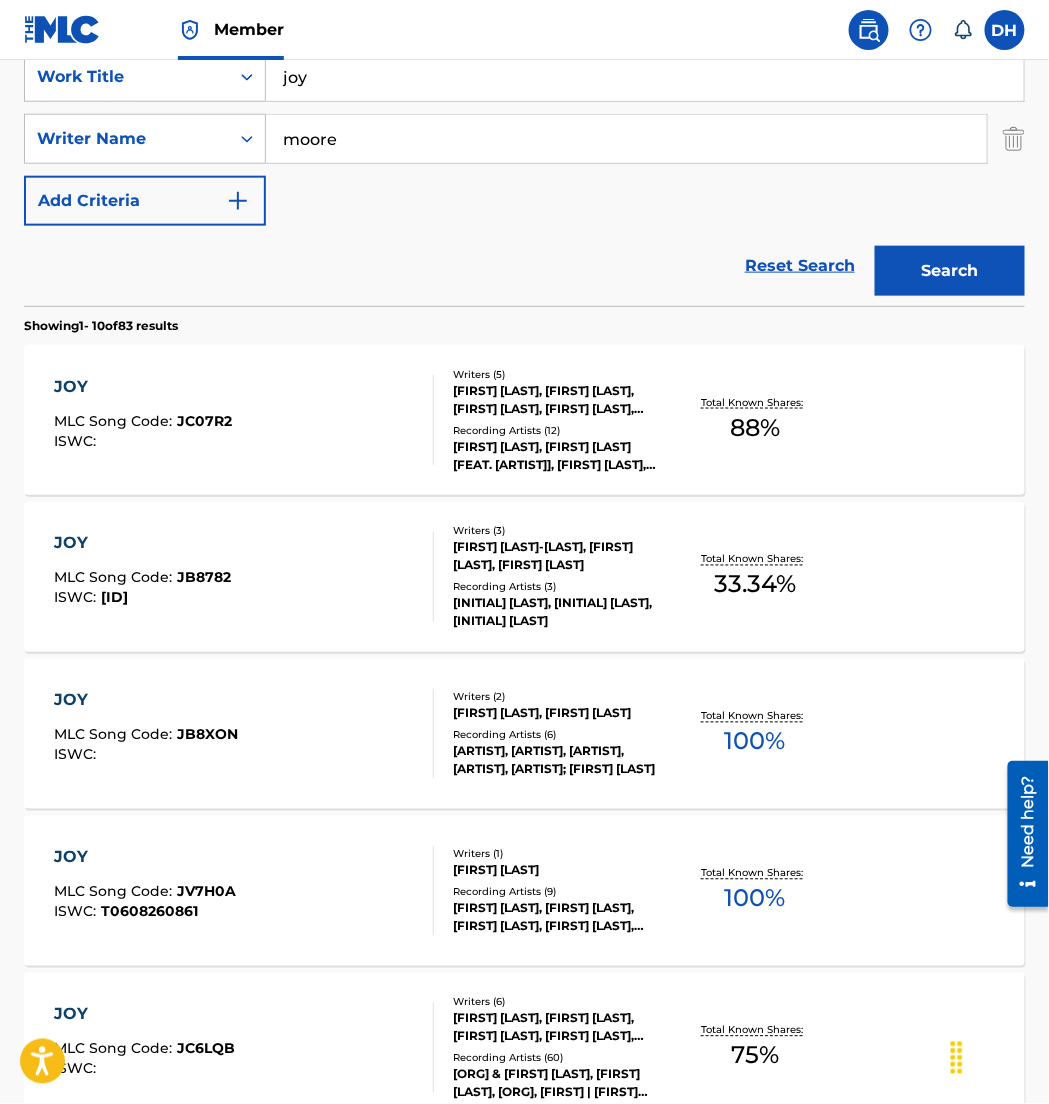 scroll, scrollTop: 395, scrollLeft: 0, axis: vertical 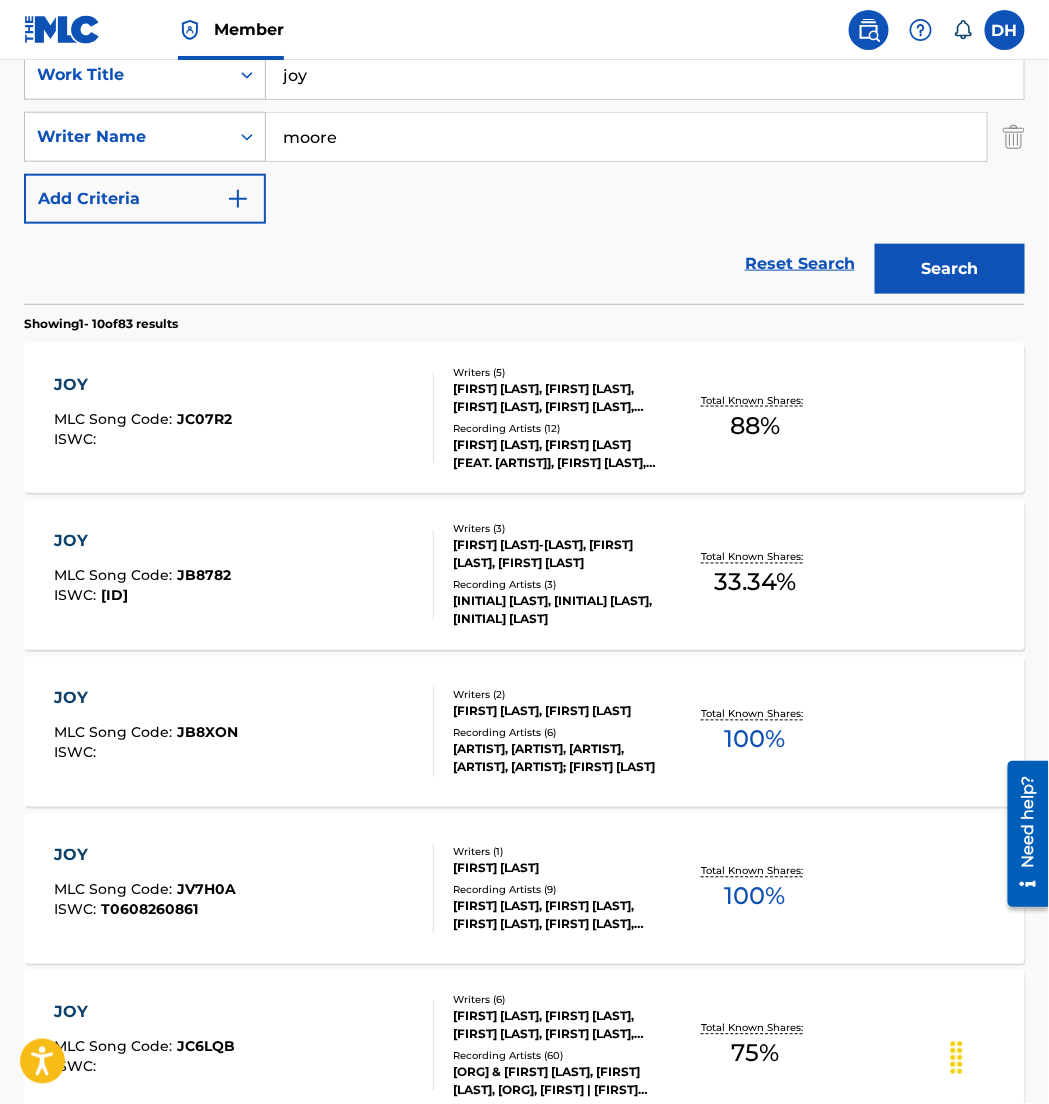 click on "Writers ( 5 ) [FIRST] [LAST], [FIRST] [LAST], [FIRST] [LAST], [FIRST] [LAST], [FIRST] [LAST] Recording Artists ( 12 ) [FIRST] [LAST], [FIRST] [LAST] [FEAT. [ARTIST]], [FIRST] [LAST], [ARTIST], [FIRST] [LAST], [FIRST] [LAST] FEAT. [ARTIST]" at bounding box center [553, 418] 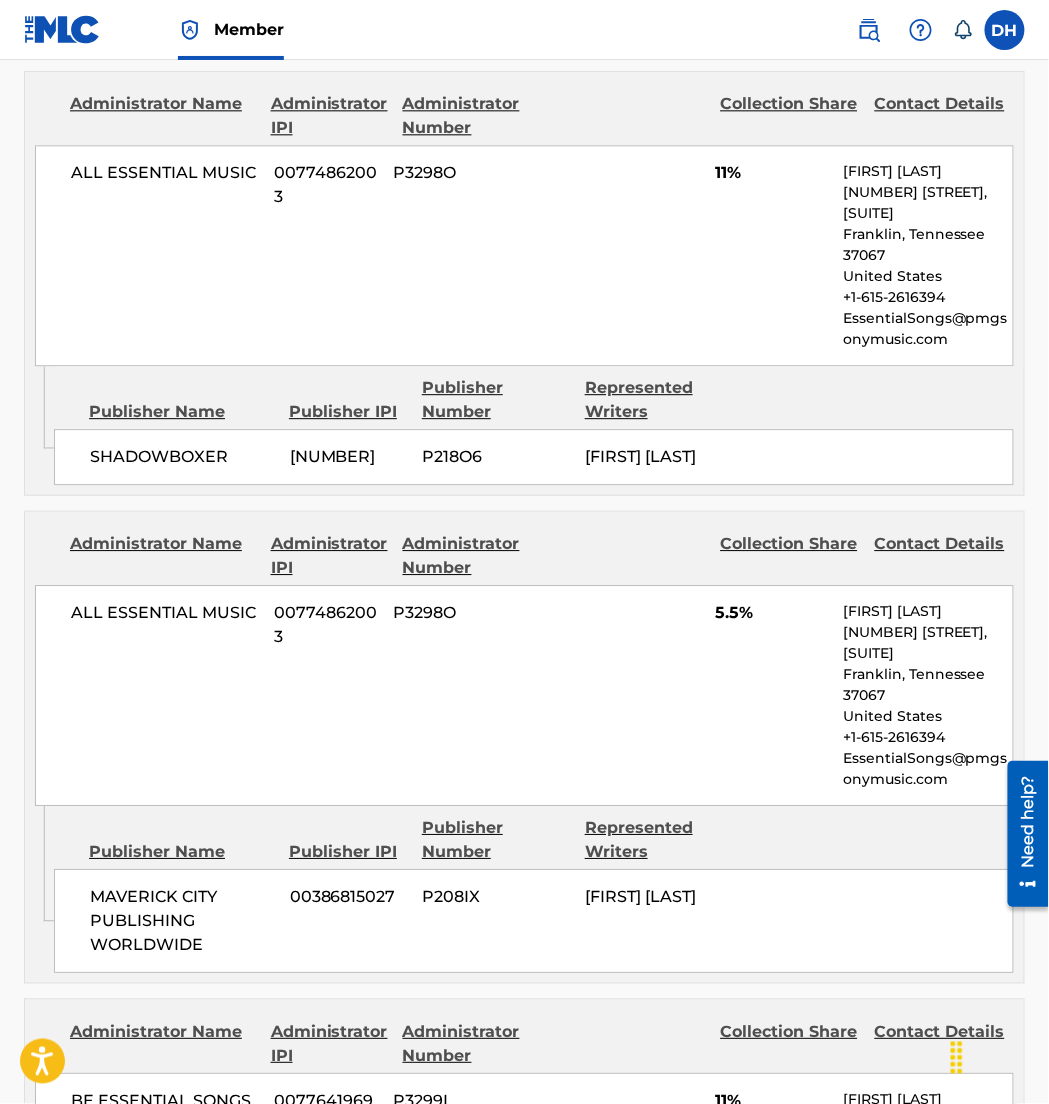 scroll, scrollTop: 1045, scrollLeft: 0, axis: vertical 